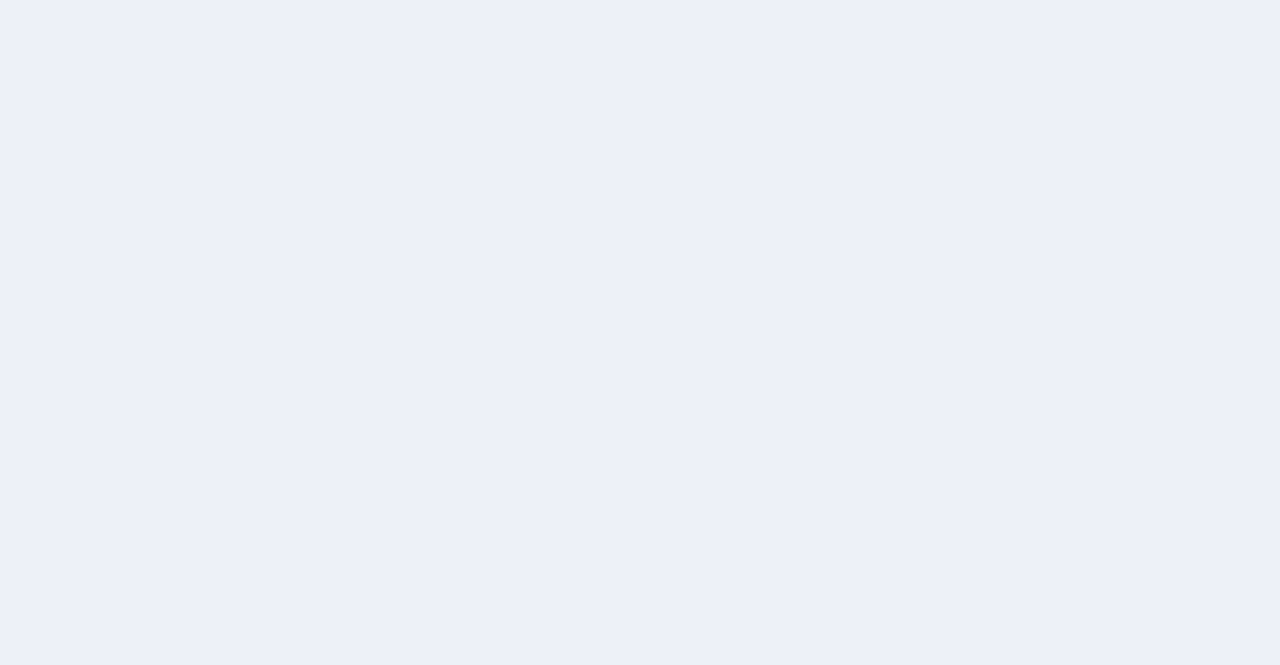 scroll, scrollTop: 0, scrollLeft: 0, axis: both 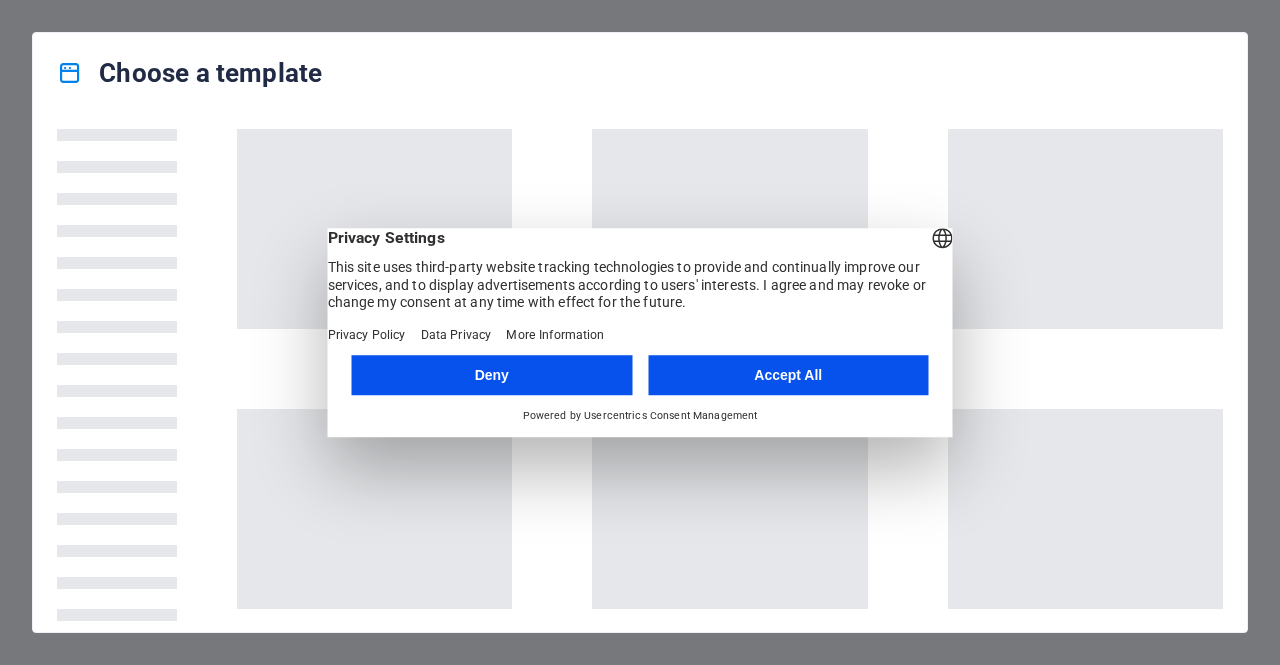 click on "Accept All" at bounding box center (788, 375) 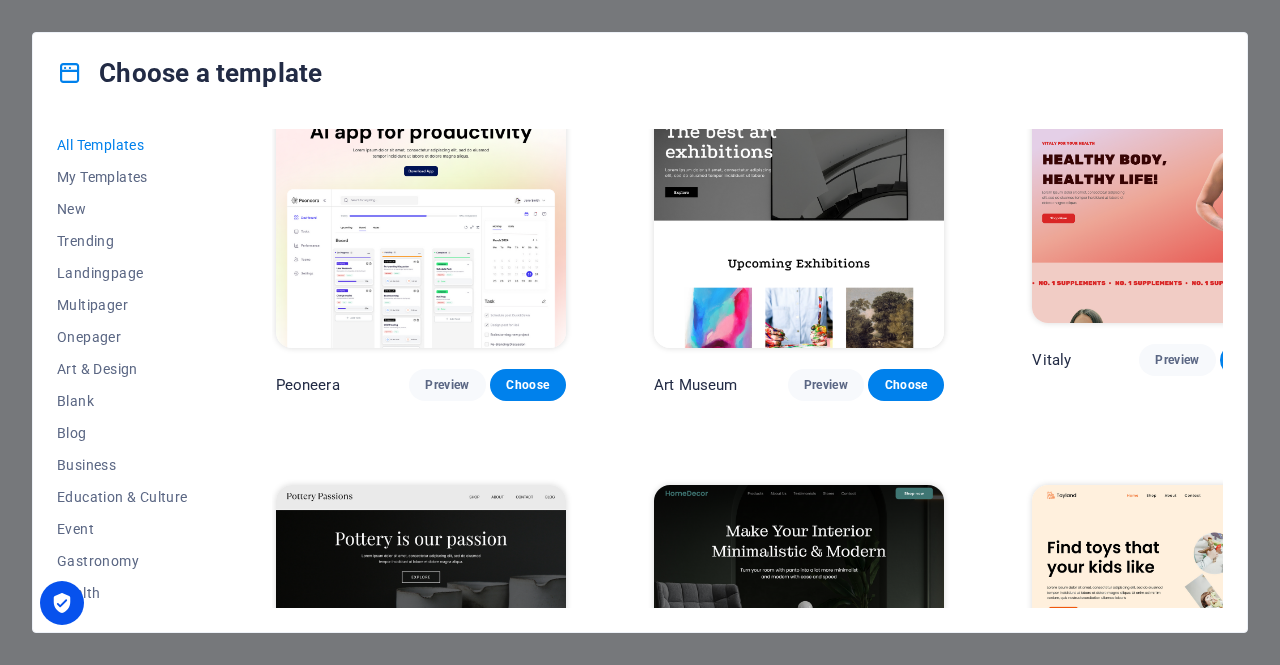 scroll, scrollTop: 40, scrollLeft: 0, axis: vertical 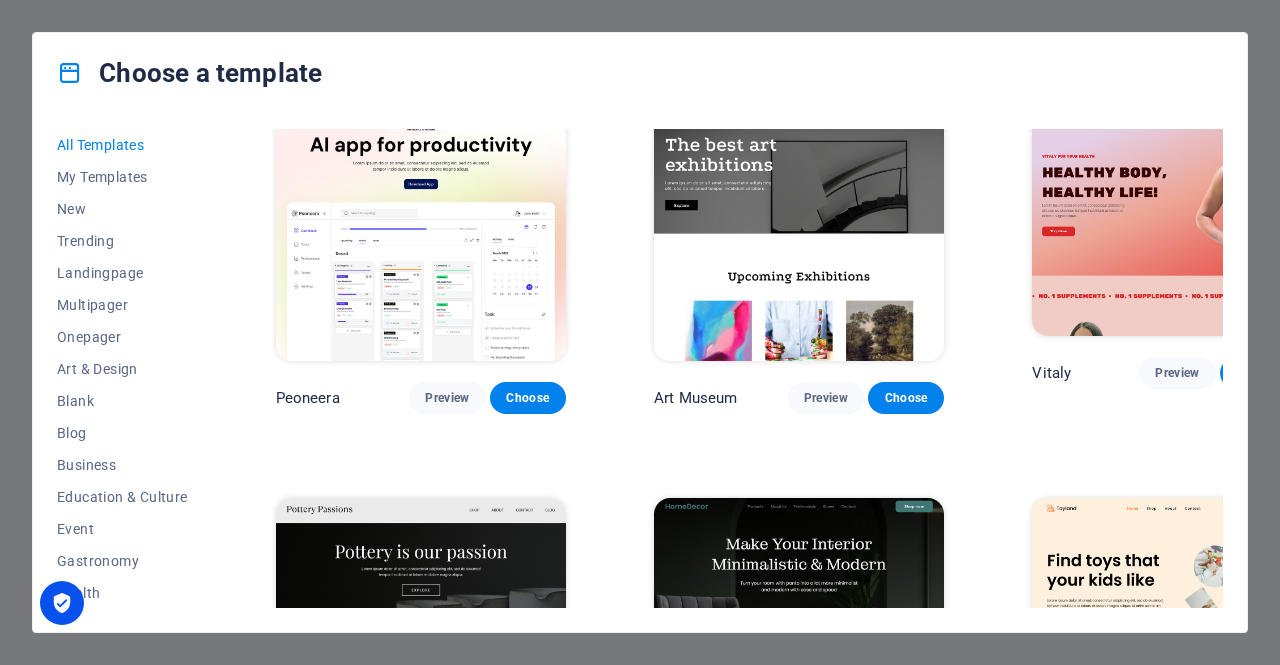 click at bounding box center [421, 227] 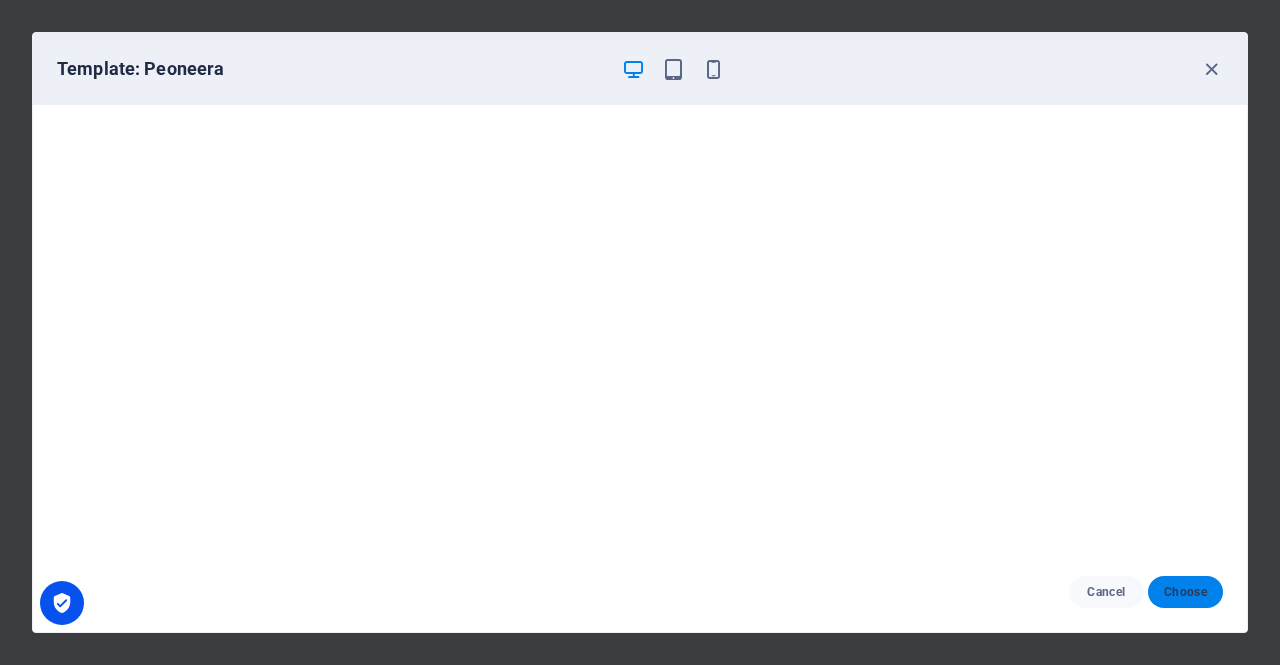 click on "Choose" at bounding box center [1185, 592] 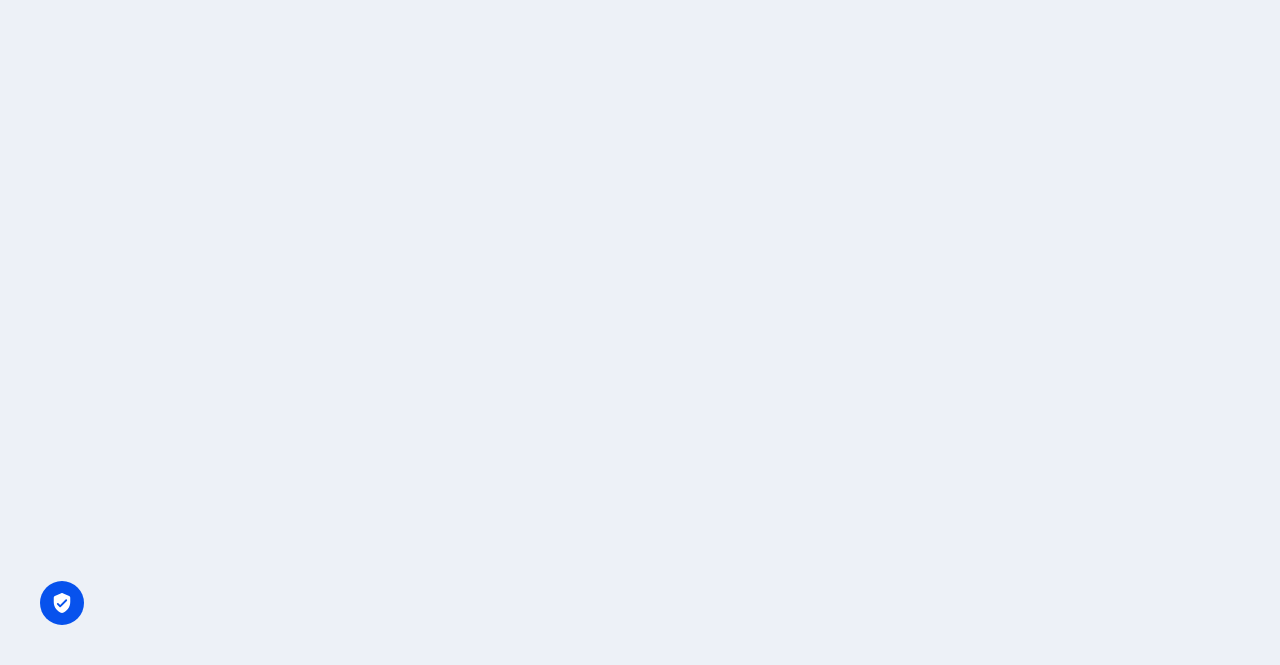 scroll, scrollTop: 0, scrollLeft: 0, axis: both 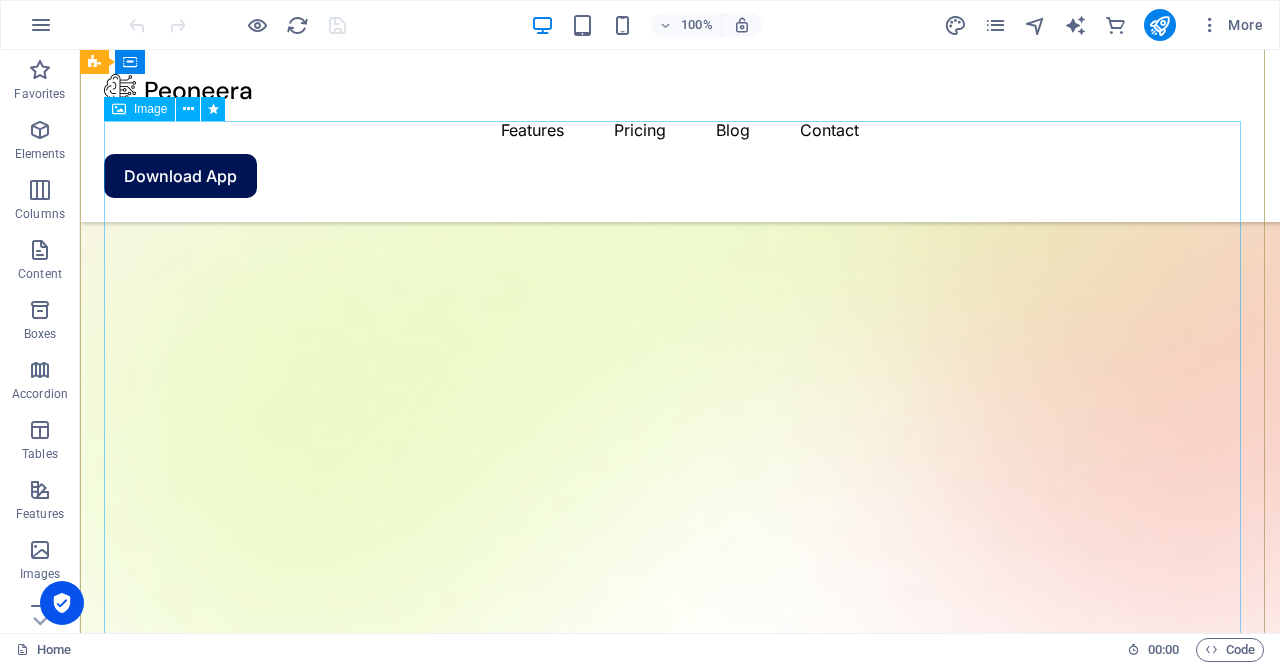 click at bounding box center [680, 1883] 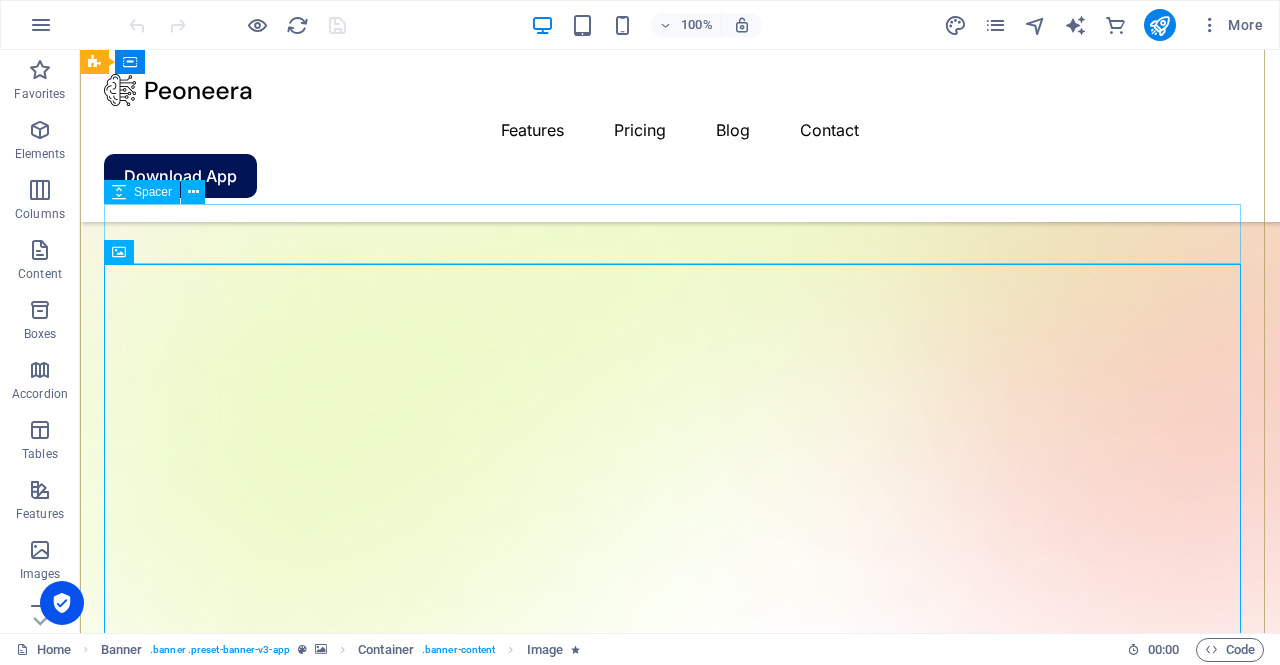 scroll, scrollTop: 256, scrollLeft: 0, axis: vertical 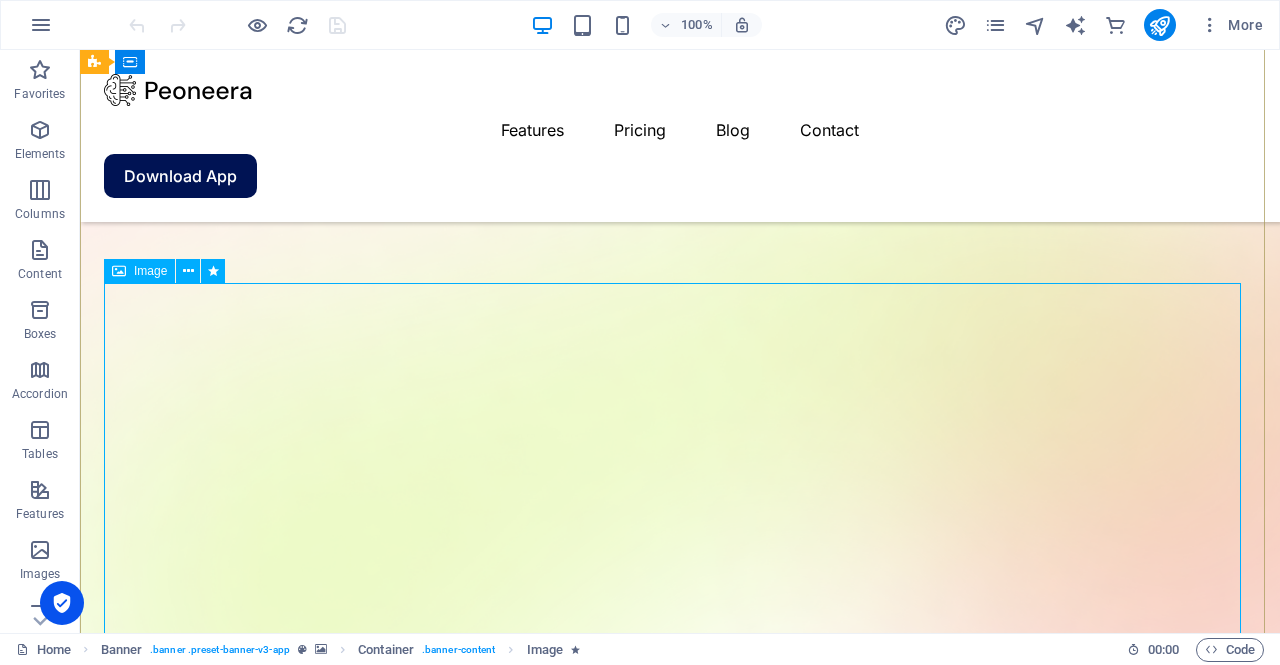 click at bounding box center (680, 2045) 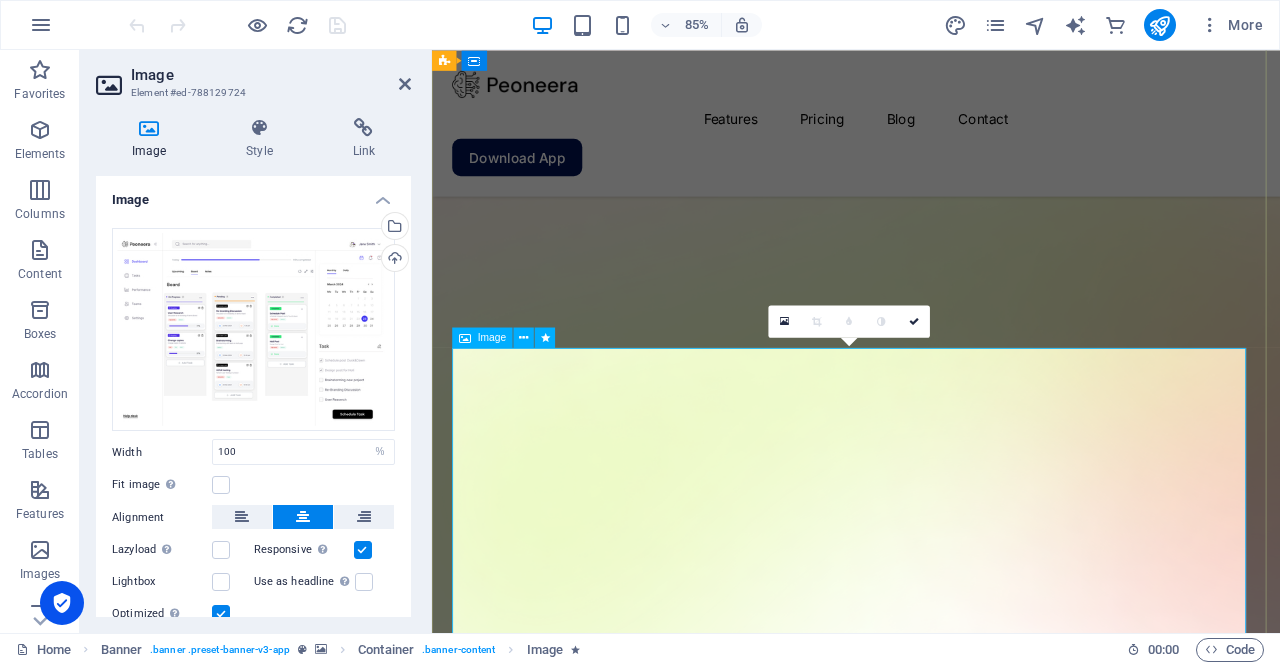 click at bounding box center (931, 2090) 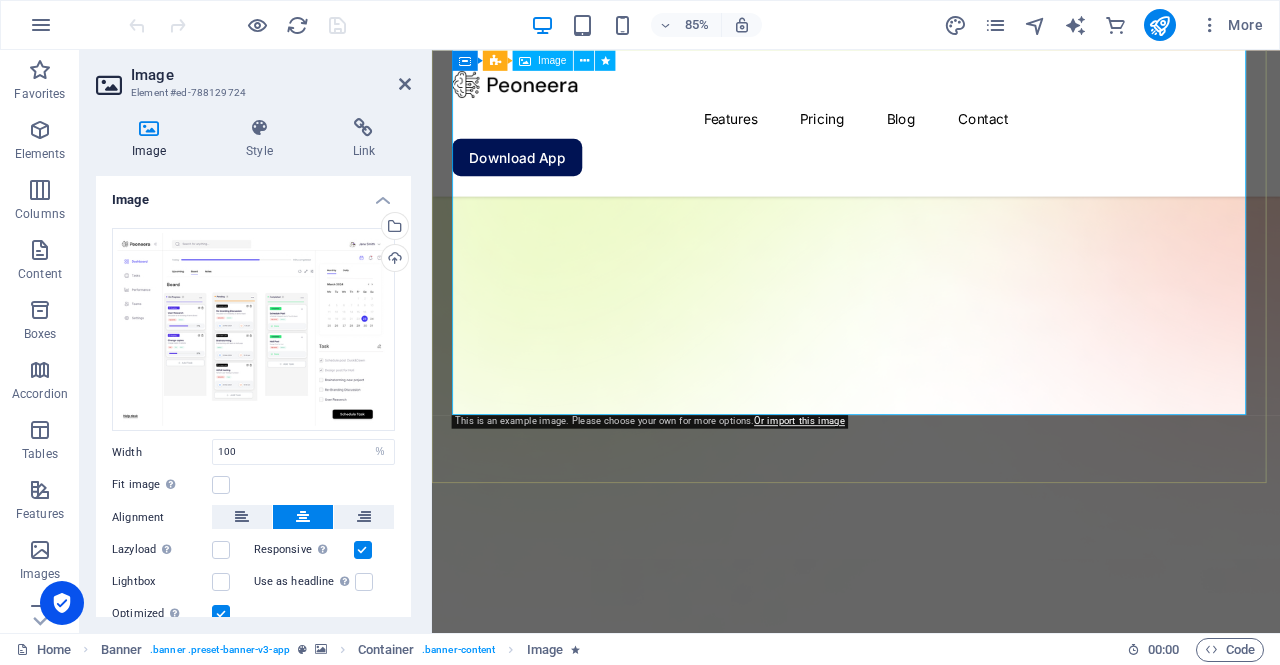 scroll, scrollTop: 980, scrollLeft: 0, axis: vertical 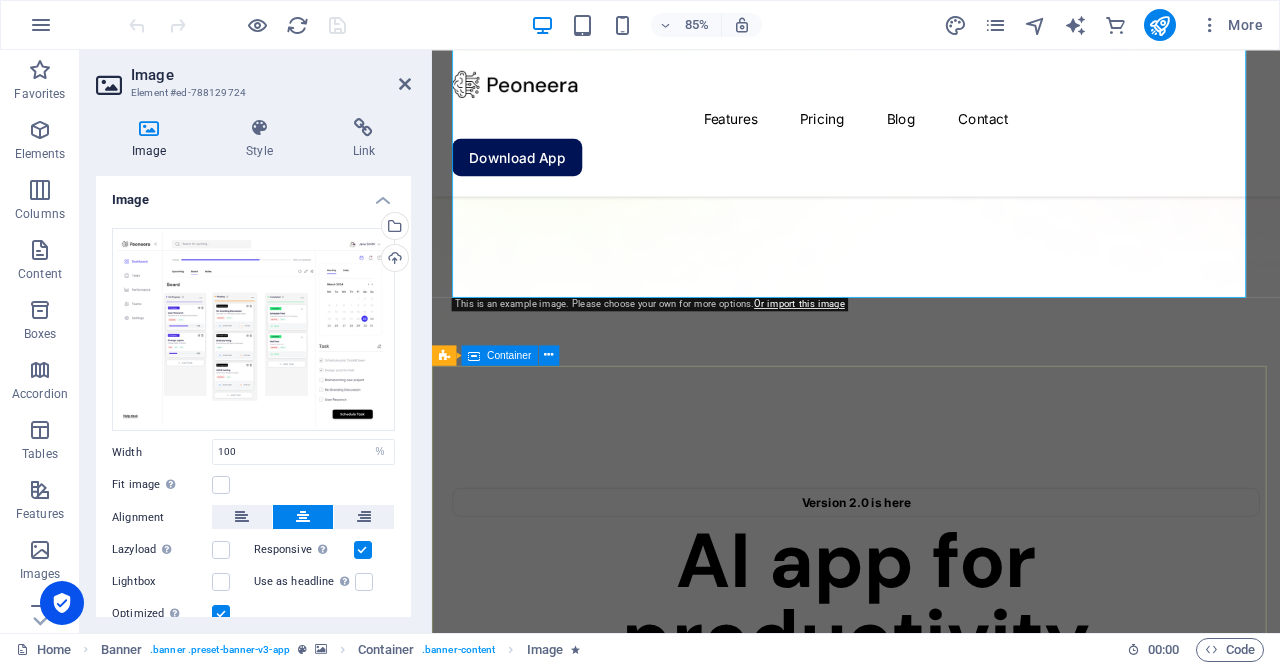 click at bounding box center [931, 2477] 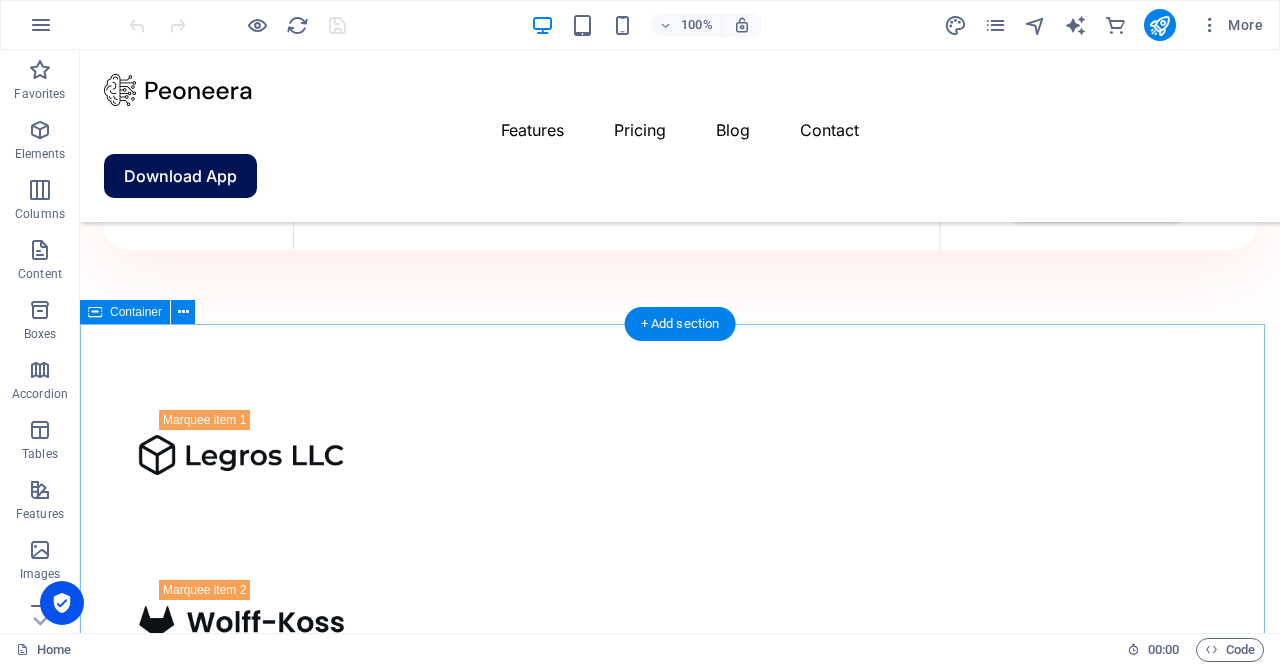 scroll, scrollTop: 2460, scrollLeft: 0, axis: vertical 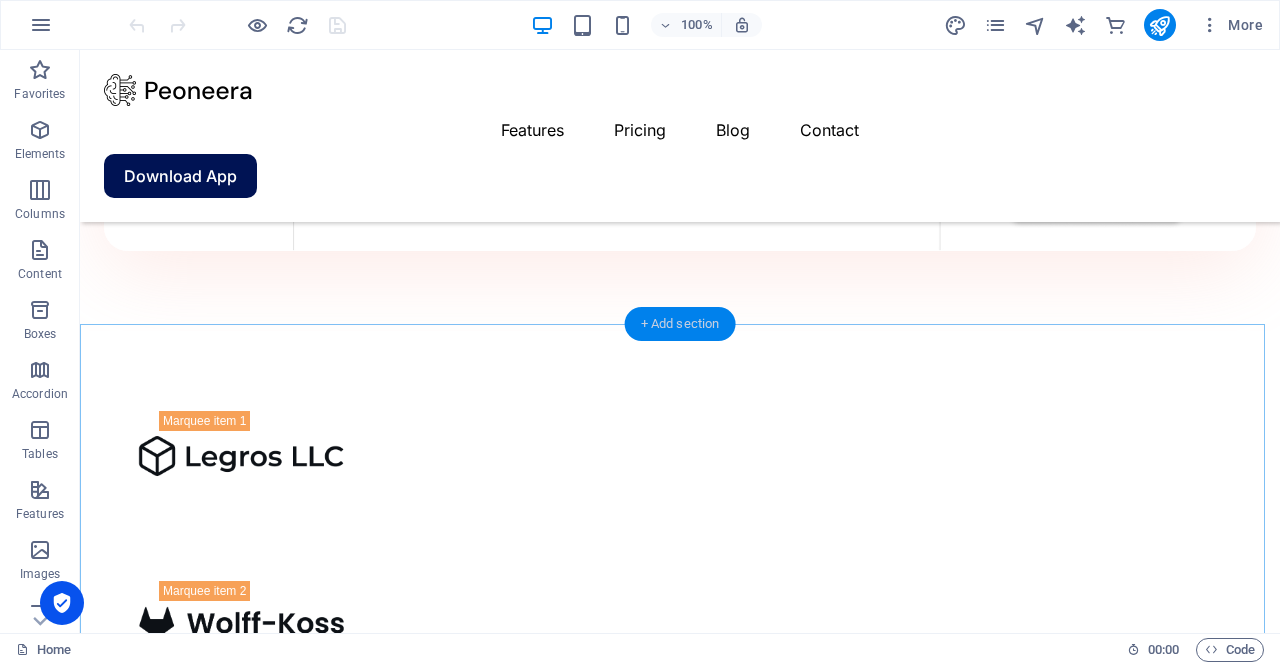 click on "+ Add section" at bounding box center [680, 324] 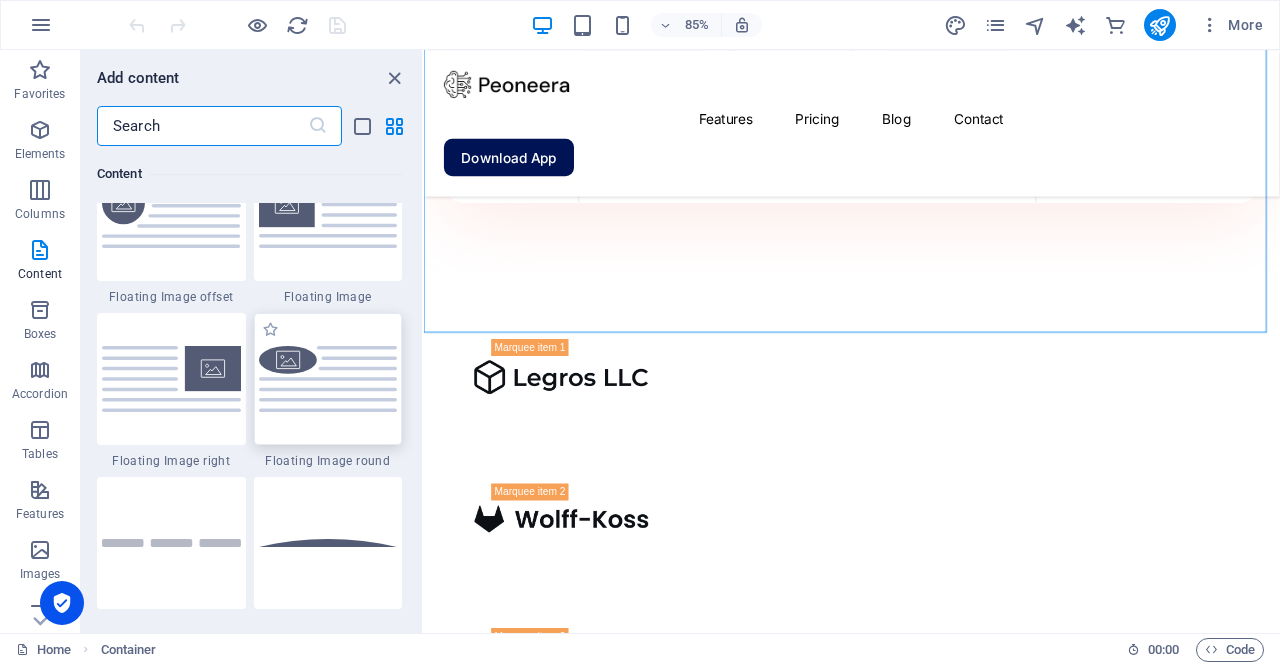 scroll, scrollTop: 4372, scrollLeft: 0, axis: vertical 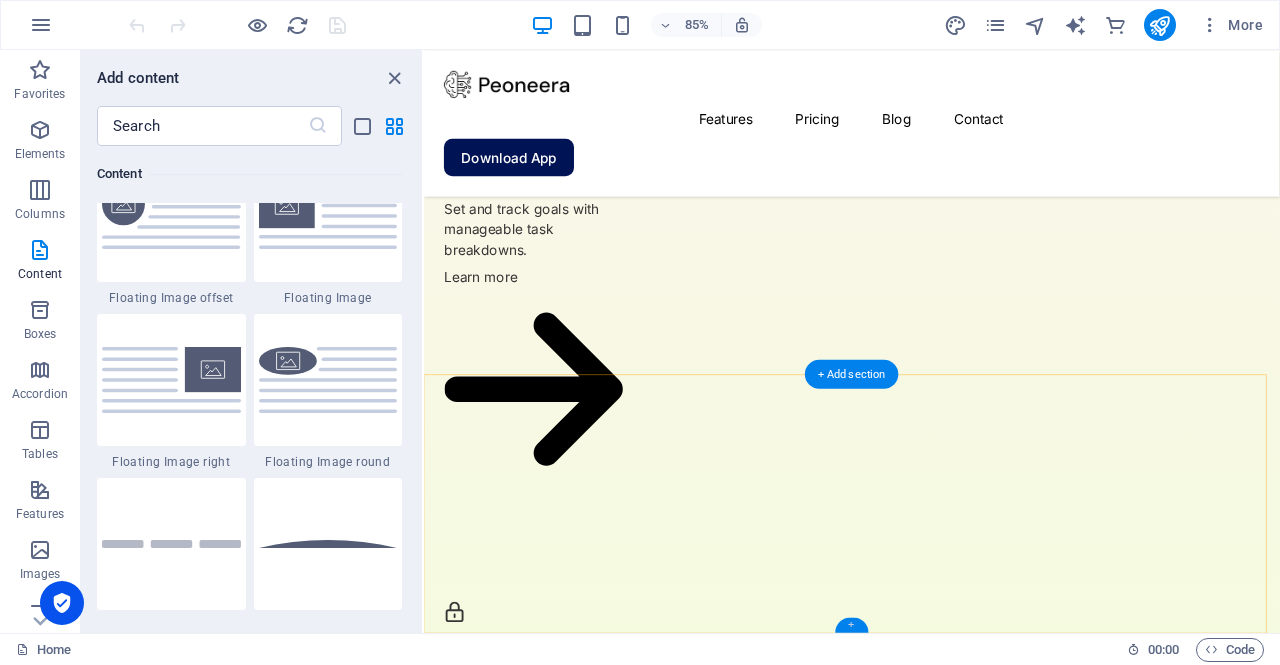 click on "+" at bounding box center (851, 624) 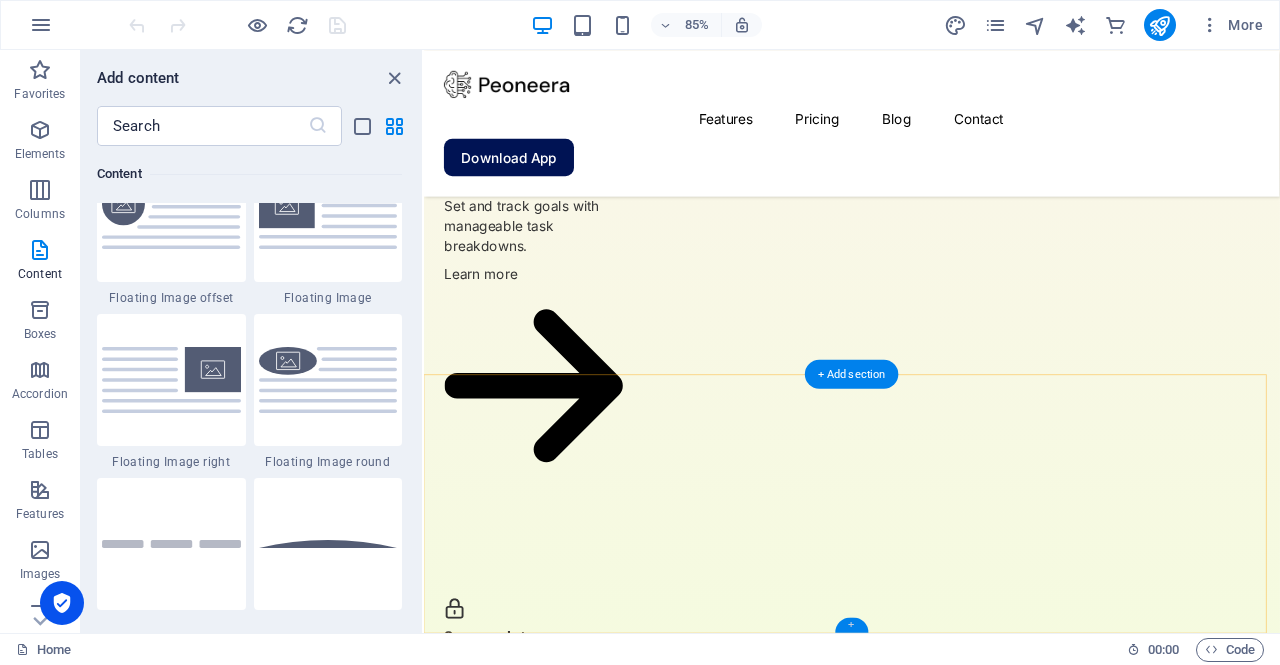 scroll, scrollTop: 4936, scrollLeft: 0, axis: vertical 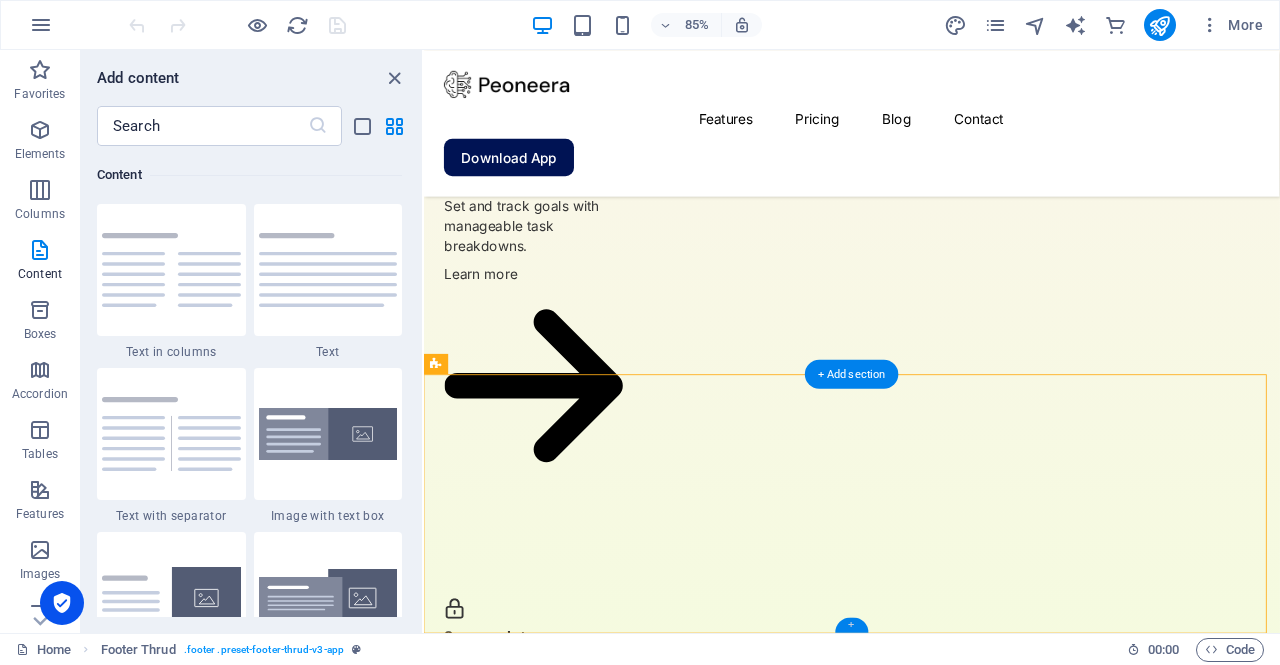 click on "+" at bounding box center [851, 624] 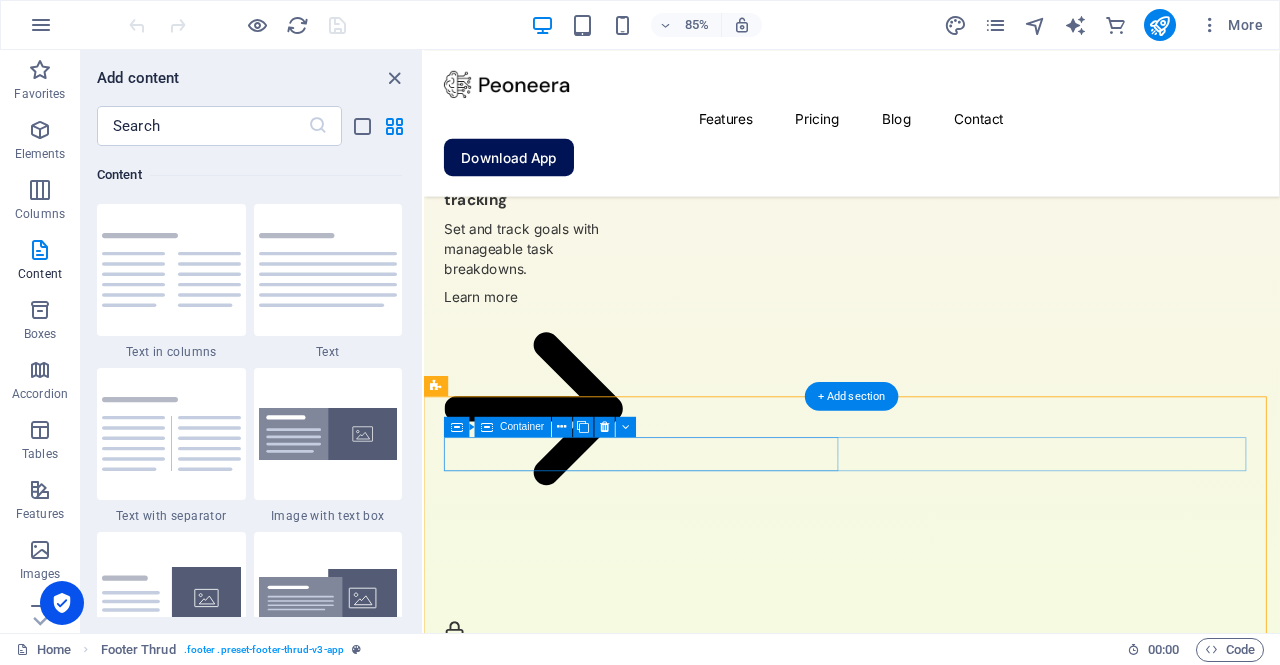 scroll, scrollTop: 4940, scrollLeft: 0, axis: vertical 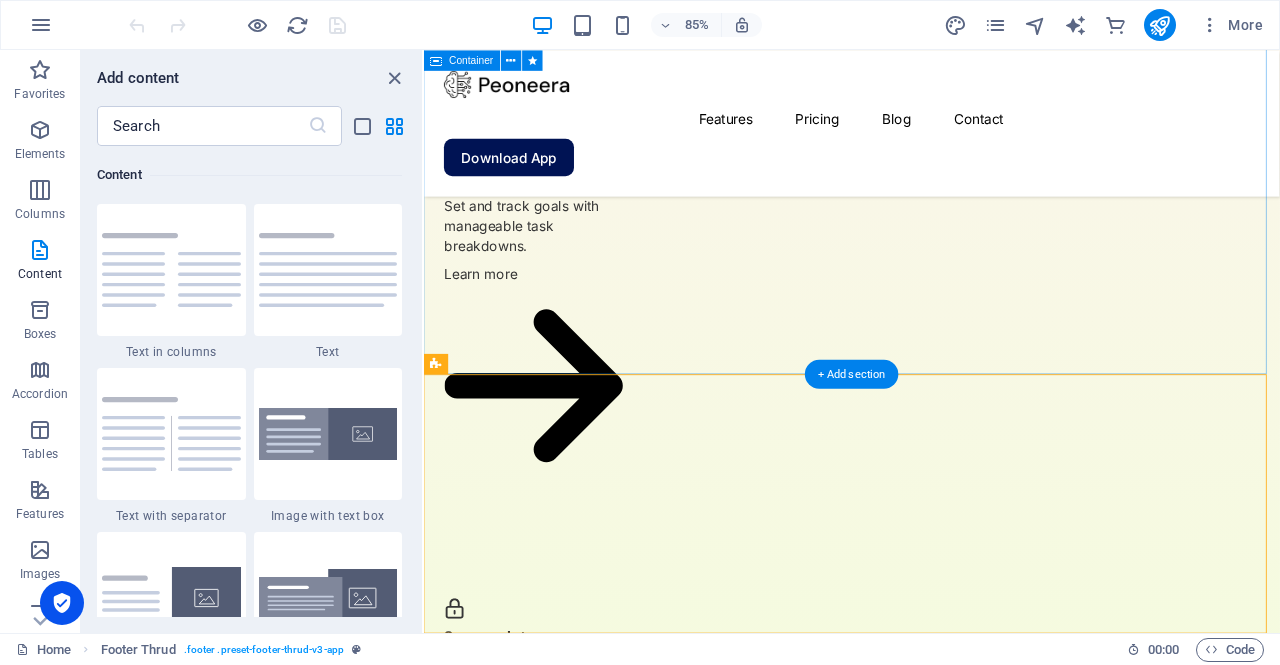 drag, startPoint x: 896, startPoint y: 417, endPoint x: 469, endPoint y: 424, distance: 427.05737 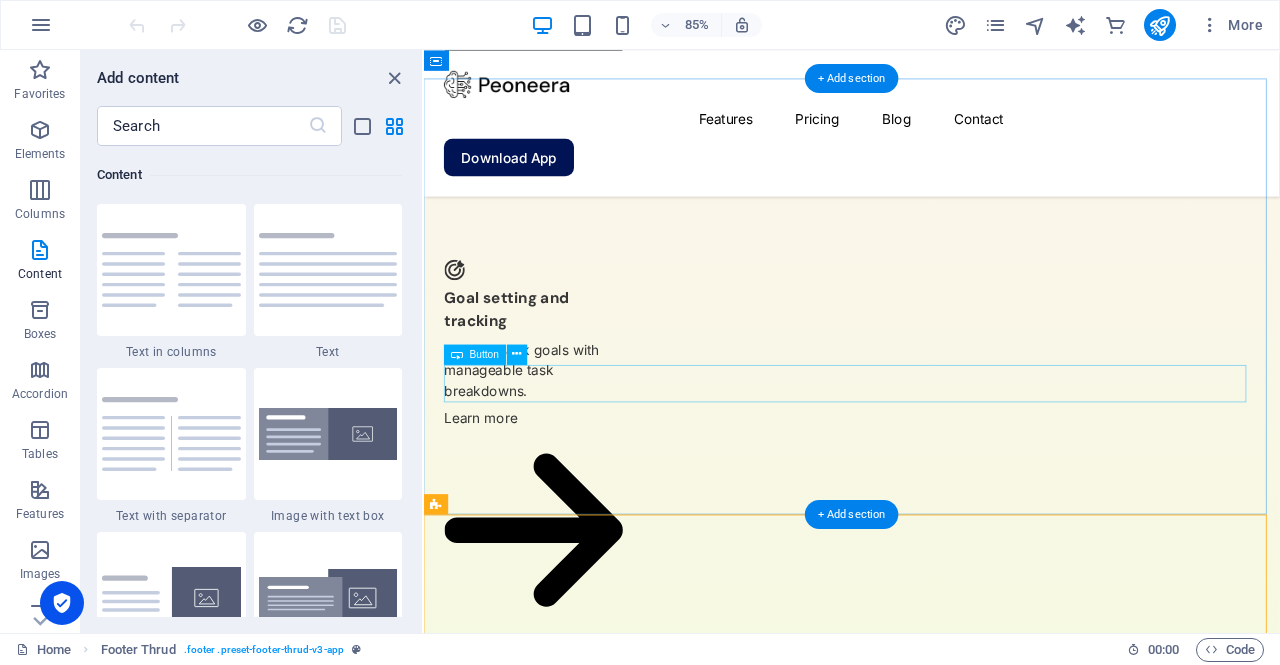 scroll, scrollTop: 4771, scrollLeft: 0, axis: vertical 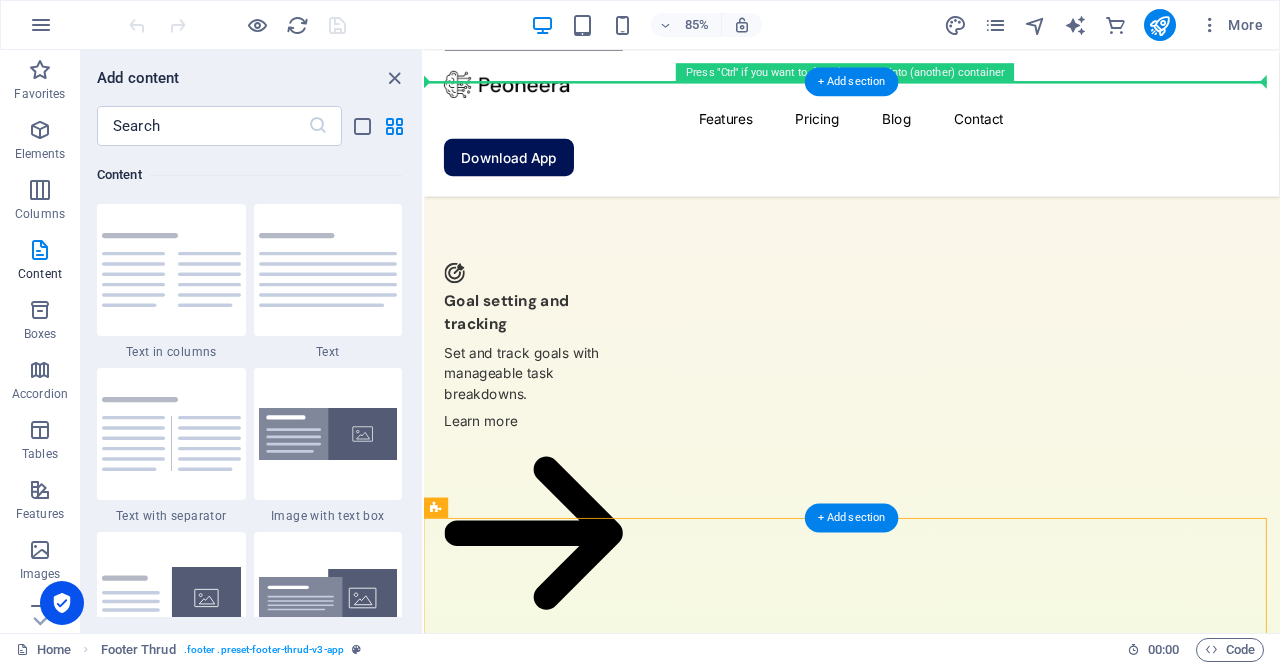 drag, startPoint x: 894, startPoint y: 561, endPoint x: 541, endPoint y: 177, distance: 521.5985 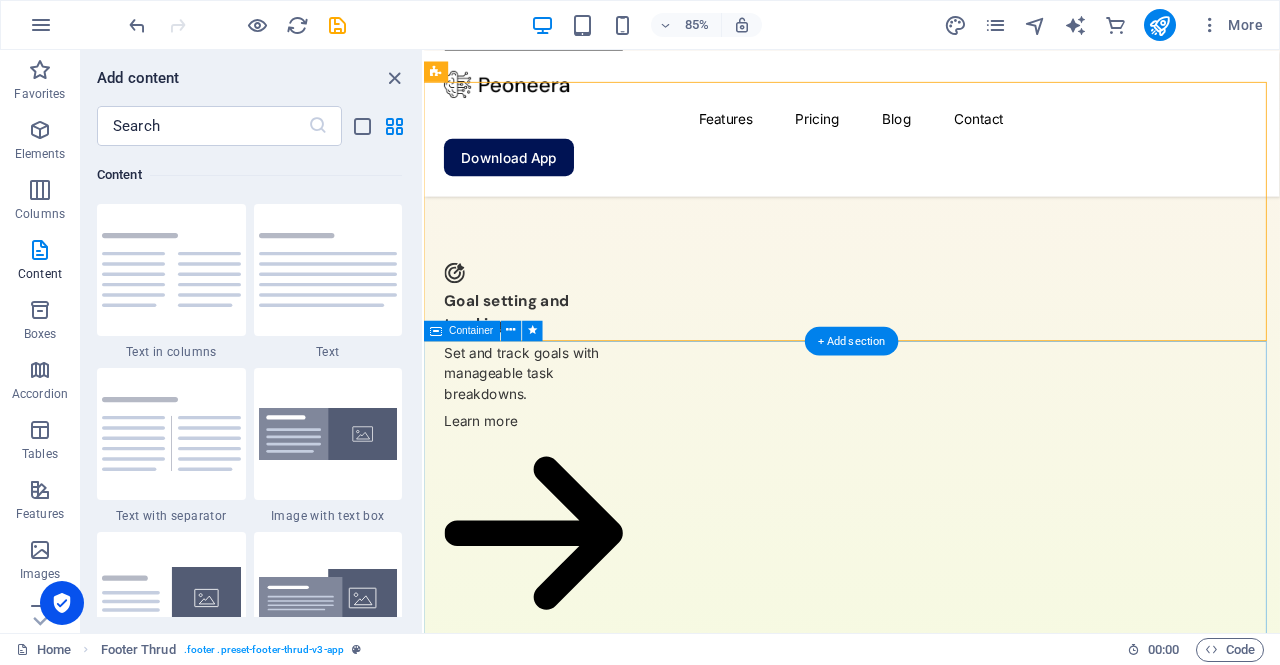 scroll, scrollTop: 4940, scrollLeft: 0, axis: vertical 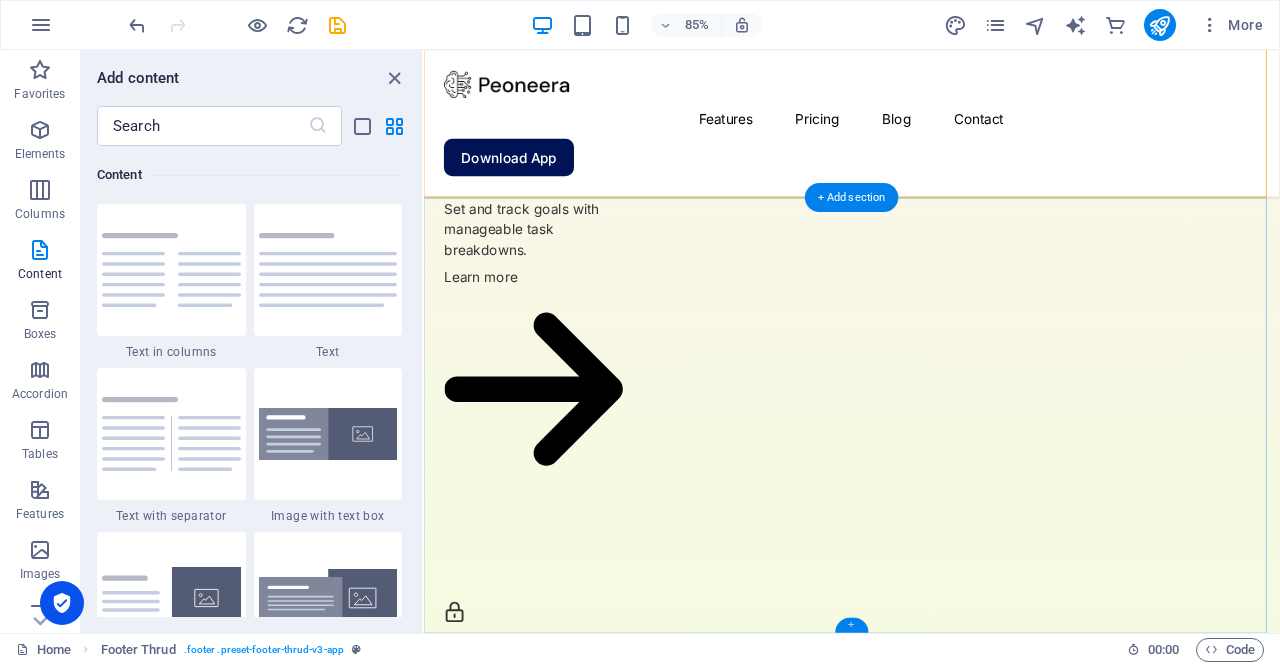 click on "+" at bounding box center [851, 624] 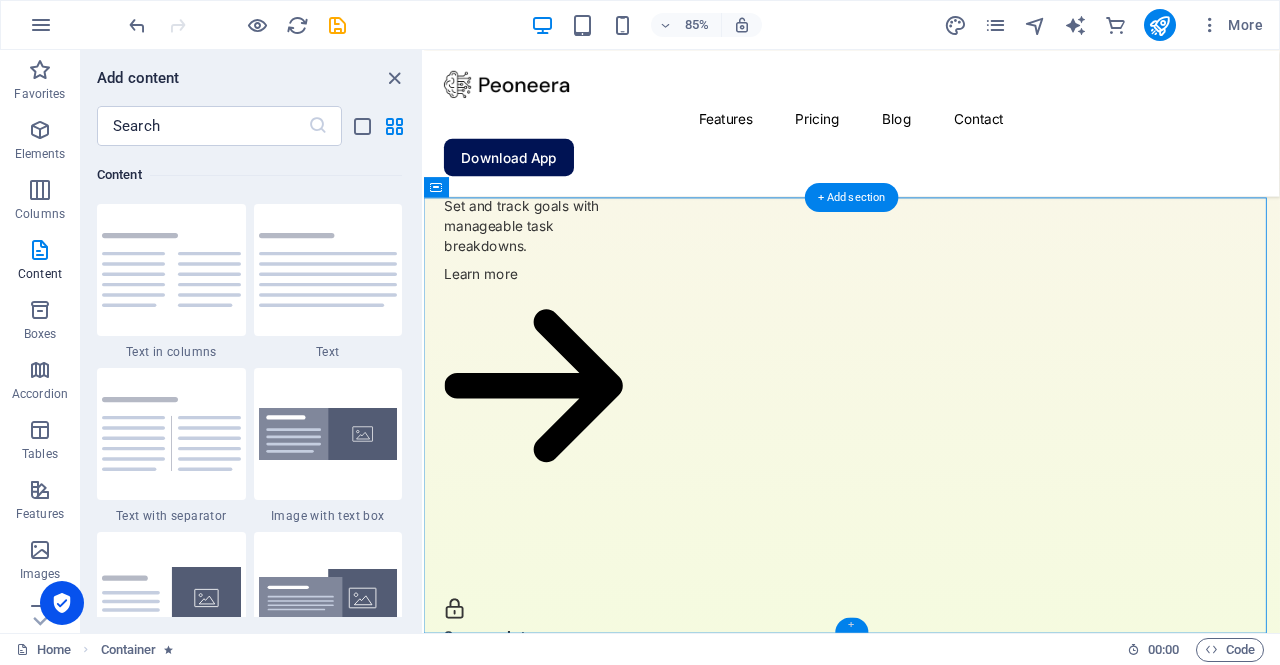click on "+" at bounding box center [851, 624] 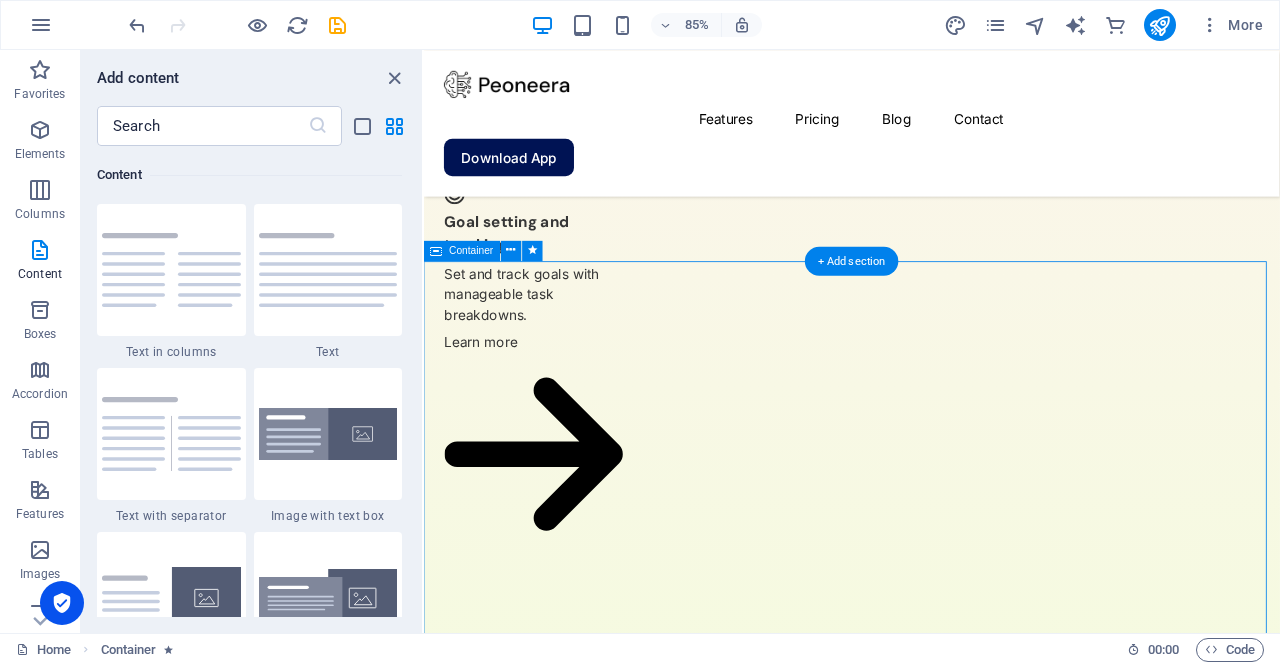 scroll, scrollTop: 4865, scrollLeft: 0, axis: vertical 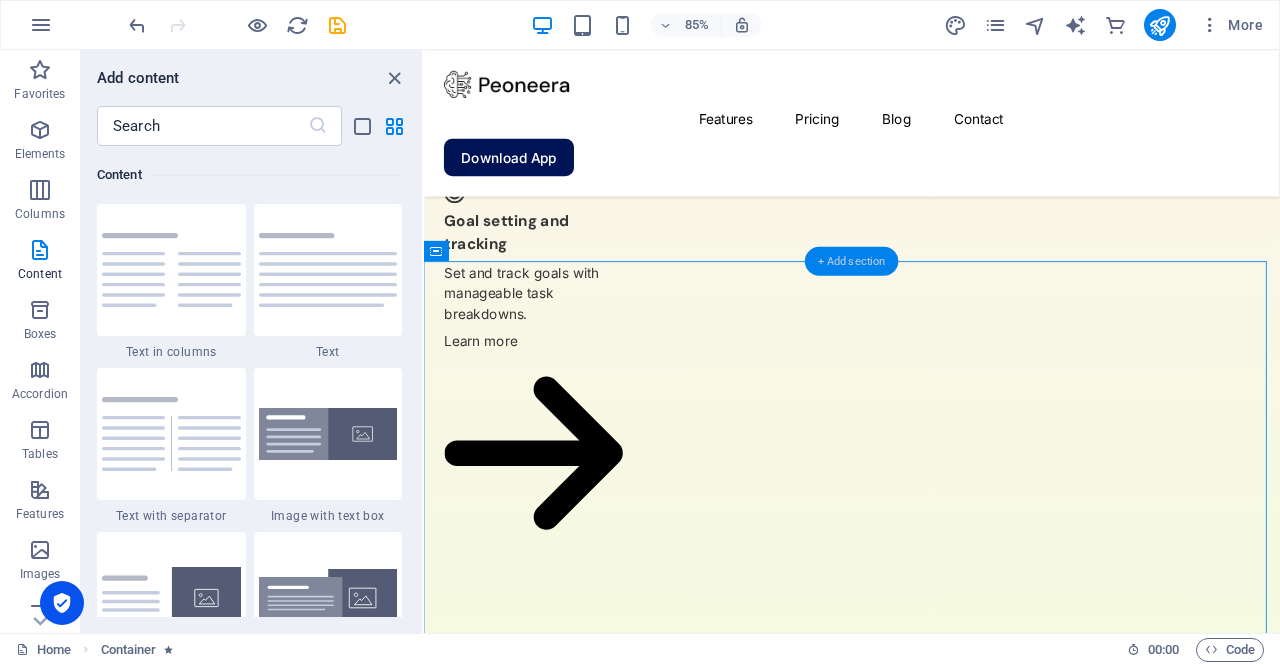 click on "+ Add section" at bounding box center (852, 260) 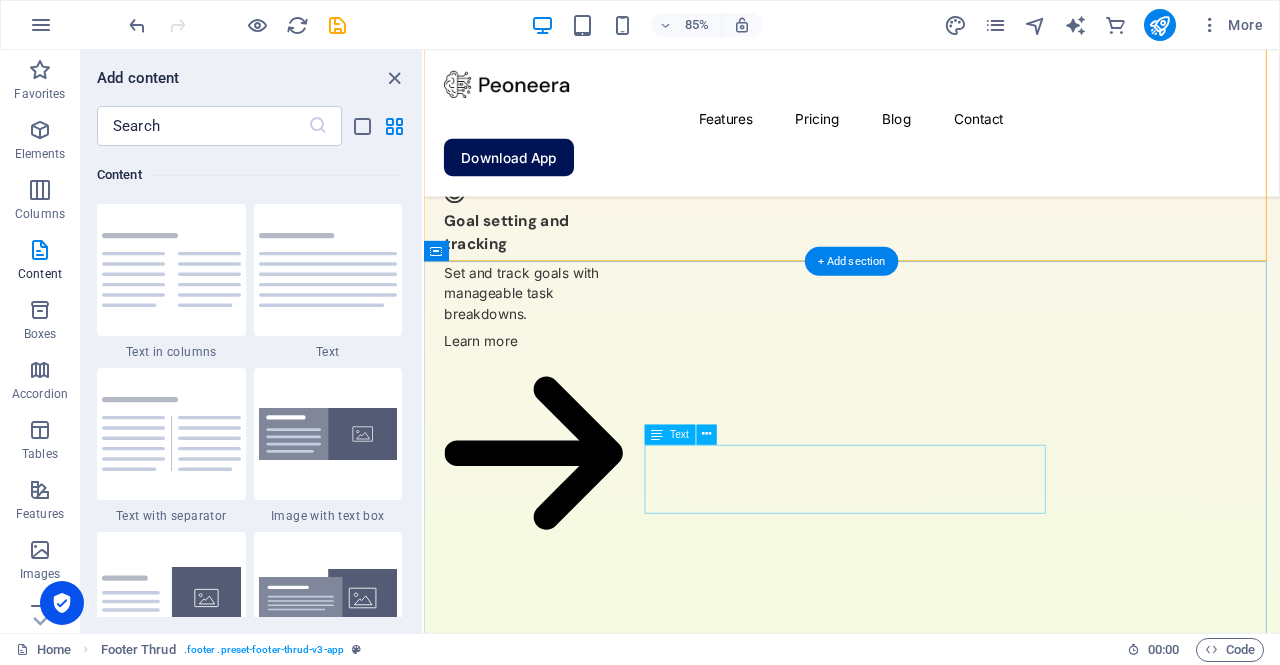 scroll, scrollTop: 4940, scrollLeft: 0, axis: vertical 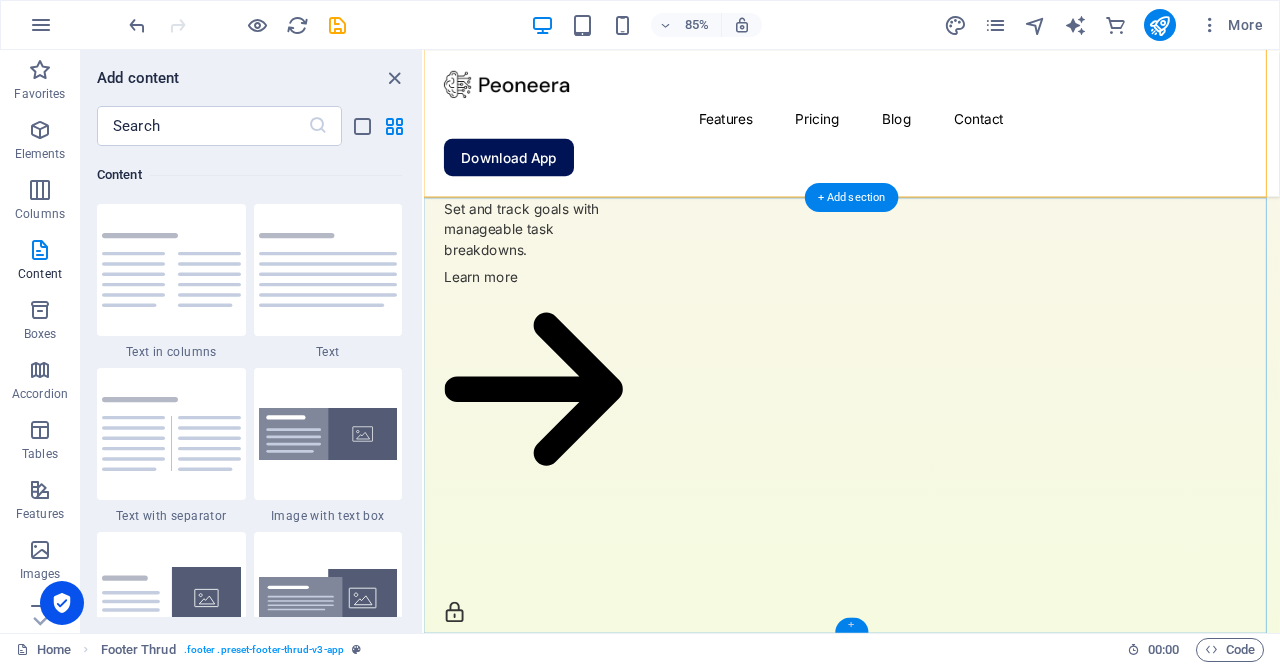click on "+" at bounding box center (851, 624) 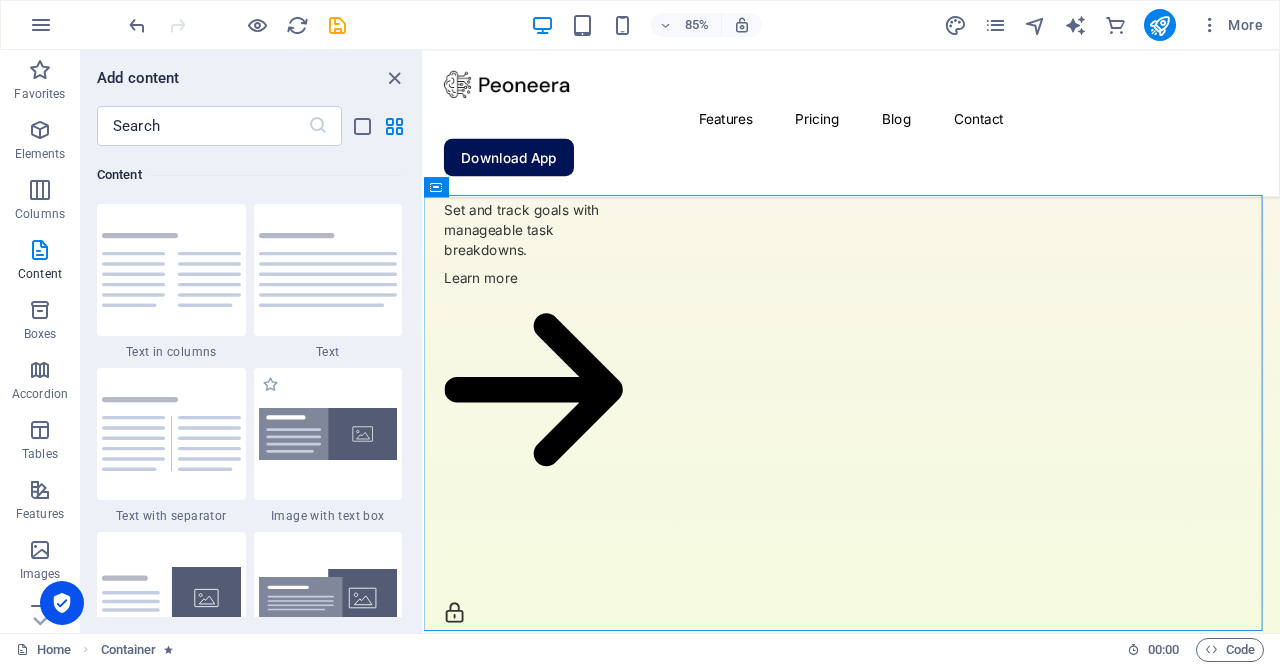 scroll, scrollTop: 4940, scrollLeft: 0, axis: vertical 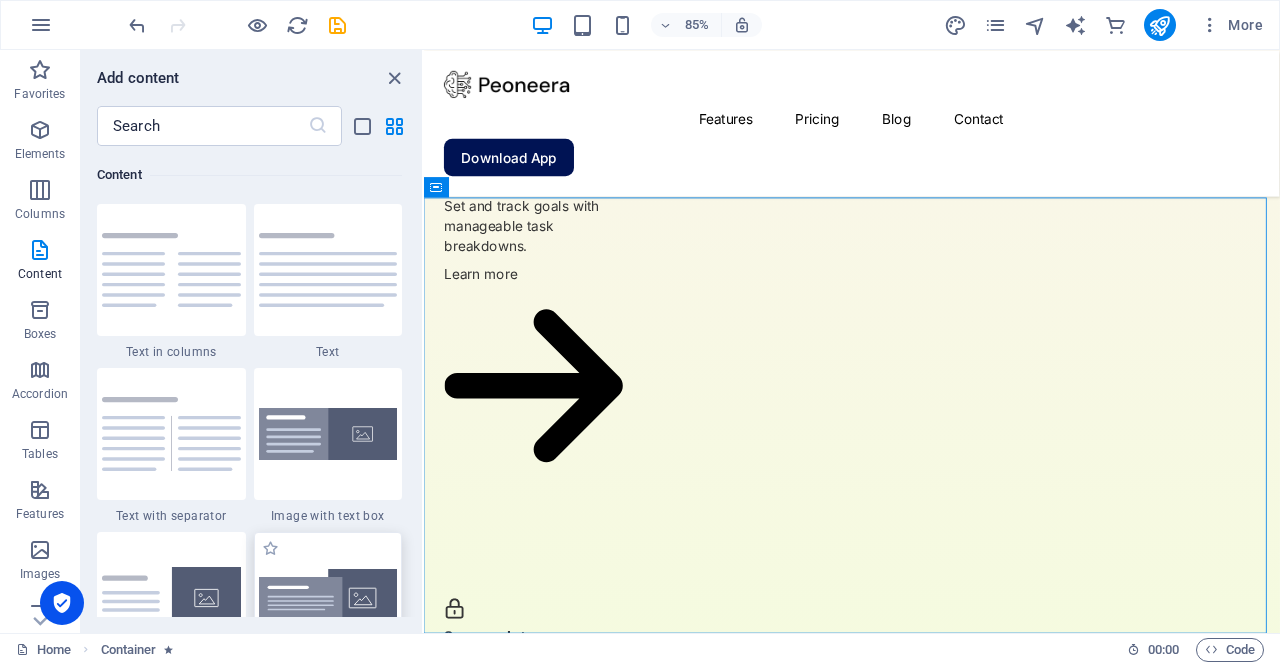 click at bounding box center [328, 598] 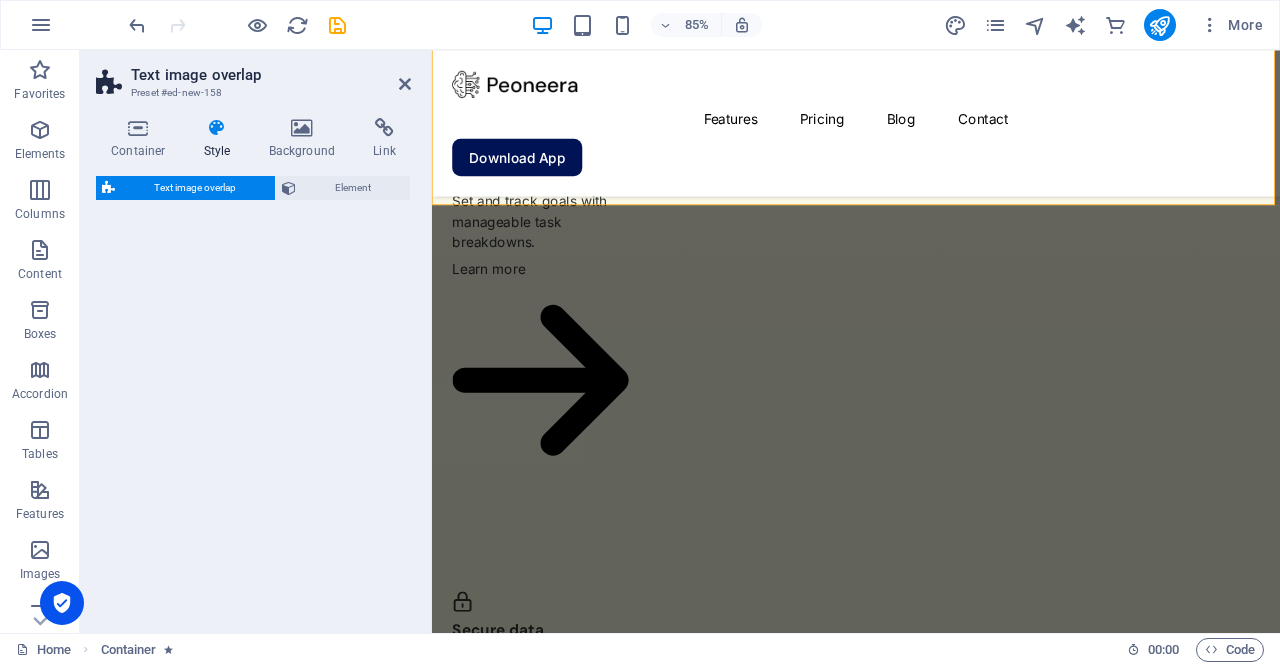 select on "rem" 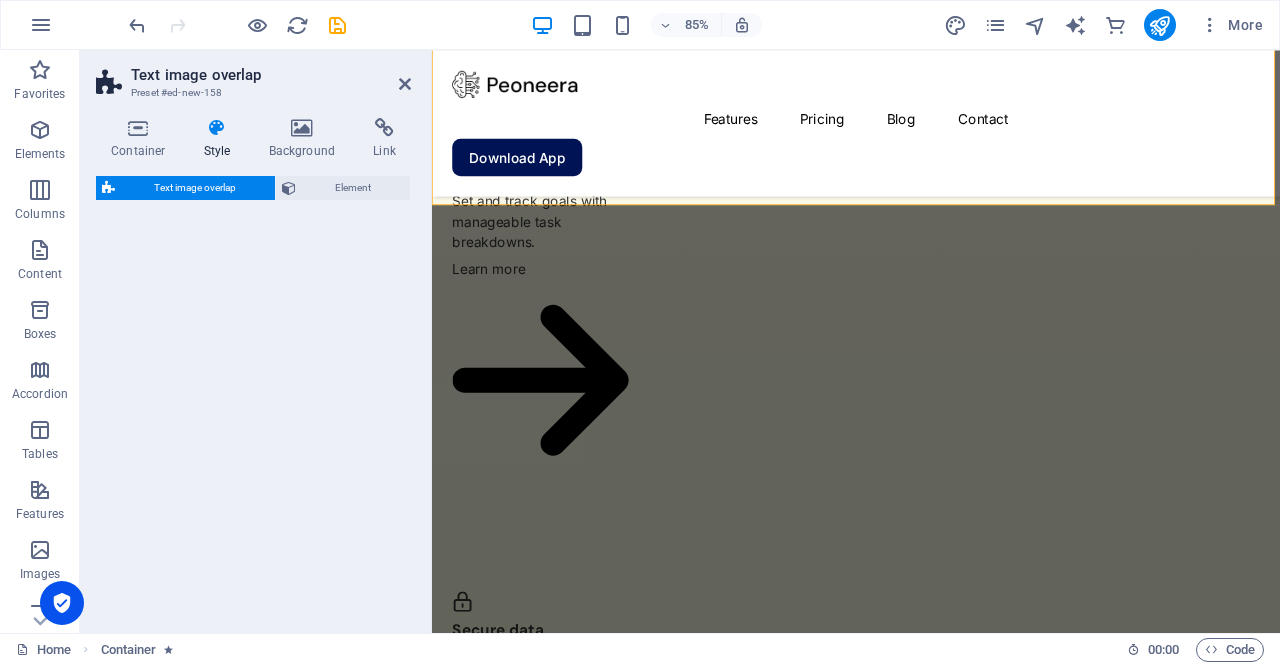 select on "px" 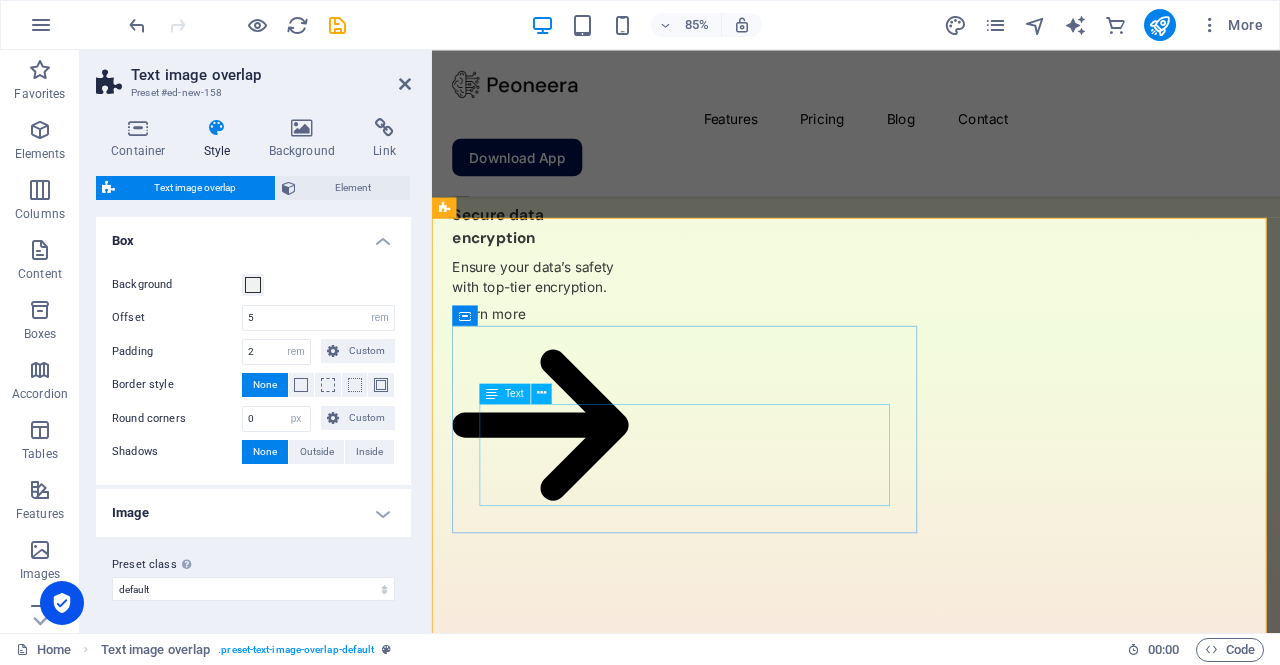 scroll, scrollTop: 5430, scrollLeft: 0, axis: vertical 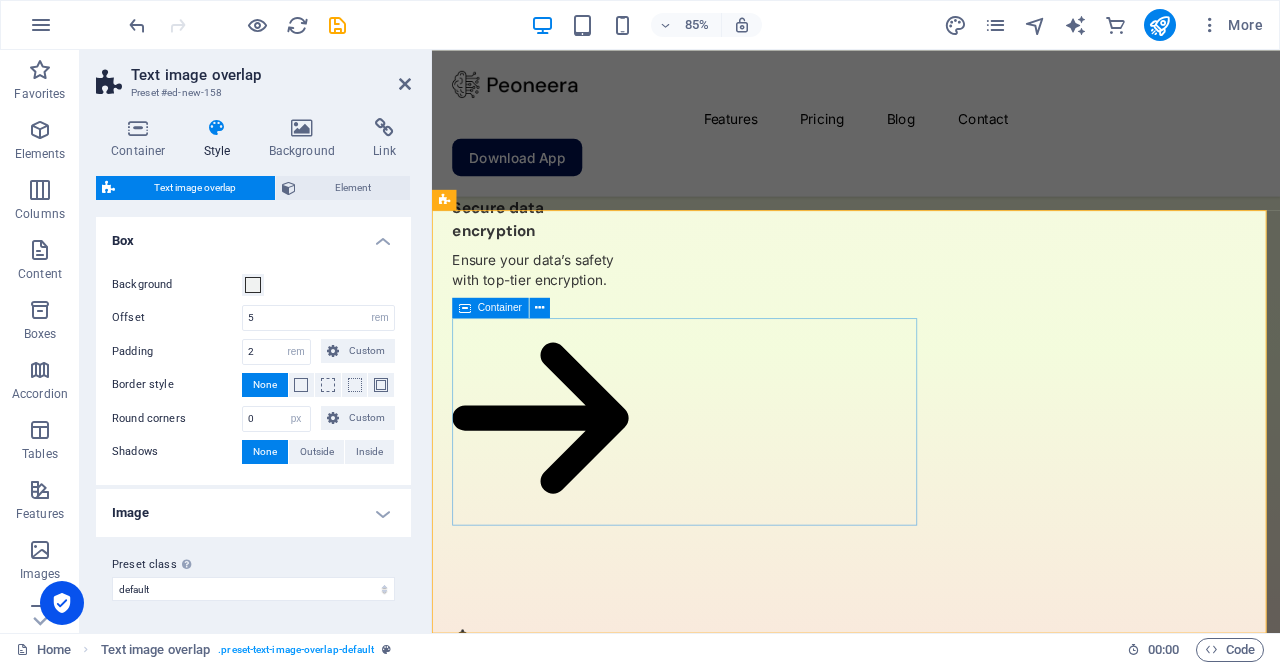 click on "New headline Lorem ipsum dolor sit amet, consectetuer adipiscing elit. Aenean commodo ligula eget dolor. Lorem ipsum dolor sit amet, consectetuer adipiscing elit leget dolor. Lorem ipsum dolor sit amet, consectetuer adipiscing elit. Aenean commodo ligula eget dolor." at bounding box center [971, 28835] 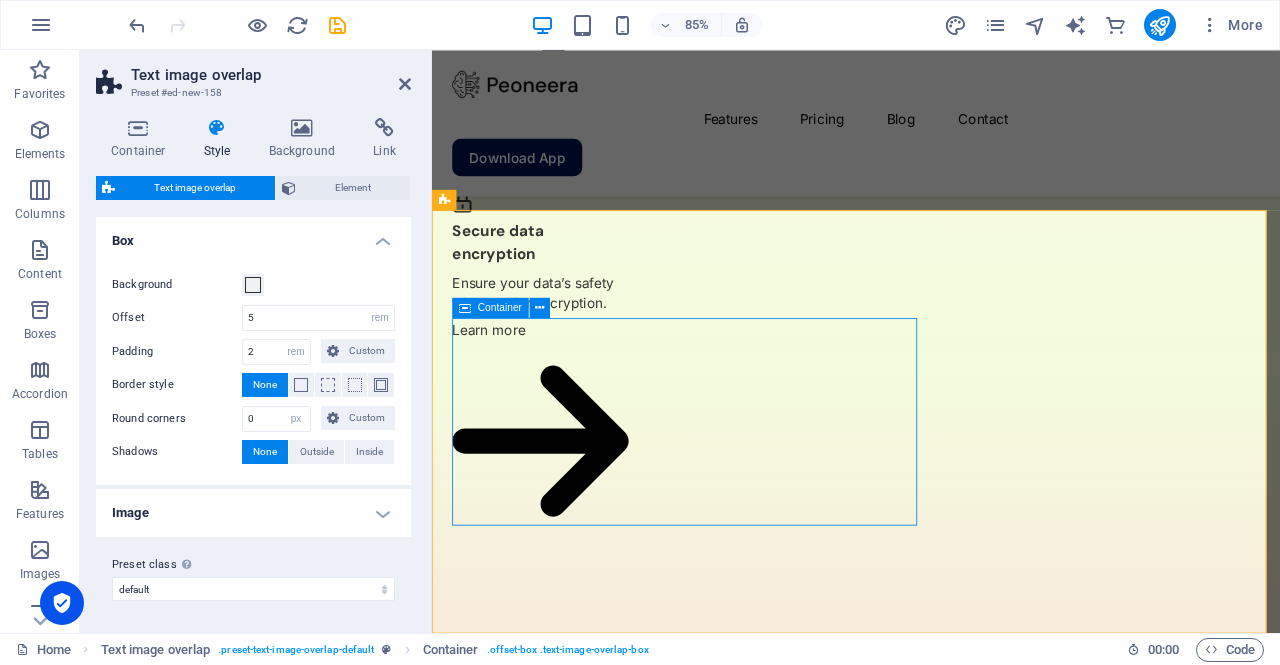 scroll, scrollTop: 5224, scrollLeft: 0, axis: vertical 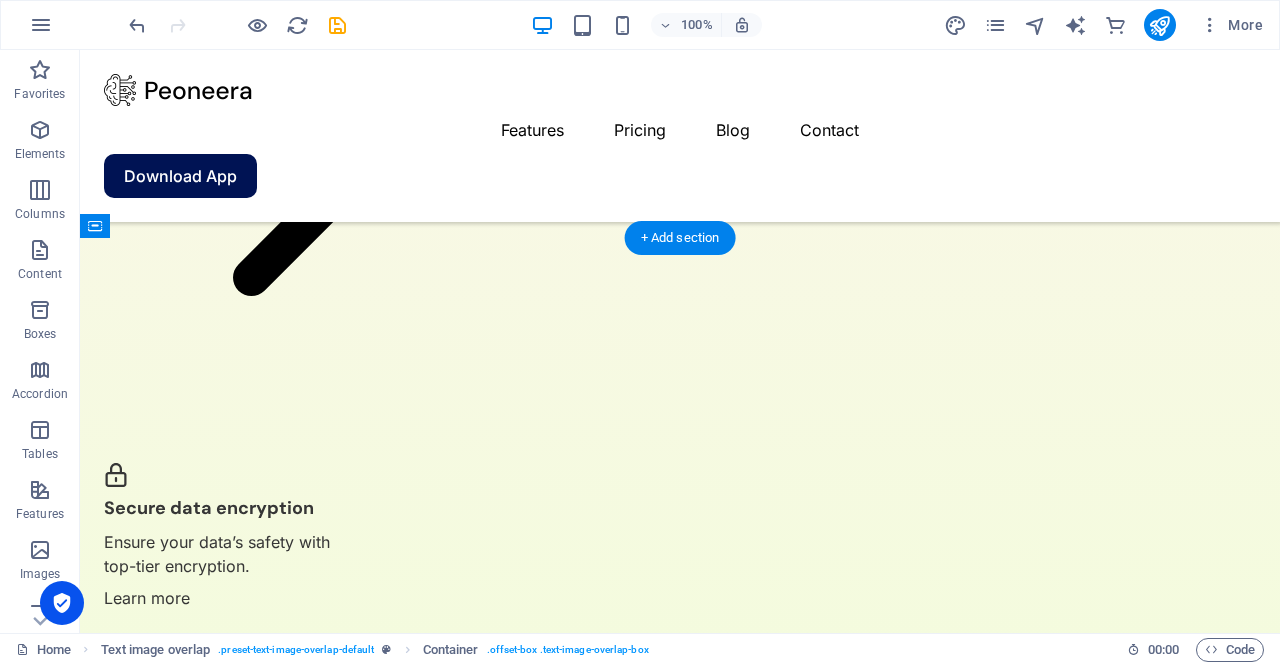 drag, startPoint x: 543, startPoint y: 356, endPoint x: 854, endPoint y: 555, distance: 369.21808 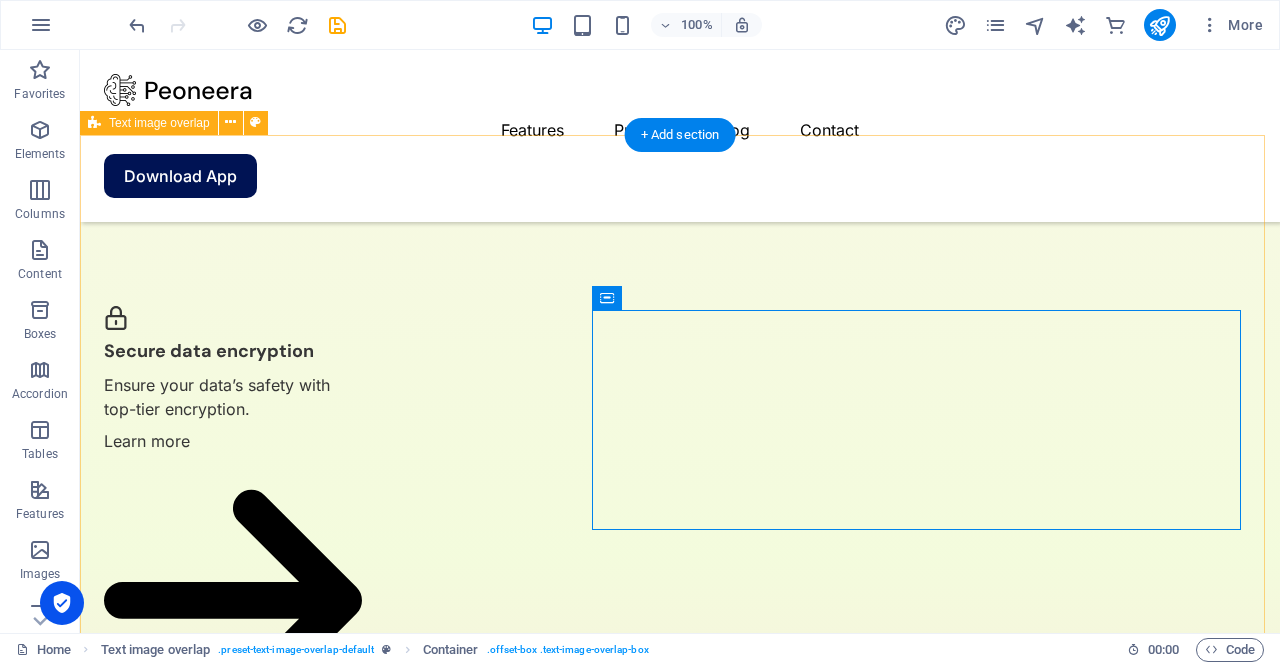scroll, scrollTop: 5400, scrollLeft: 0, axis: vertical 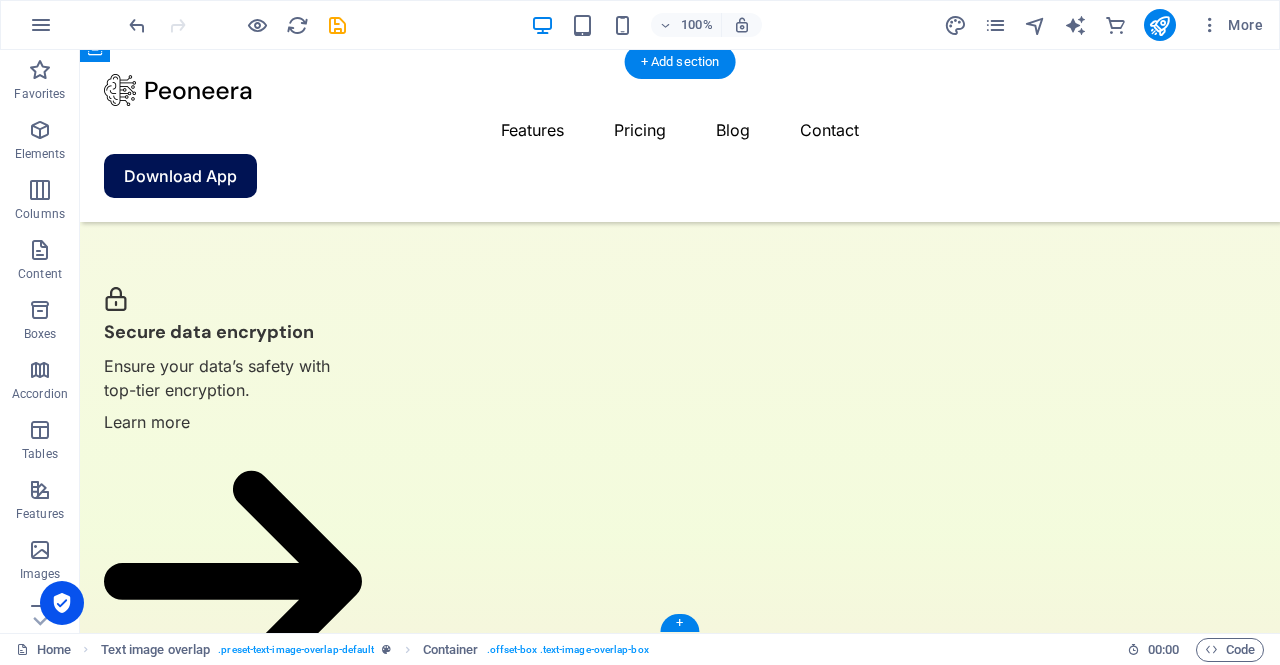 drag, startPoint x: 687, startPoint y: 279, endPoint x: 330, endPoint y: 237, distance: 359.4621 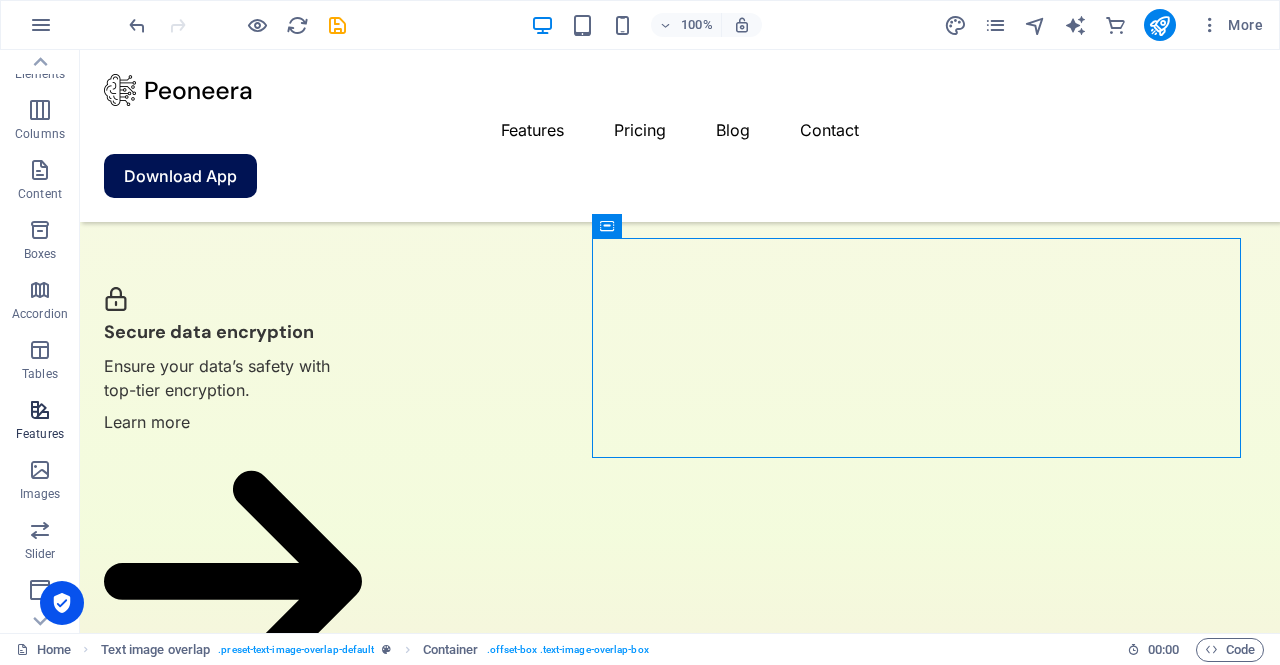 scroll, scrollTop: 0, scrollLeft: 0, axis: both 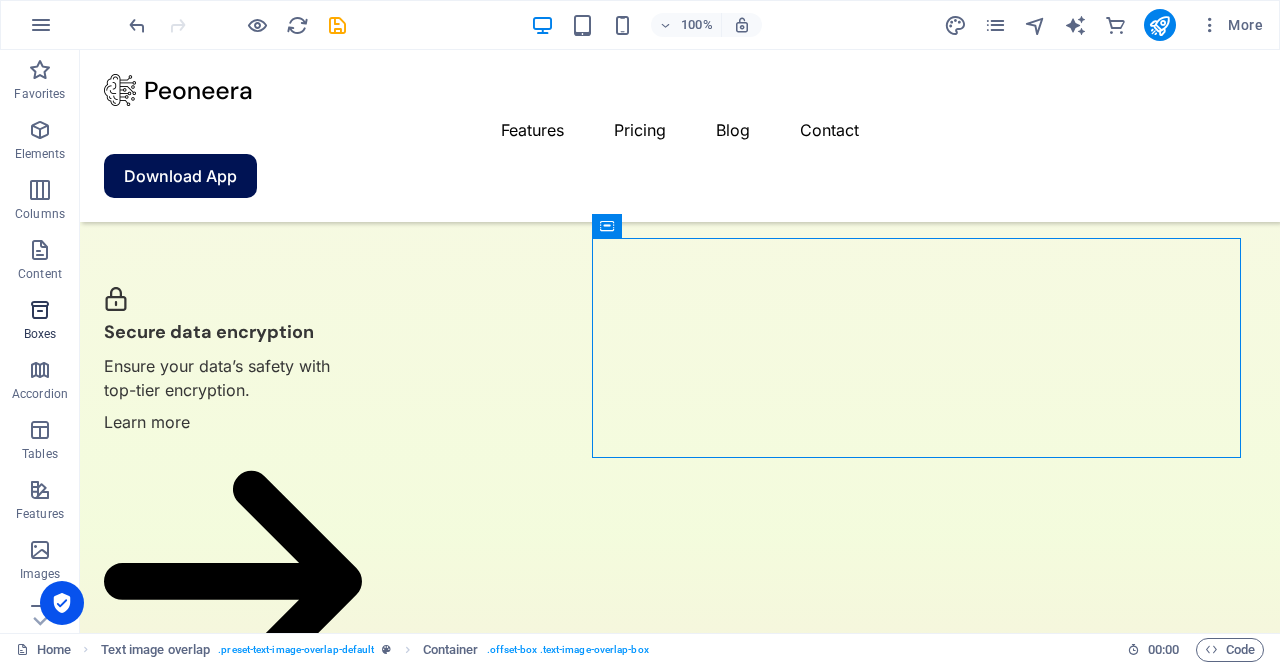click at bounding box center (40, 310) 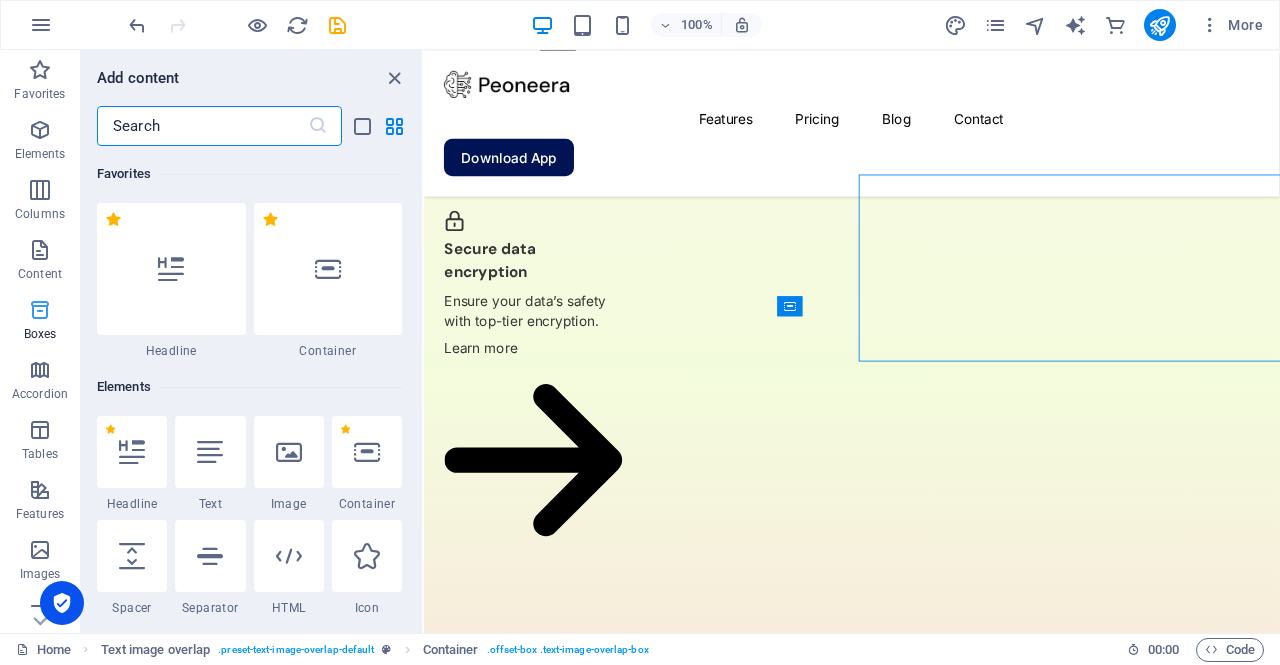 scroll, scrollTop: 5441, scrollLeft: 0, axis: vertical 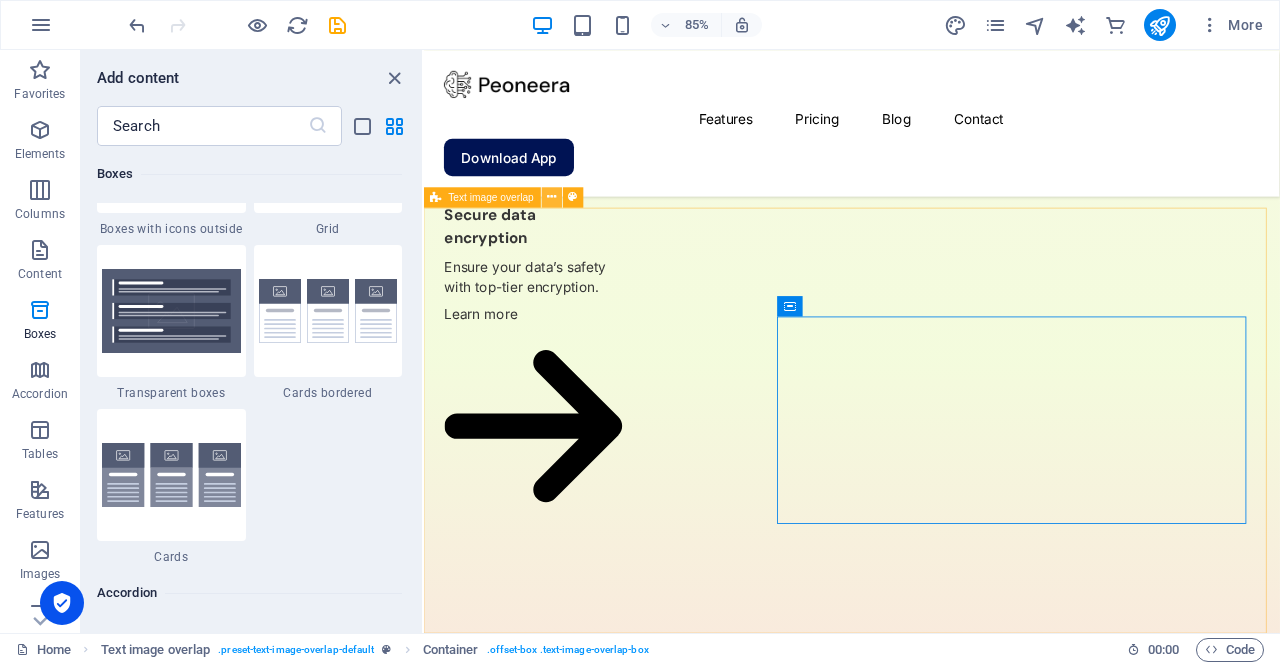 click at bounding box center [552, 197] 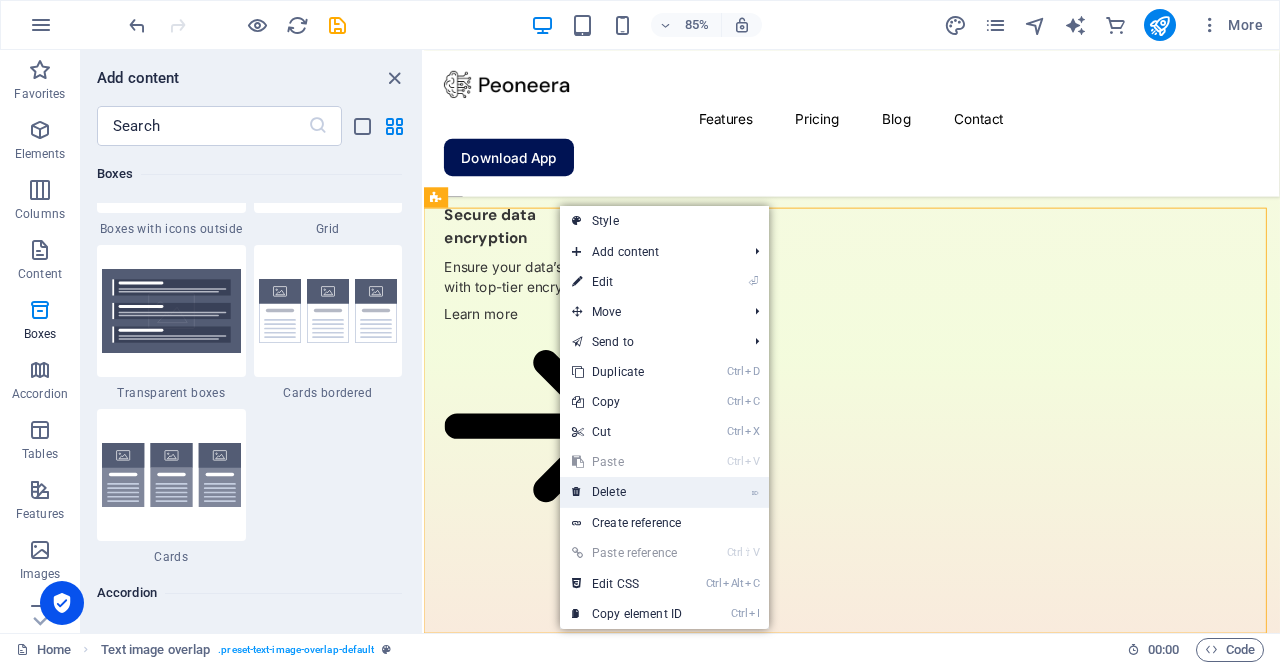 click on "⌦  Delete" at bounding box center [627, 492] 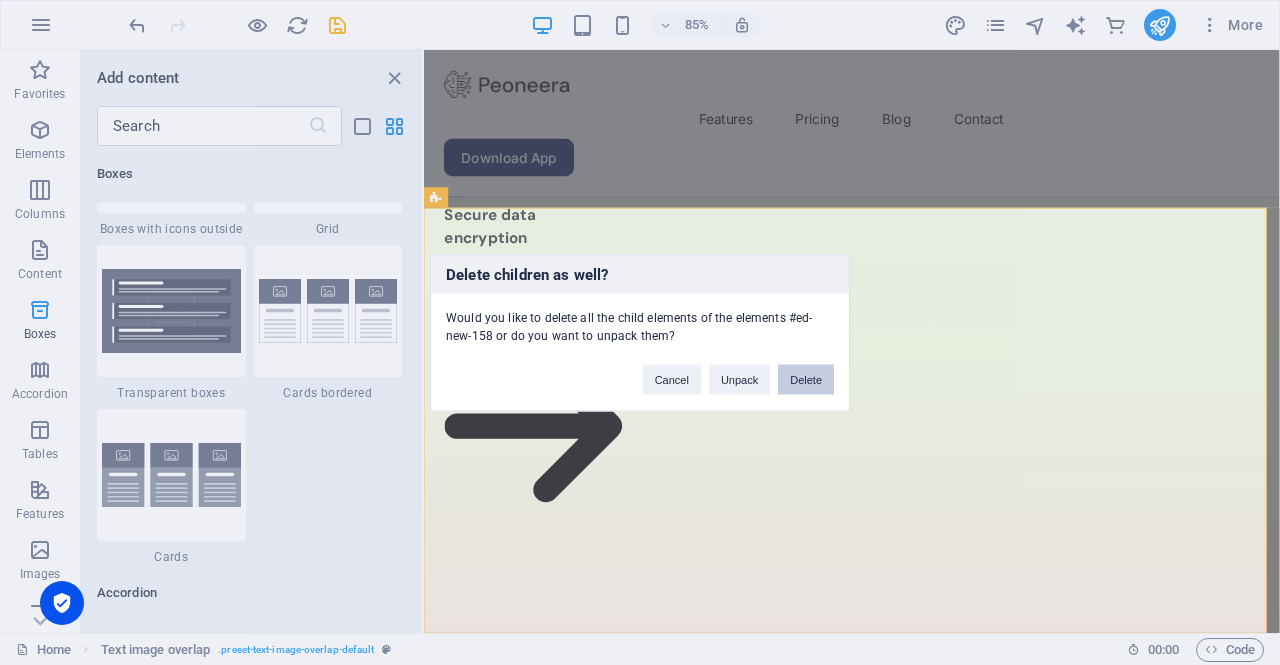 click on "Delete" at bounding box center [806, 379] 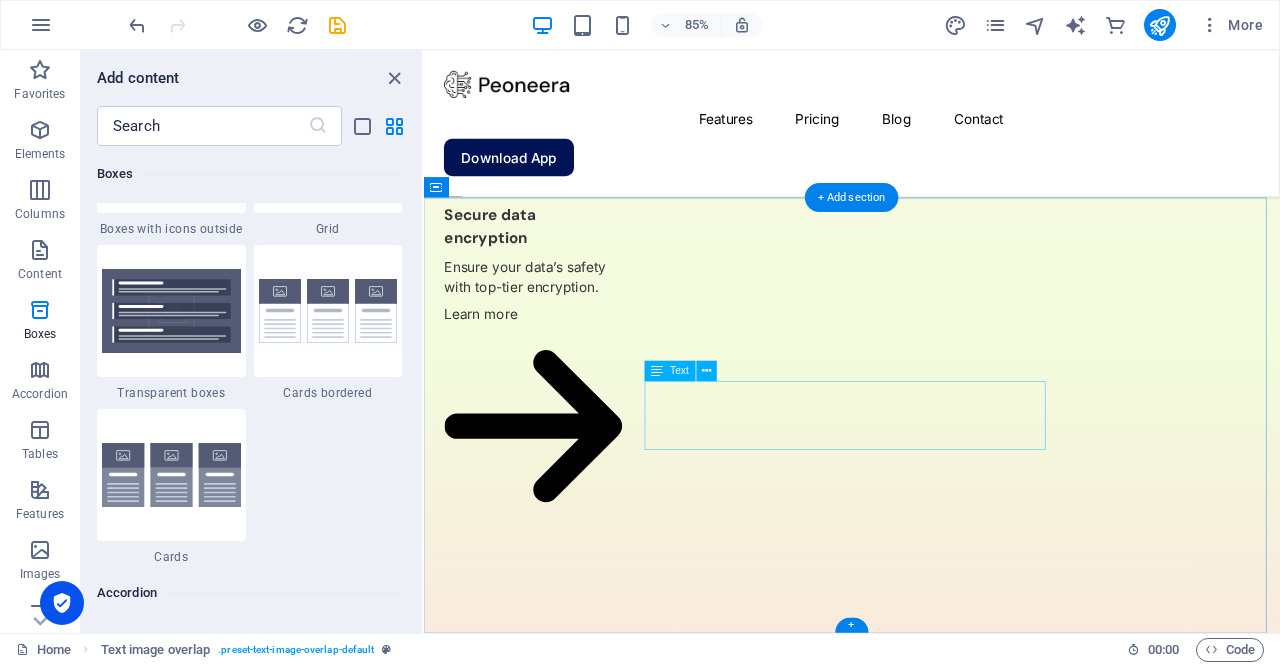 scroll, scrollTop: 4940, scrollLeft: 0, axis: vertical 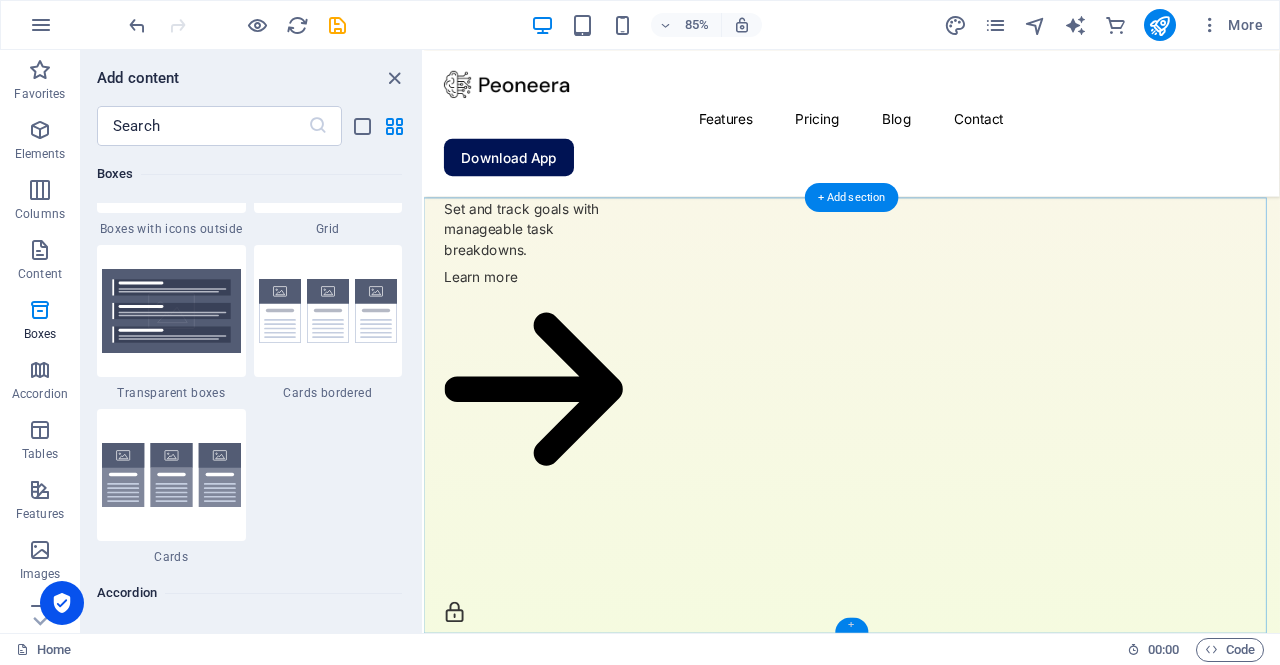 click on "+" at bounding box center (851, 624) 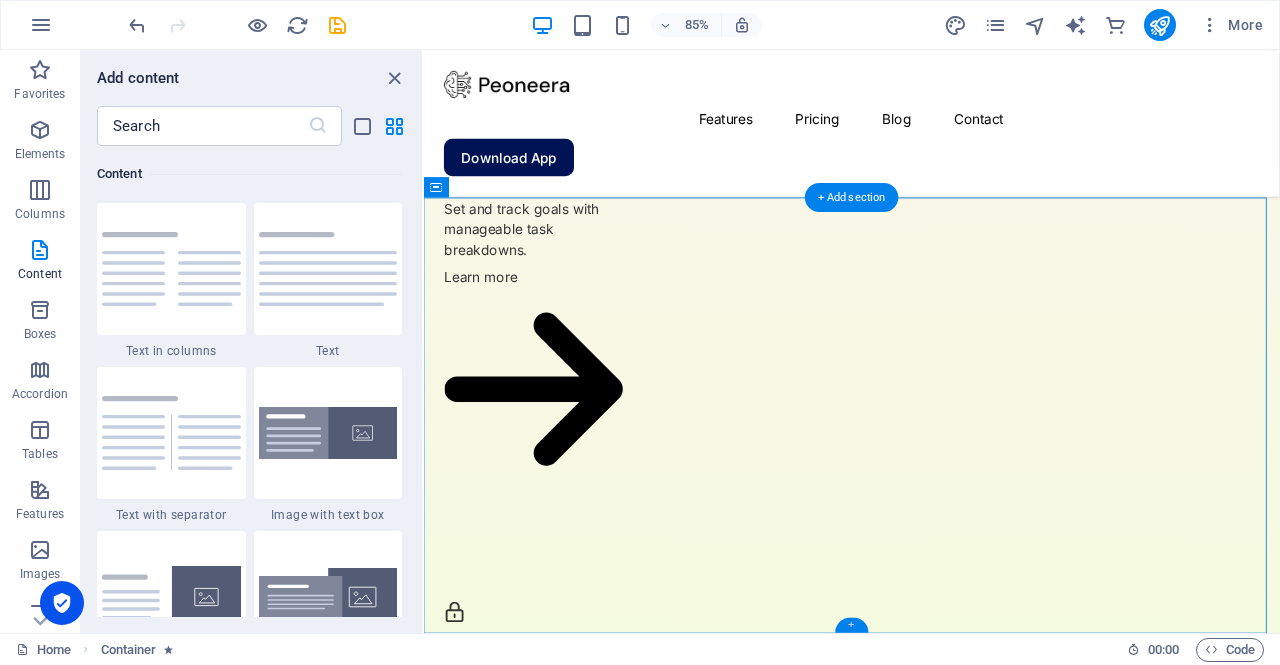 scroll, scrollTop: 3499, scrollLeft: 0, axis: vertical 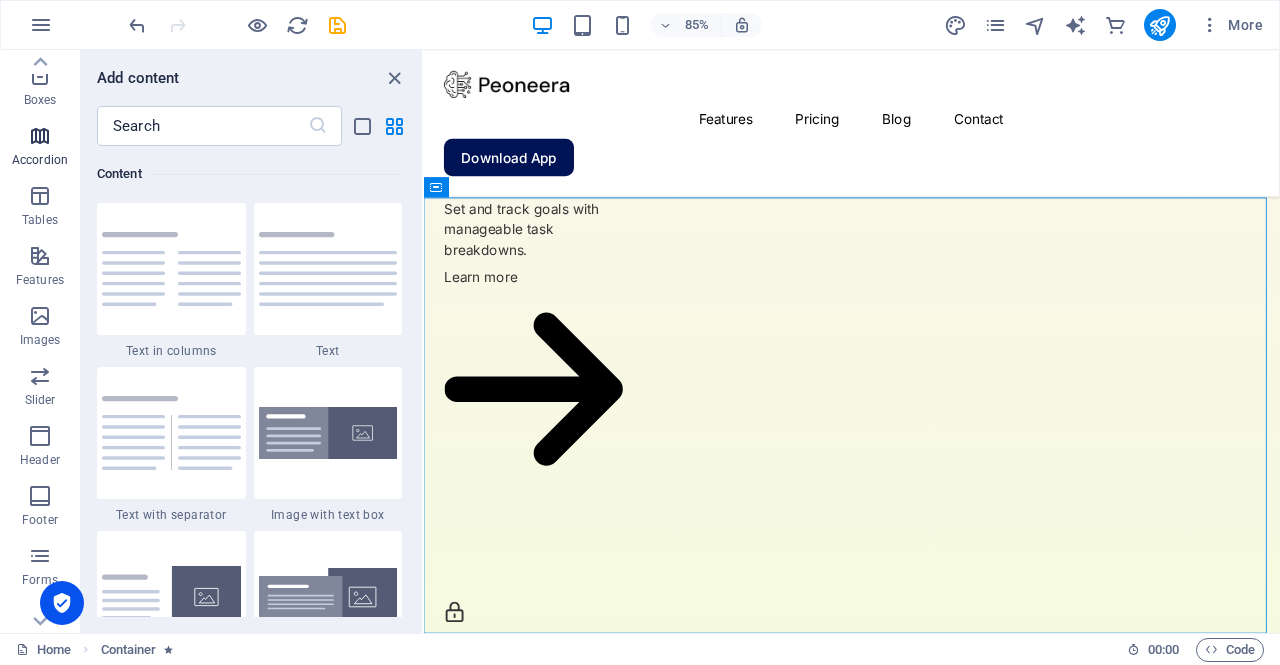 click at bounding box center [40, 376] 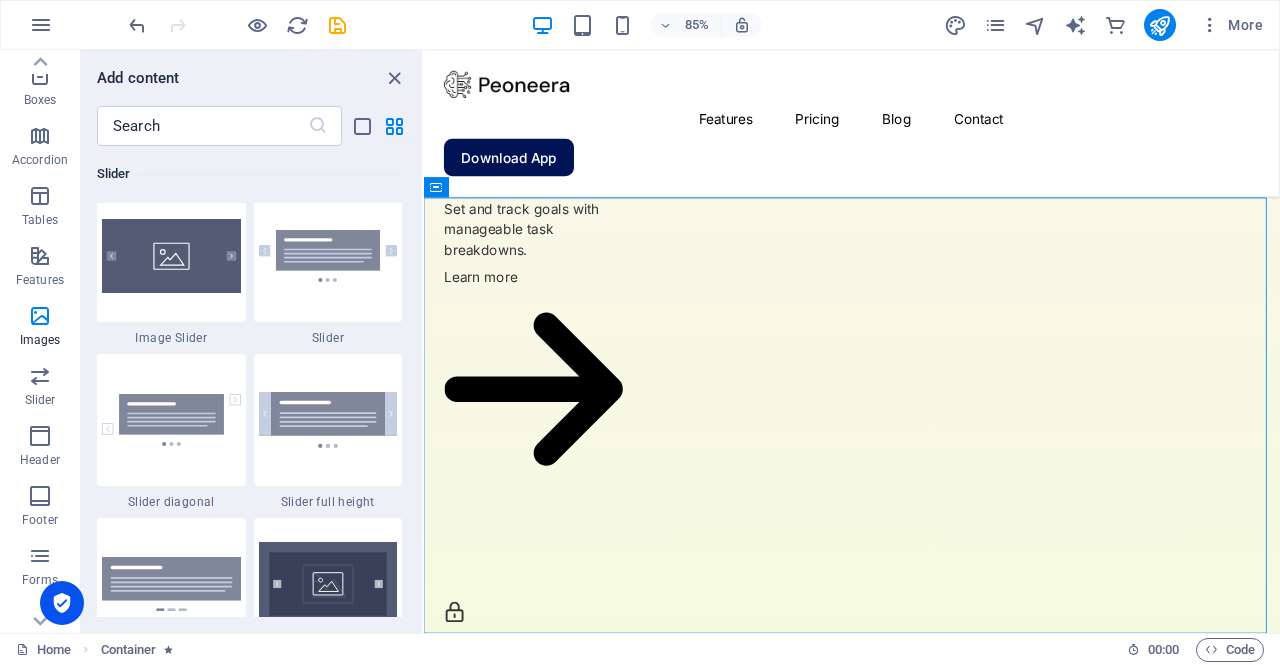 scroll, scrollTop: 11058, scrollLeft: 0, axis: vertical 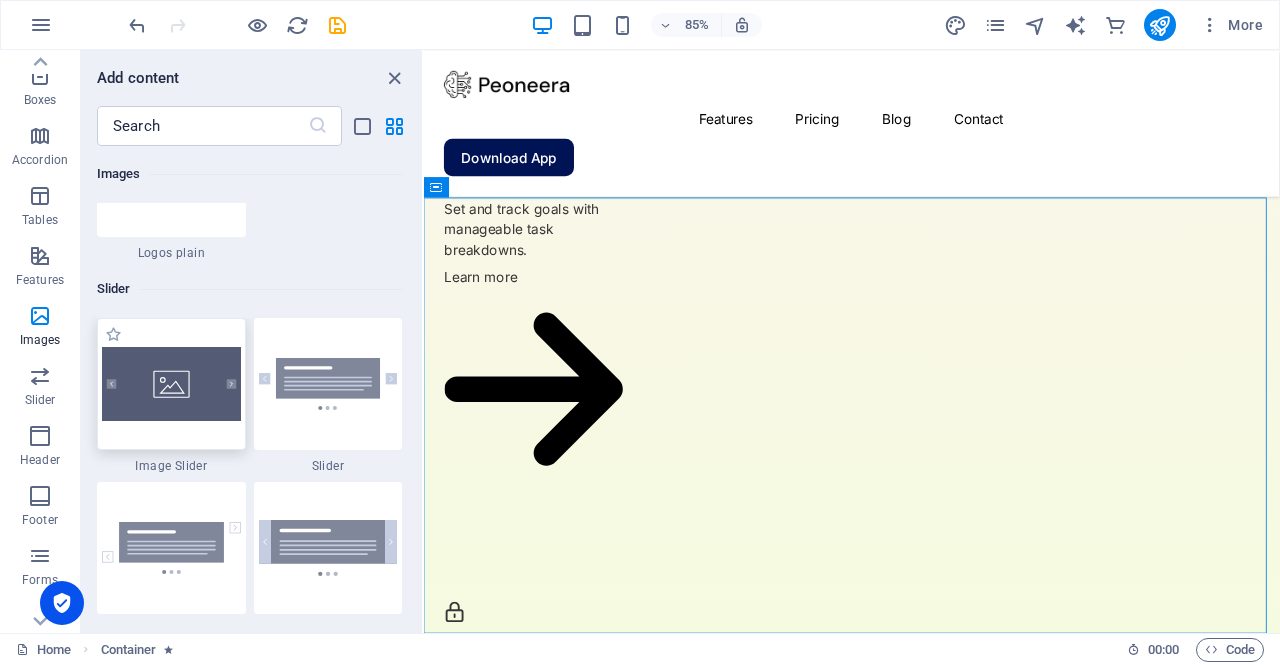 click at bounding box center (171, 384) 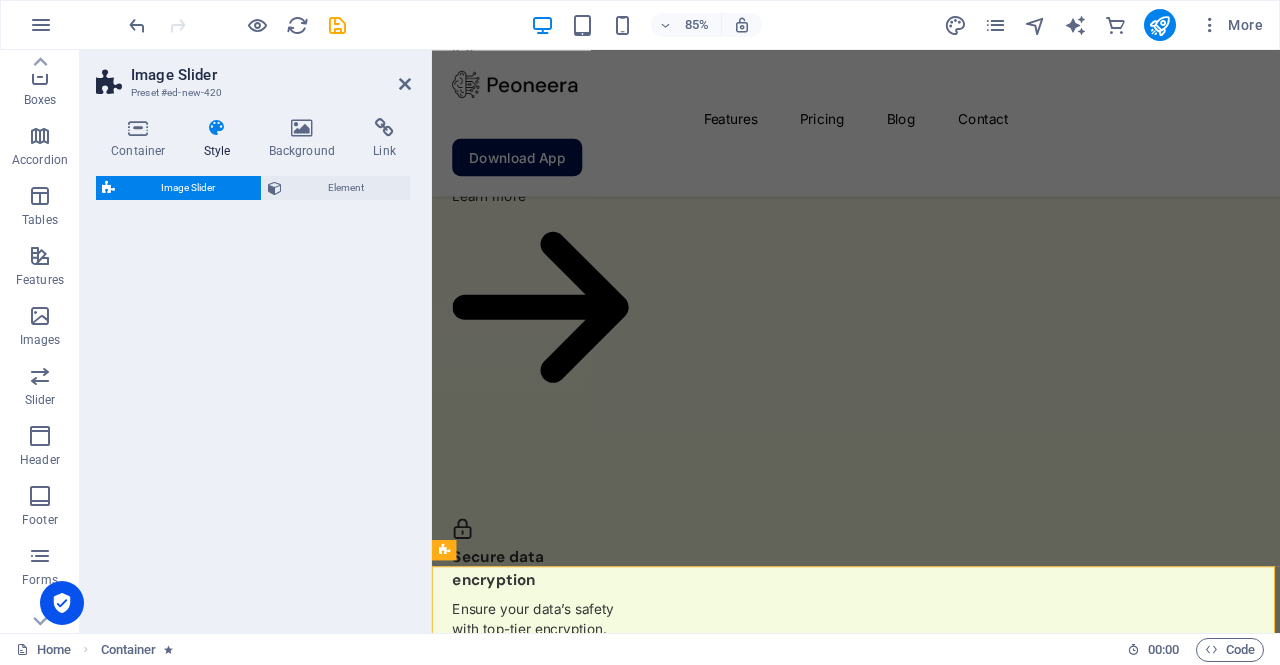 select on "rem" 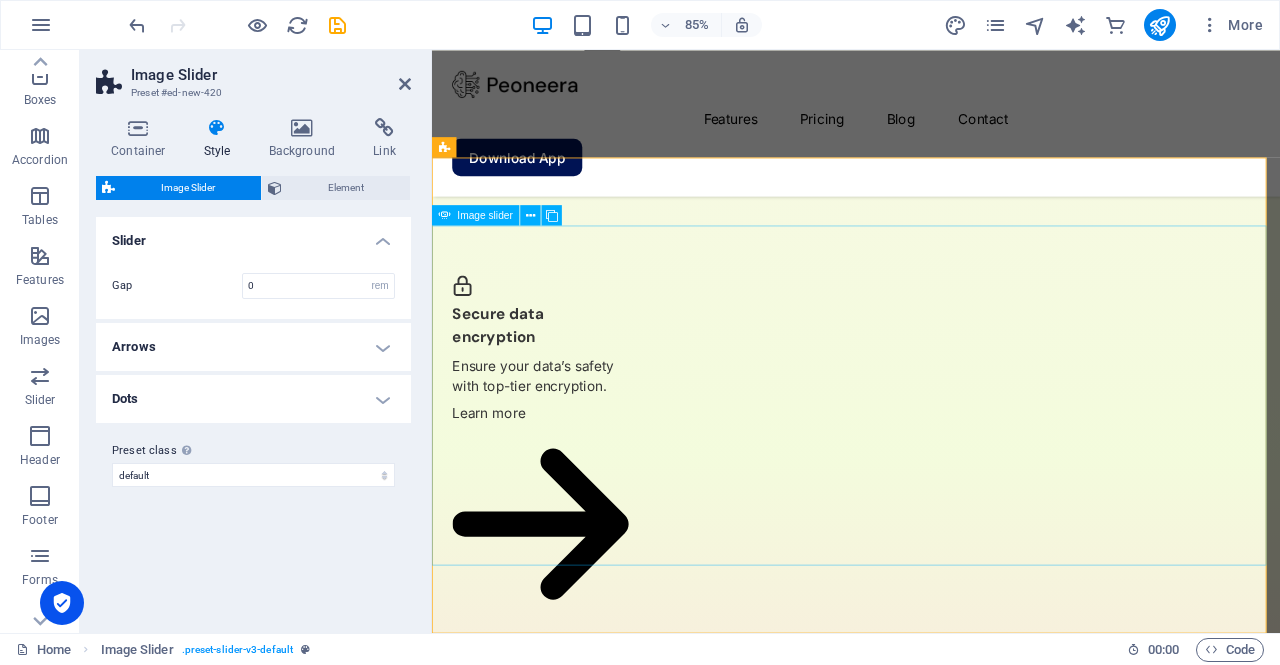 scroll, scrollTop: 5492, scrollLeft: 0, axis: vertical 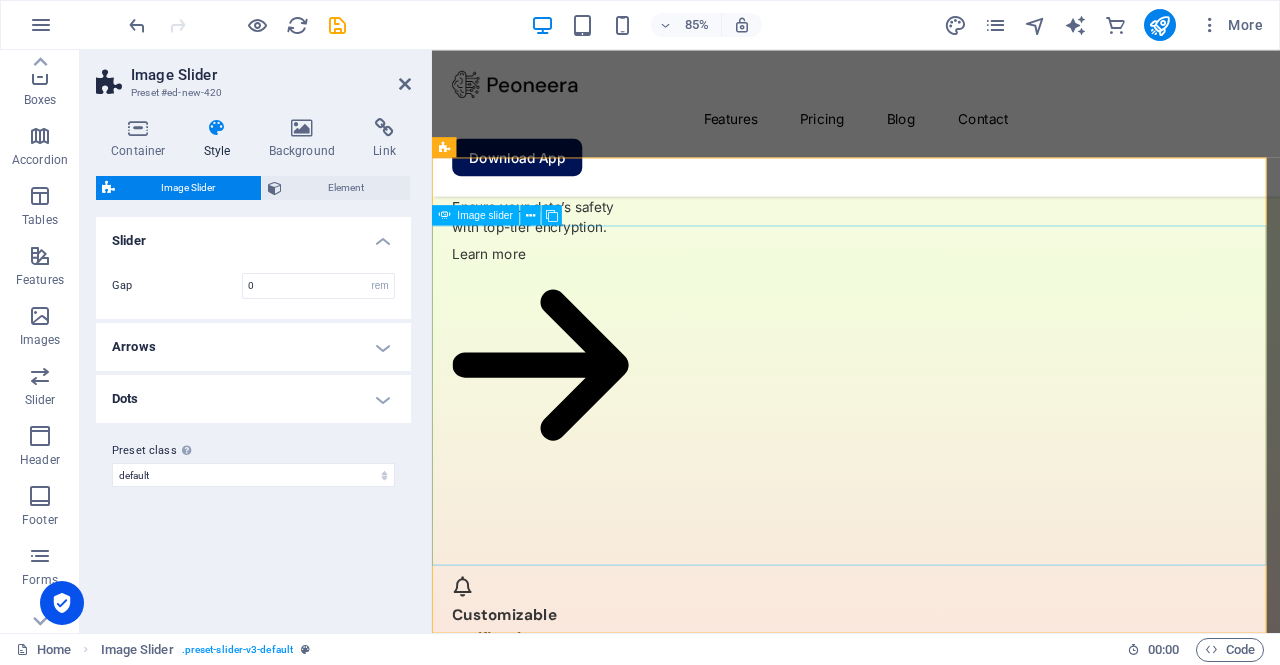 click at bounding box center [931, 30467] 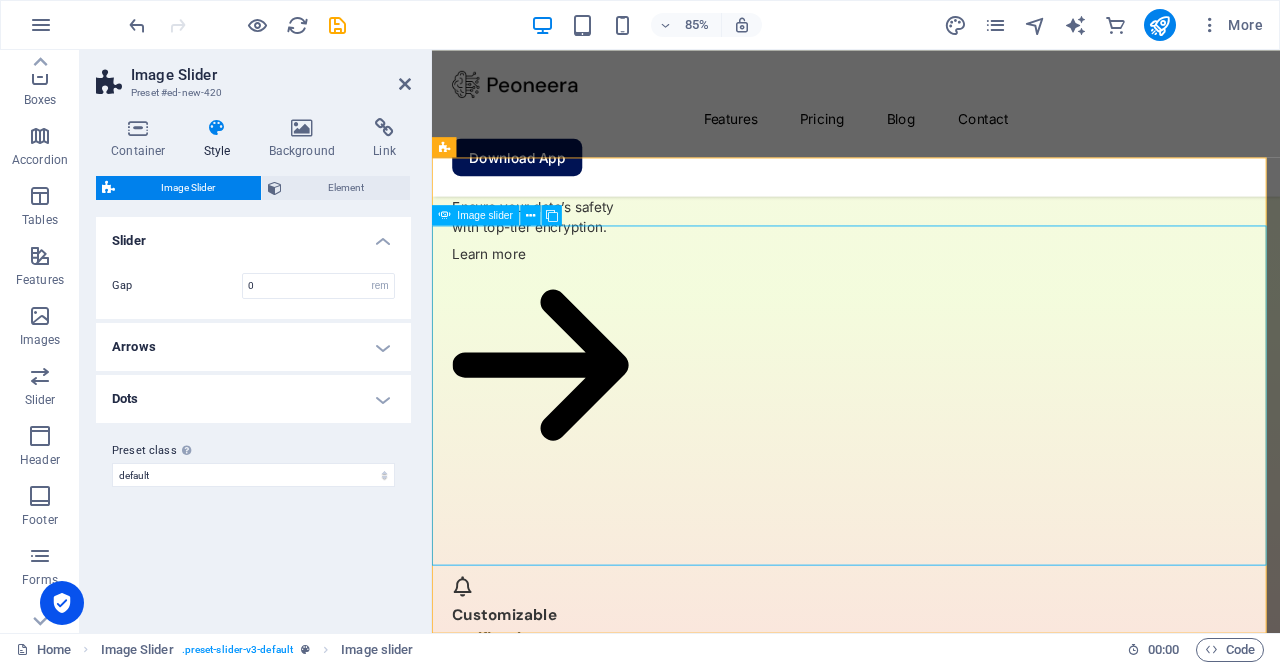click at bounding box center (931, 30467) 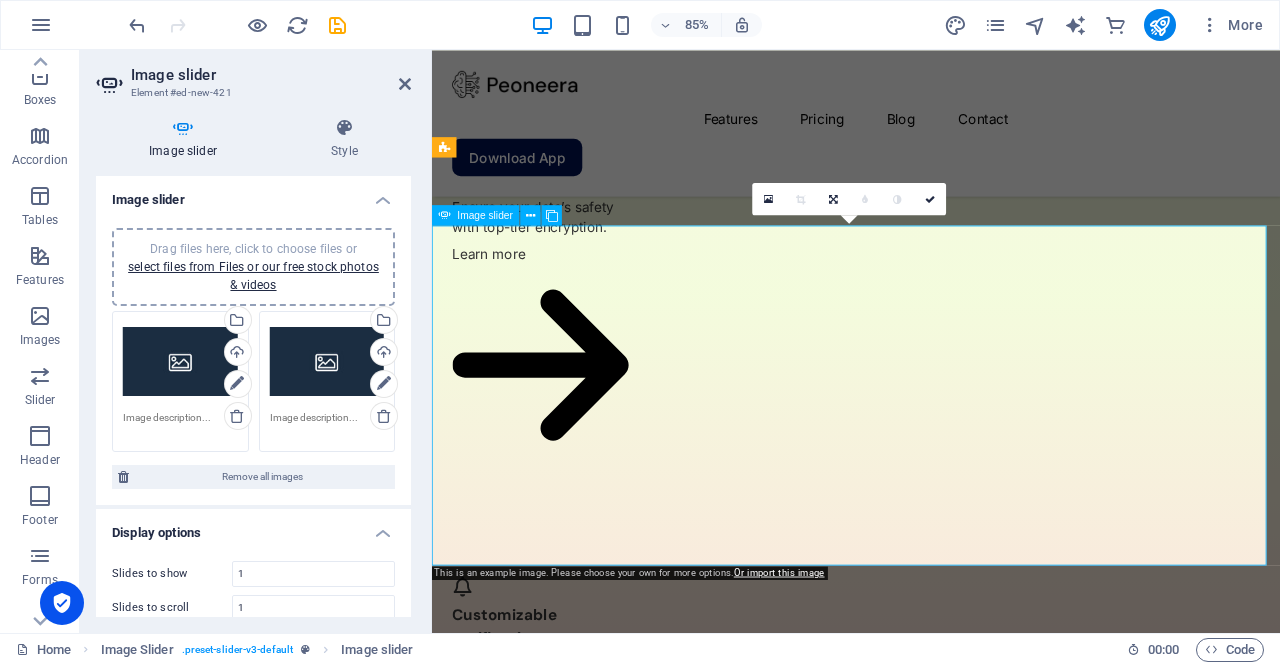 click at bounding box center (-38, 29364) 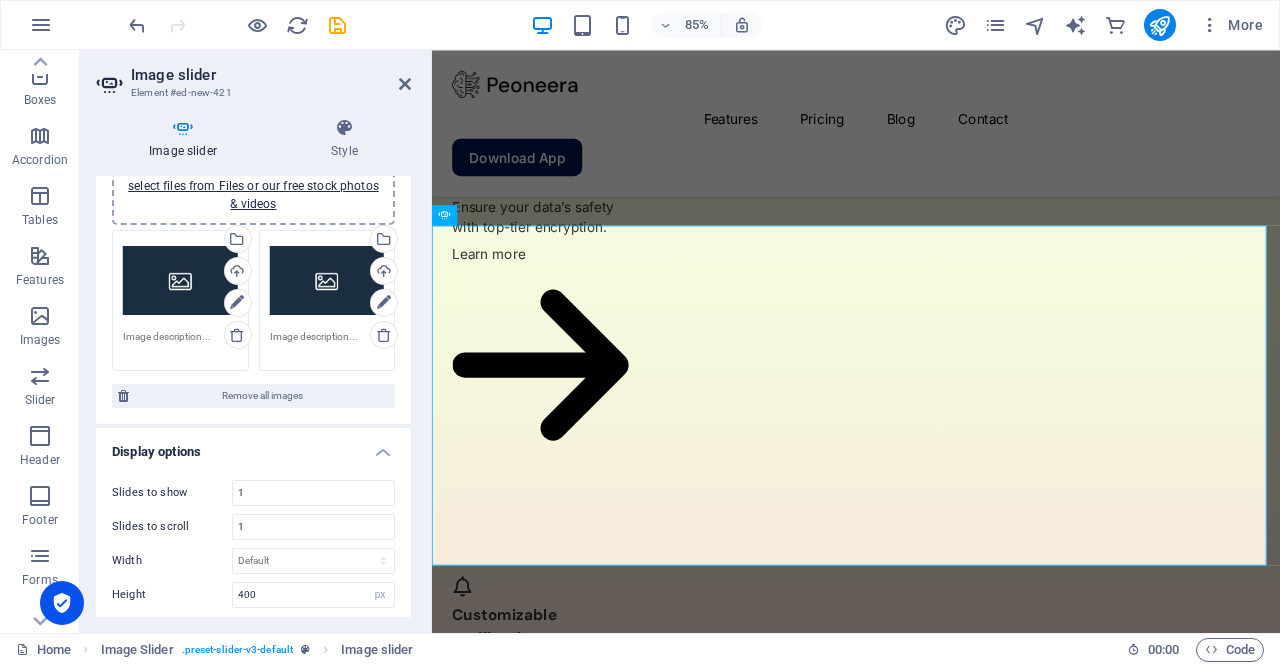 scroll, scrollTop: 82, scrollLeft: 0, axis: vertical 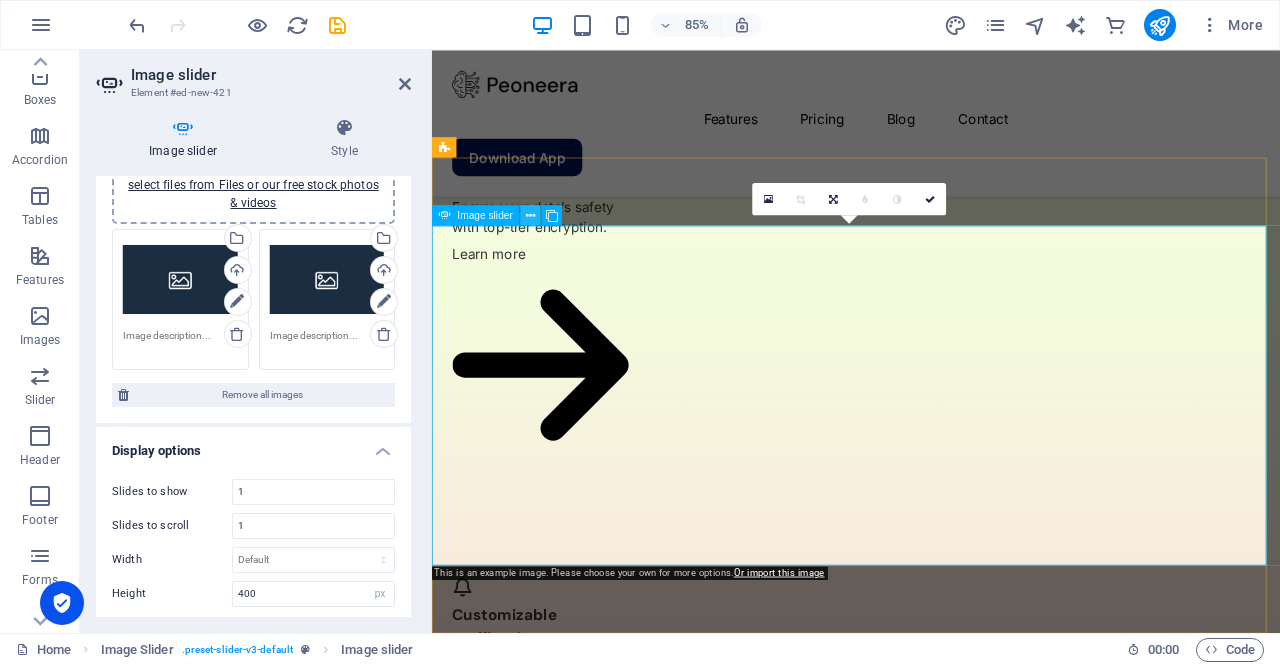 click at bounding box center (530, 215) 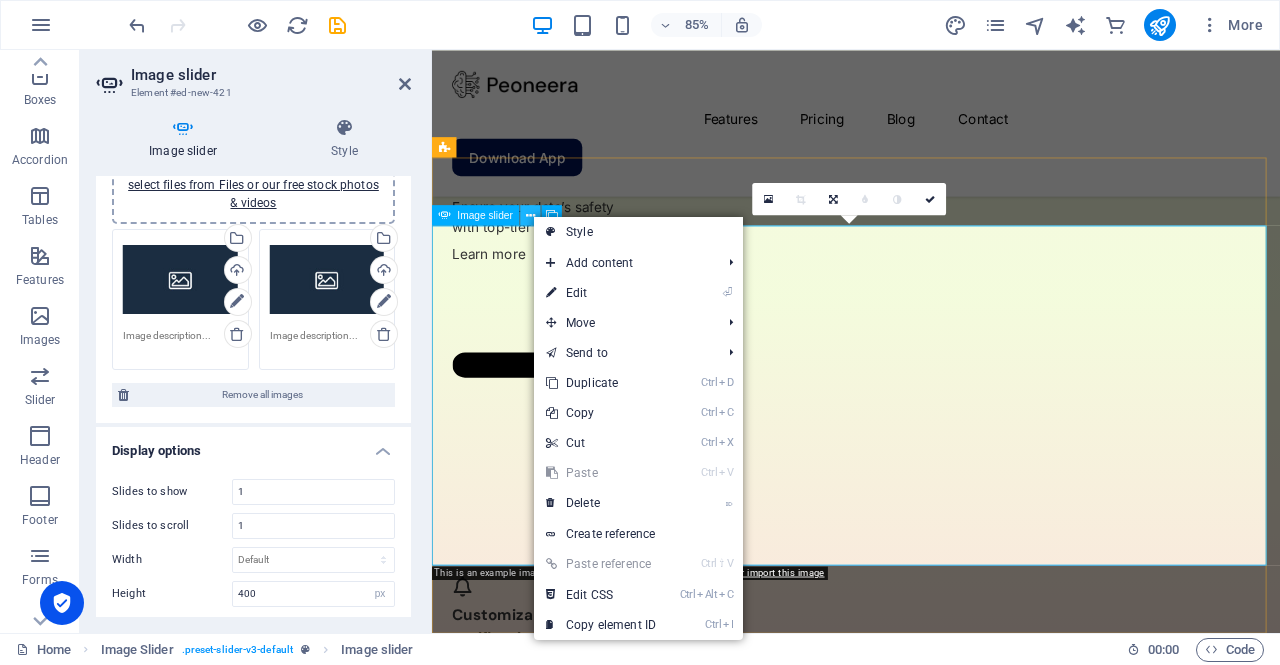 click at bounding box center [530, 215] 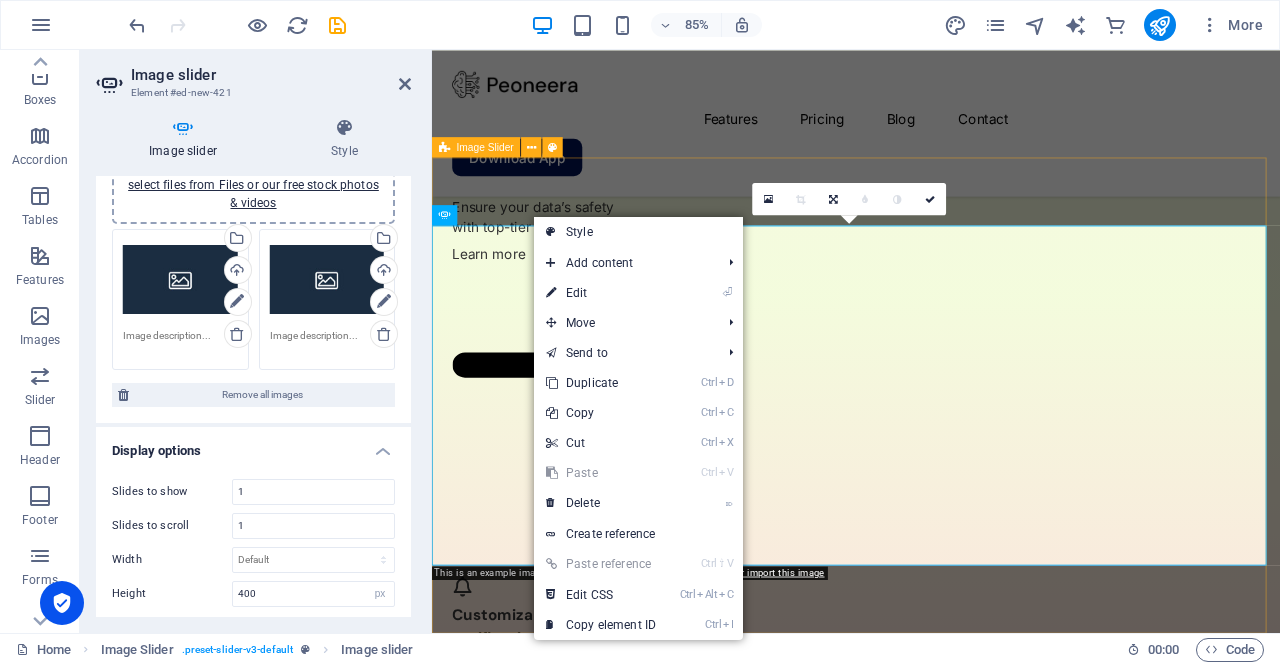 click on "1 2" at bounding box center (931, 28875) 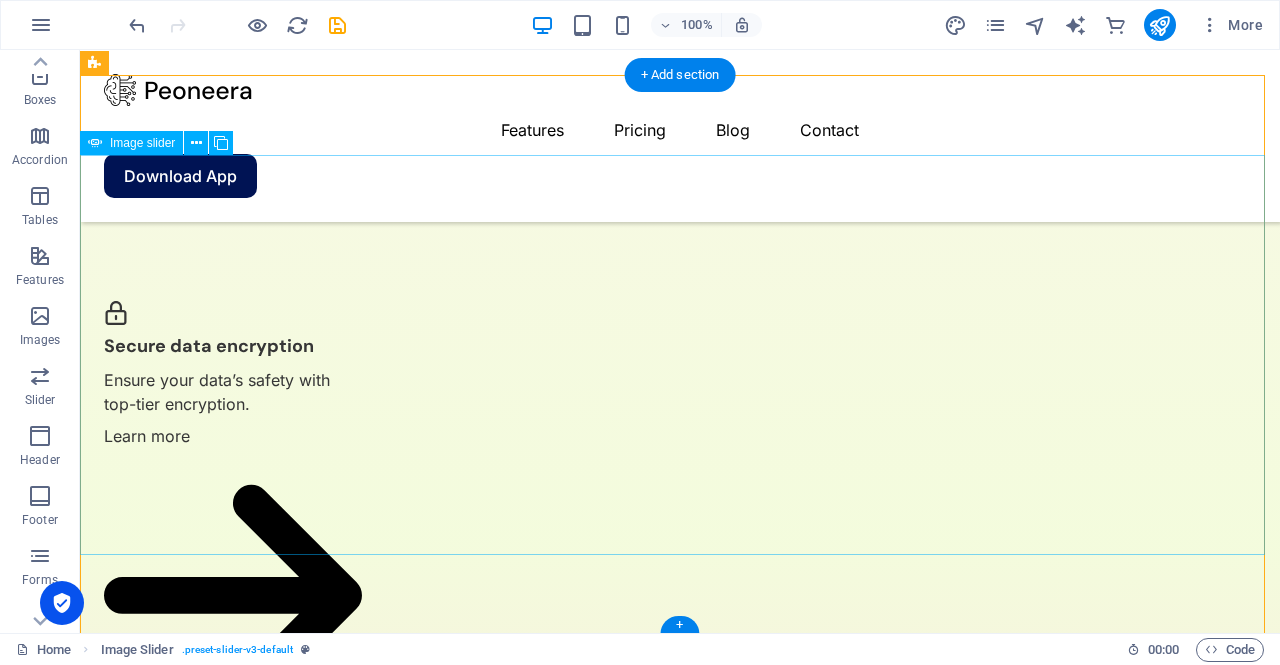 scroll, scrollTop: 5388, scrollLeft: 0, axis: vertical 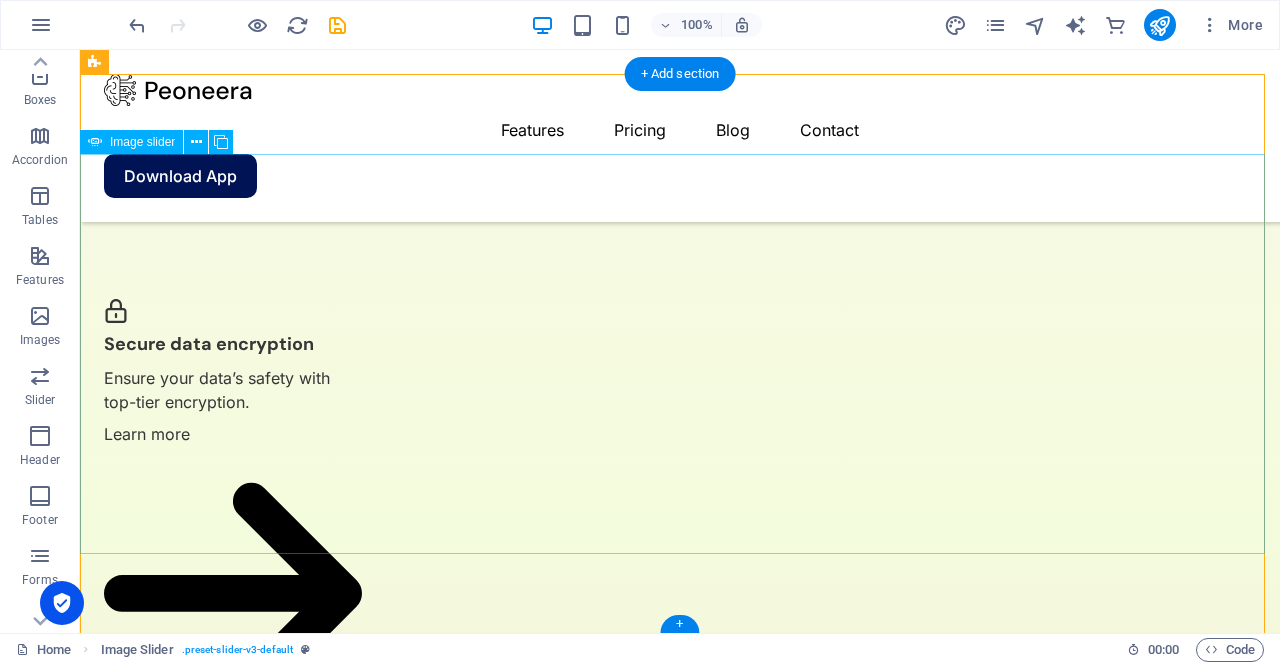 click at bounding box center (-593, 34495) 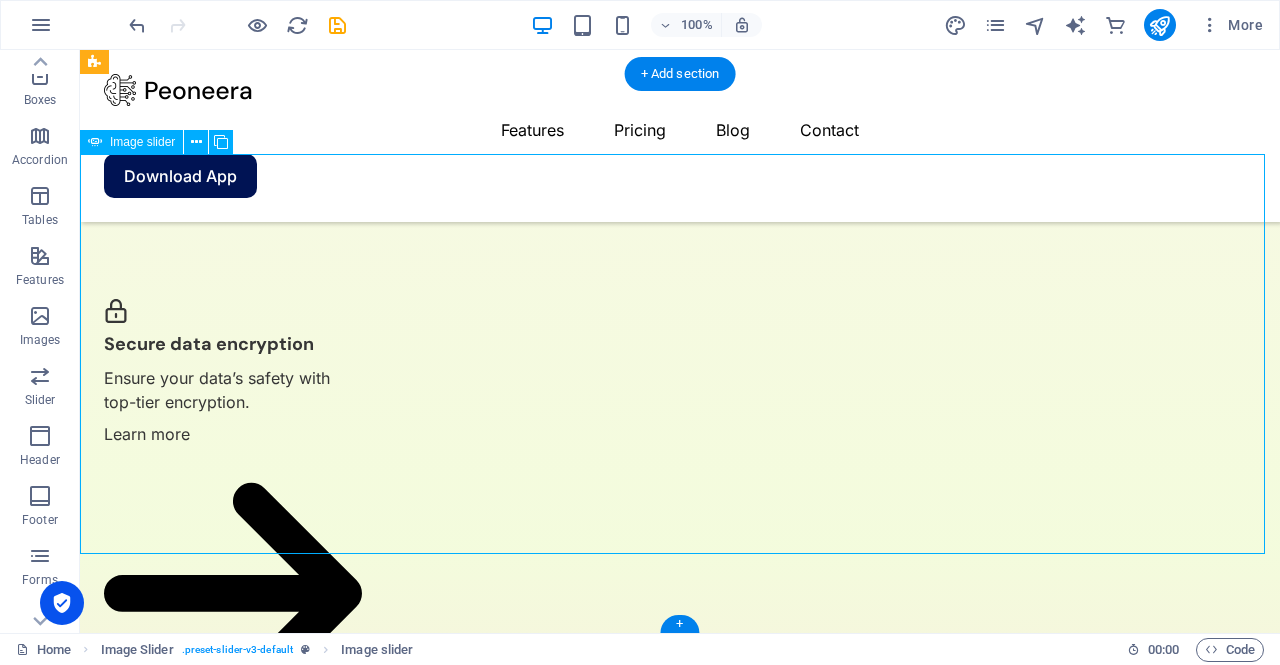 click at bounding box center [-593, 34495] 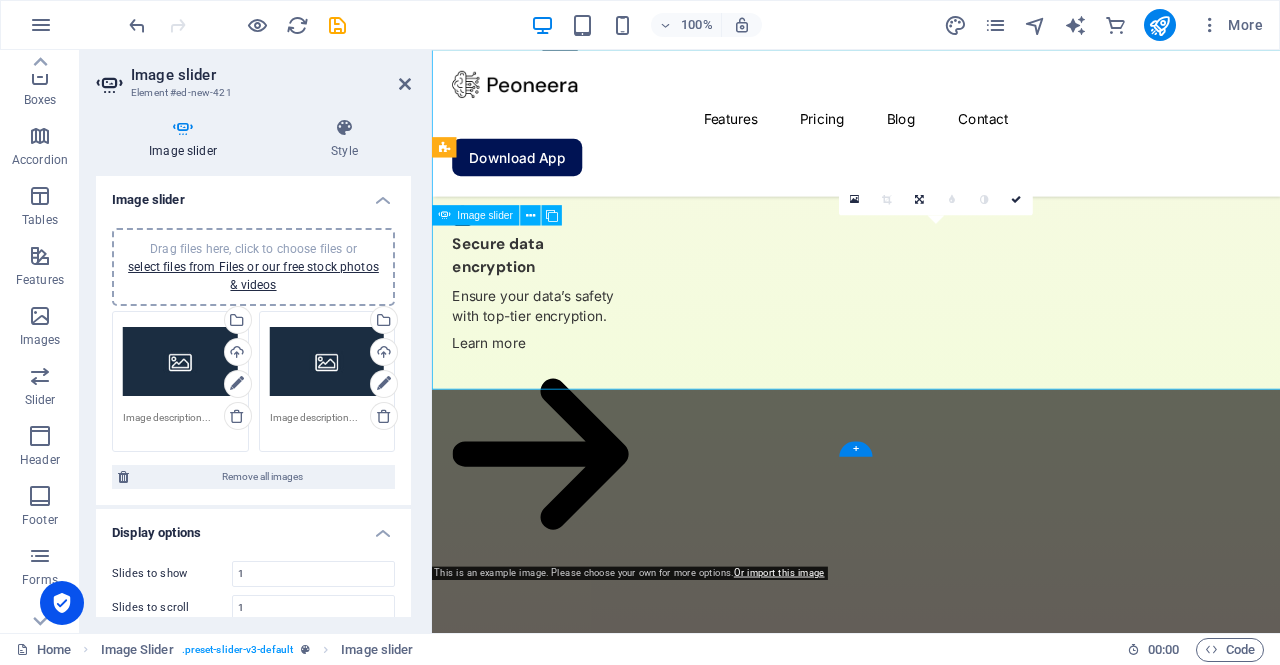 scroll, scrollTop: 5492, scrollLeft: 0, axis: vertical 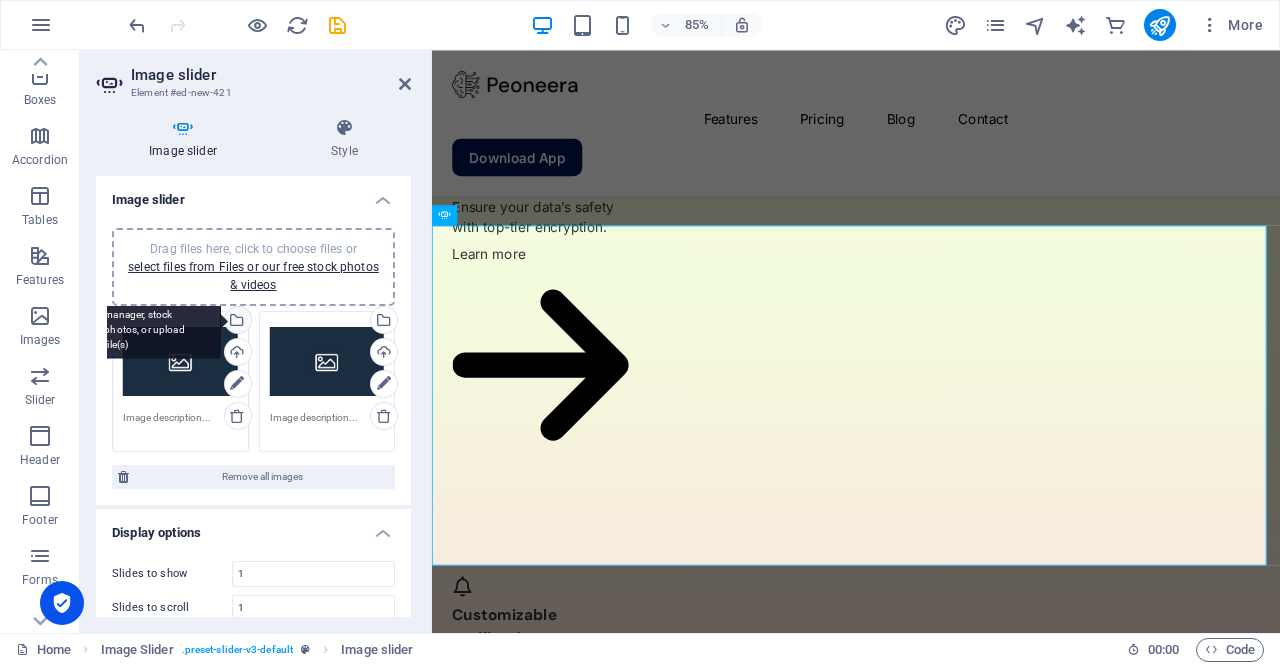 click on "Select files from the file manager, stock photos, or upload file(s)" at bounding box center (236, 322) 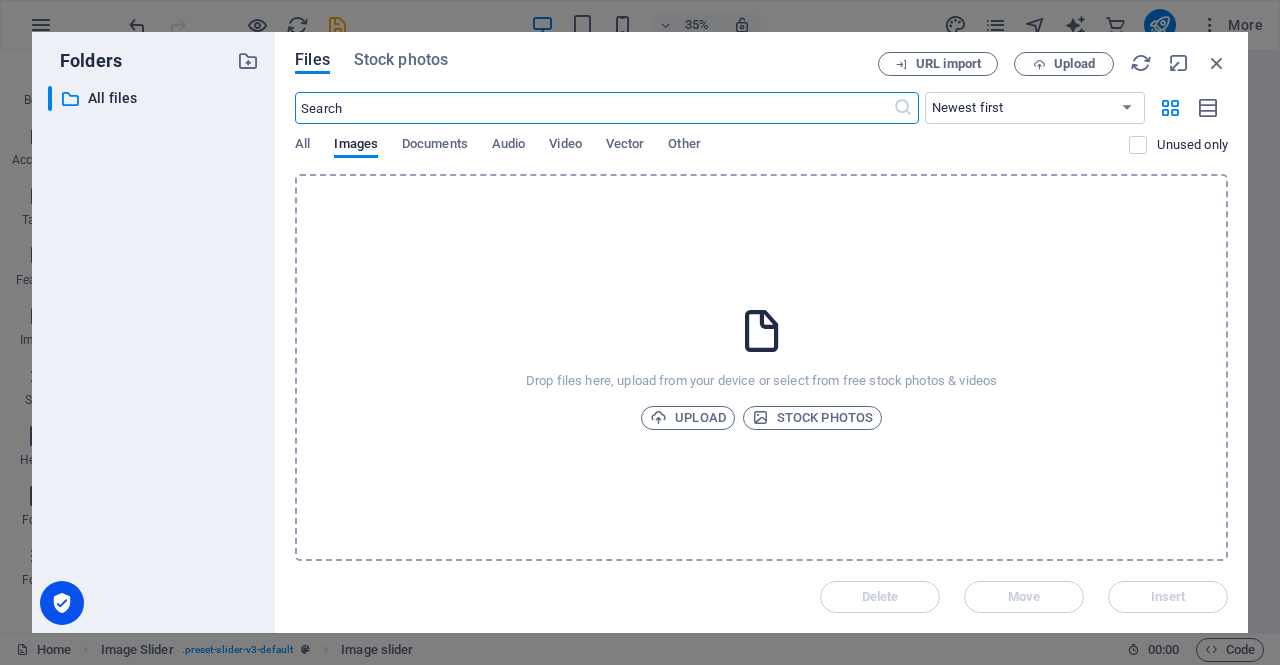 scroll, scrollTop: 4530, scrollLeft: 0, axis: vertical 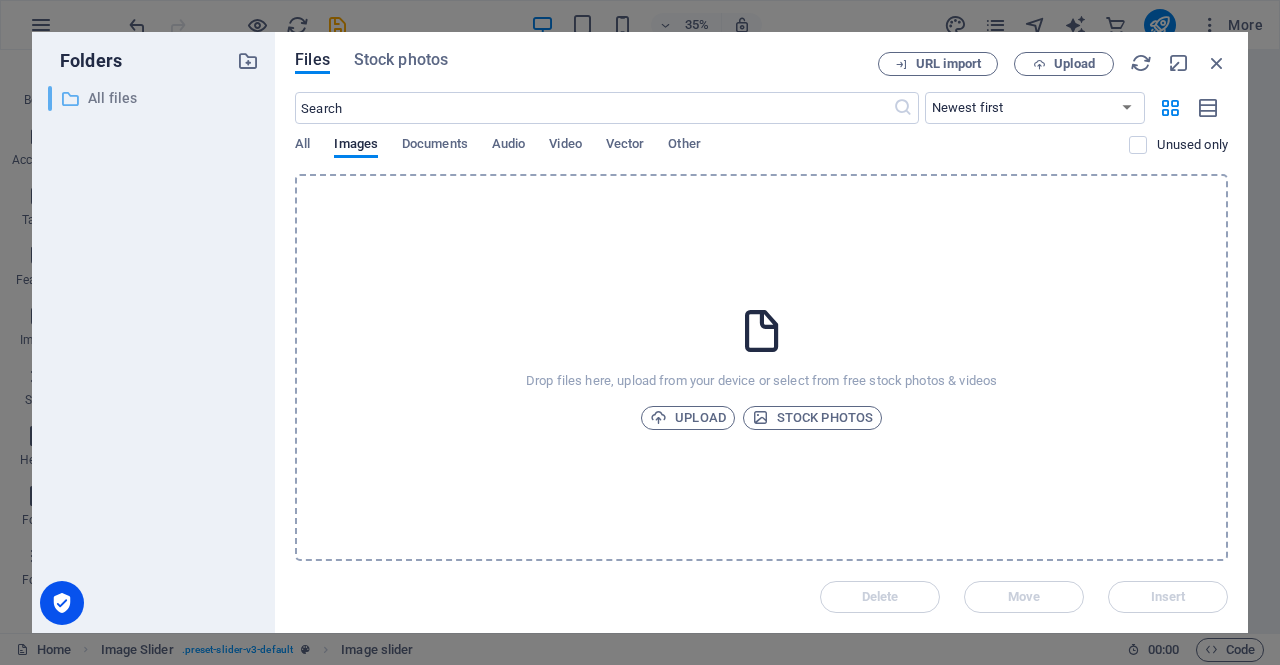 click on "All files" at bounding box center [155, 98] 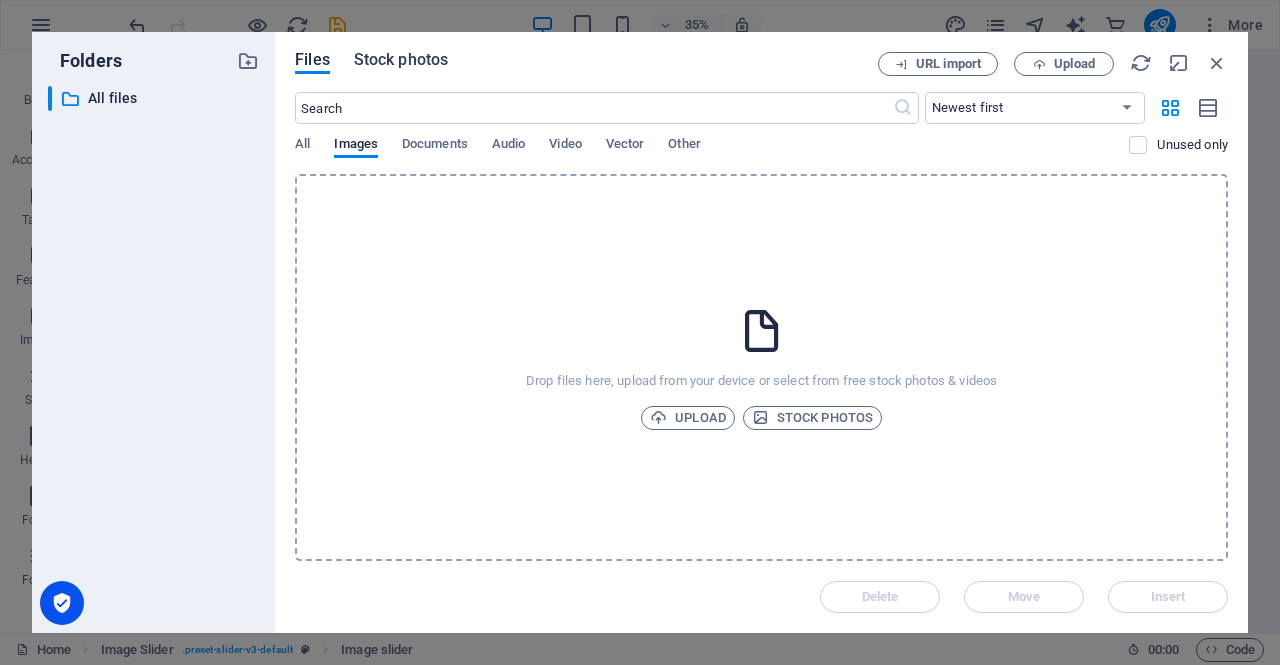 click on "Stock photos" at bounding box center (401, 60) 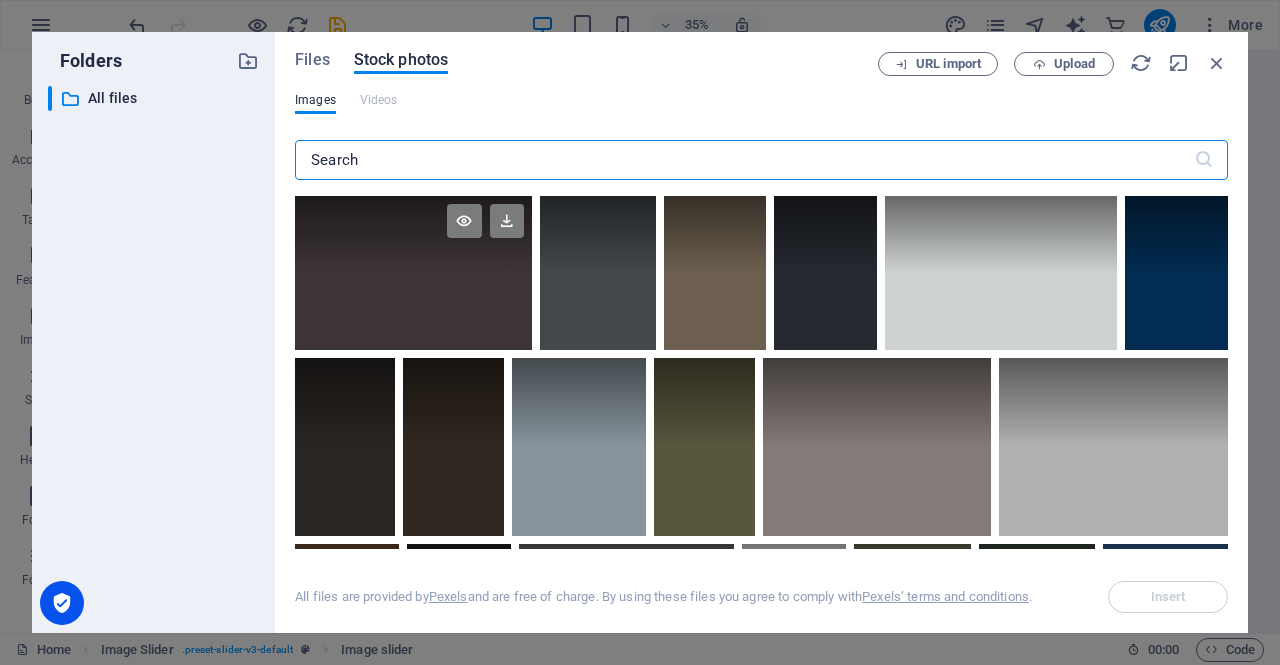 click at bounding box center [413, 273] 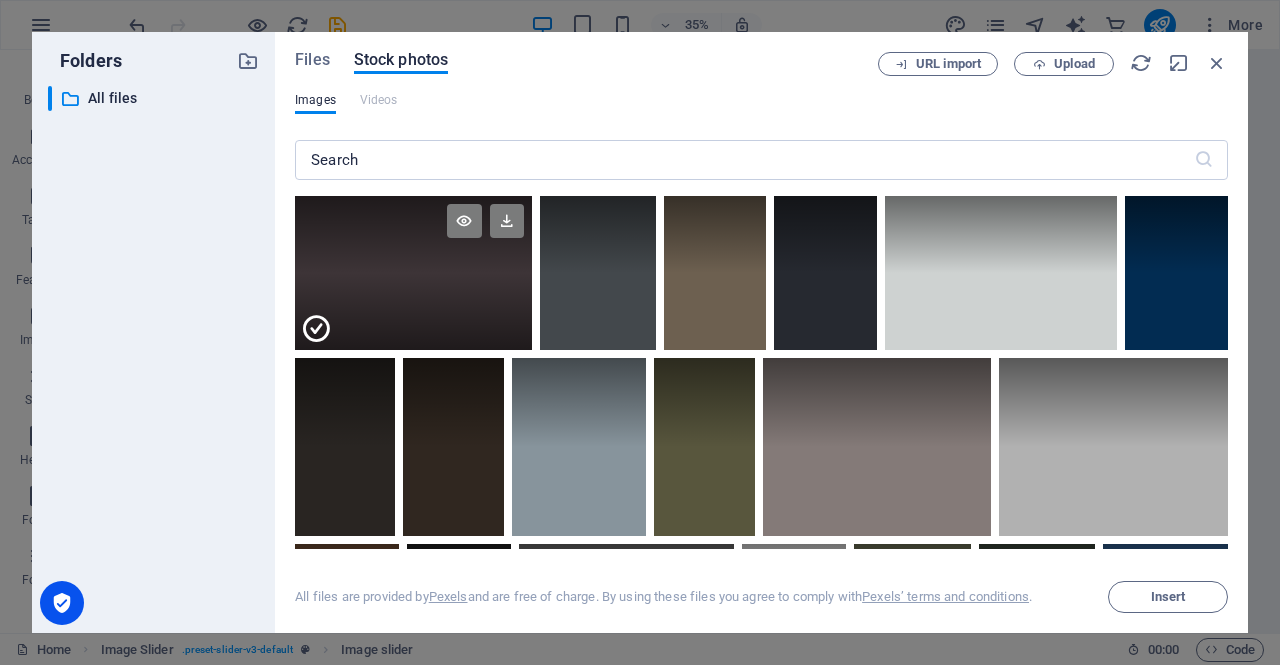 click at bounding box center (413, 311) 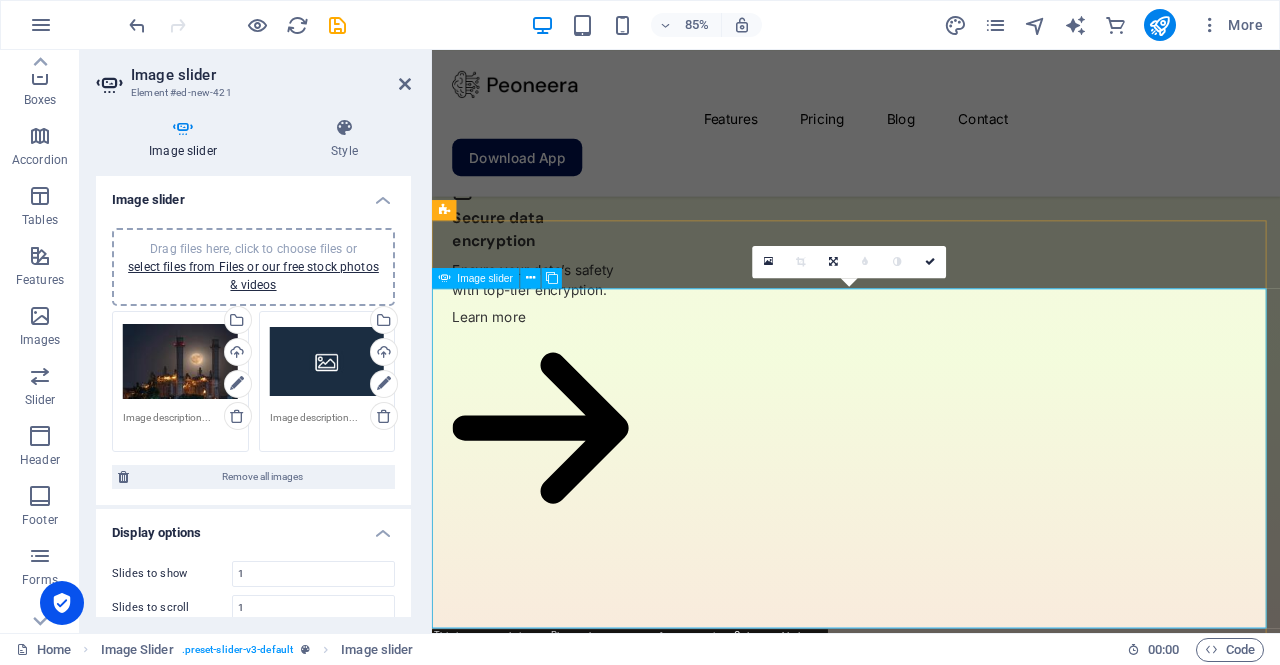 scroll, scrollTop: 5492, scrollLeft: 0, axis: vertical 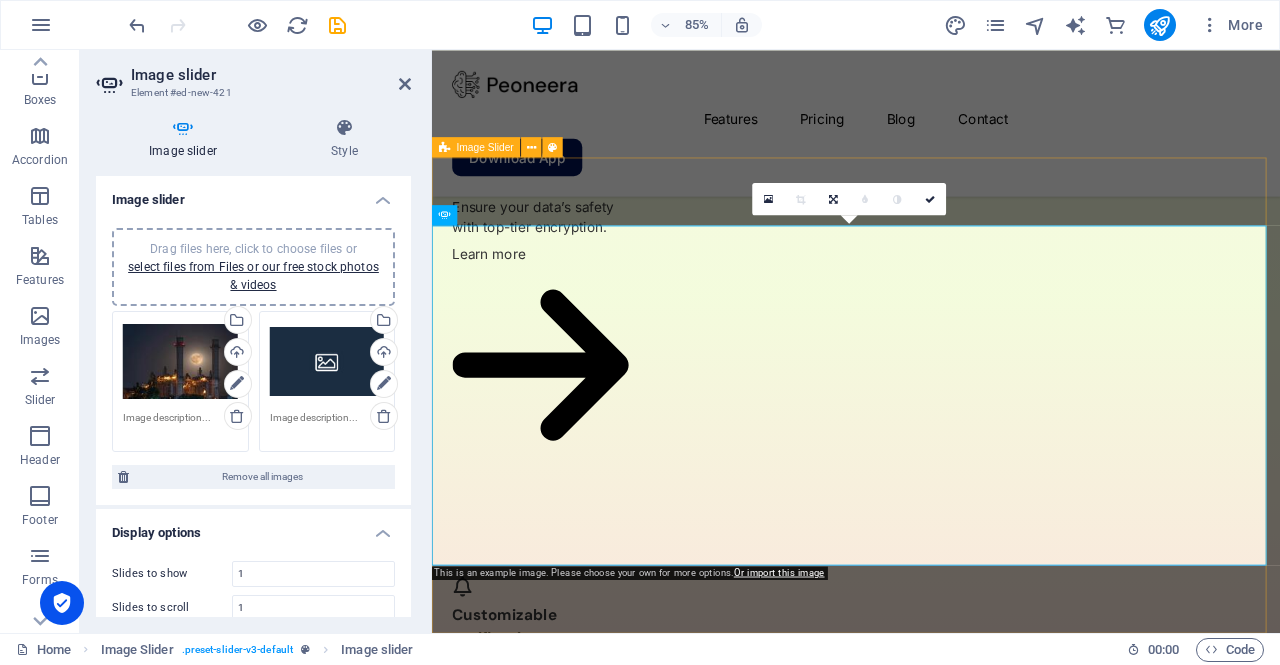 click on "1 2" at bounding box center [931, 28875] 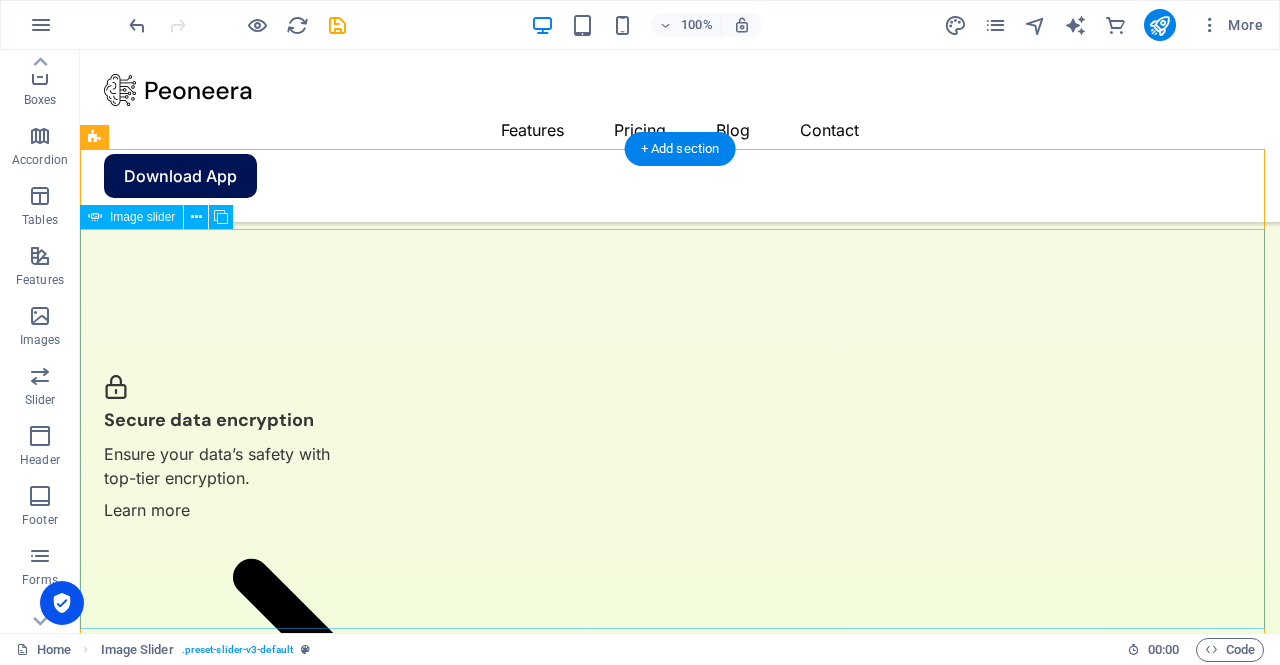 scroll, scrollTop: 5388, scrollLeft: 0, axis: vertical 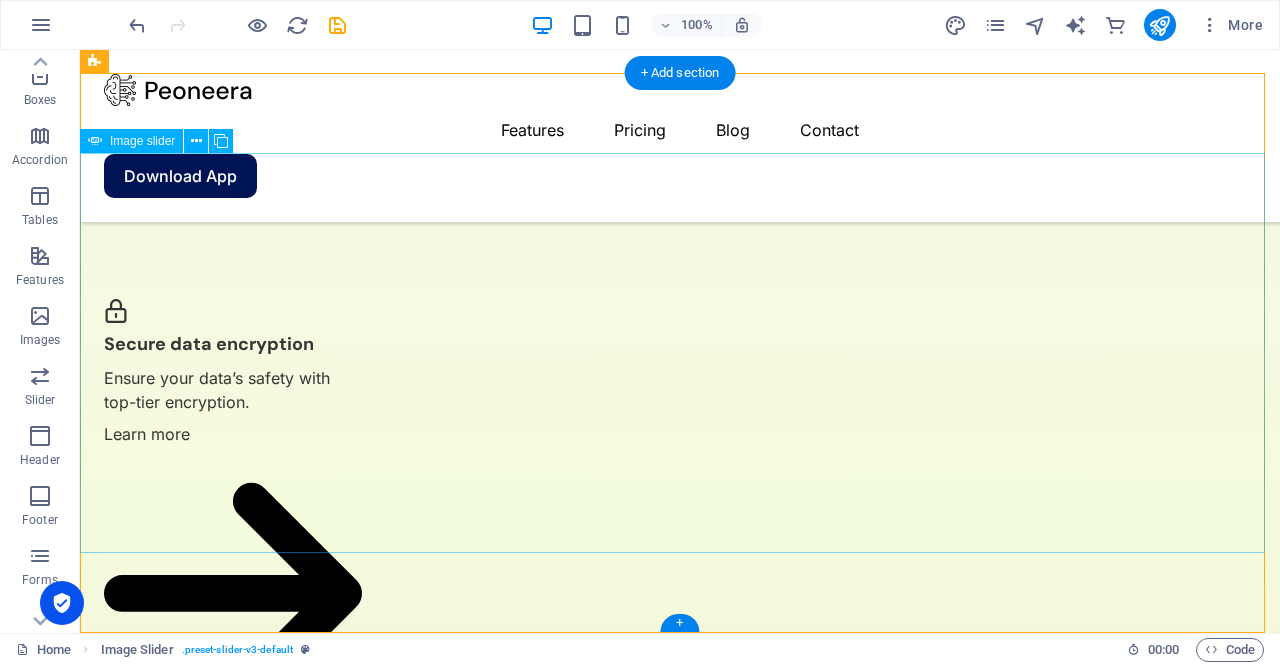 click at bounding box center [680, 33826] 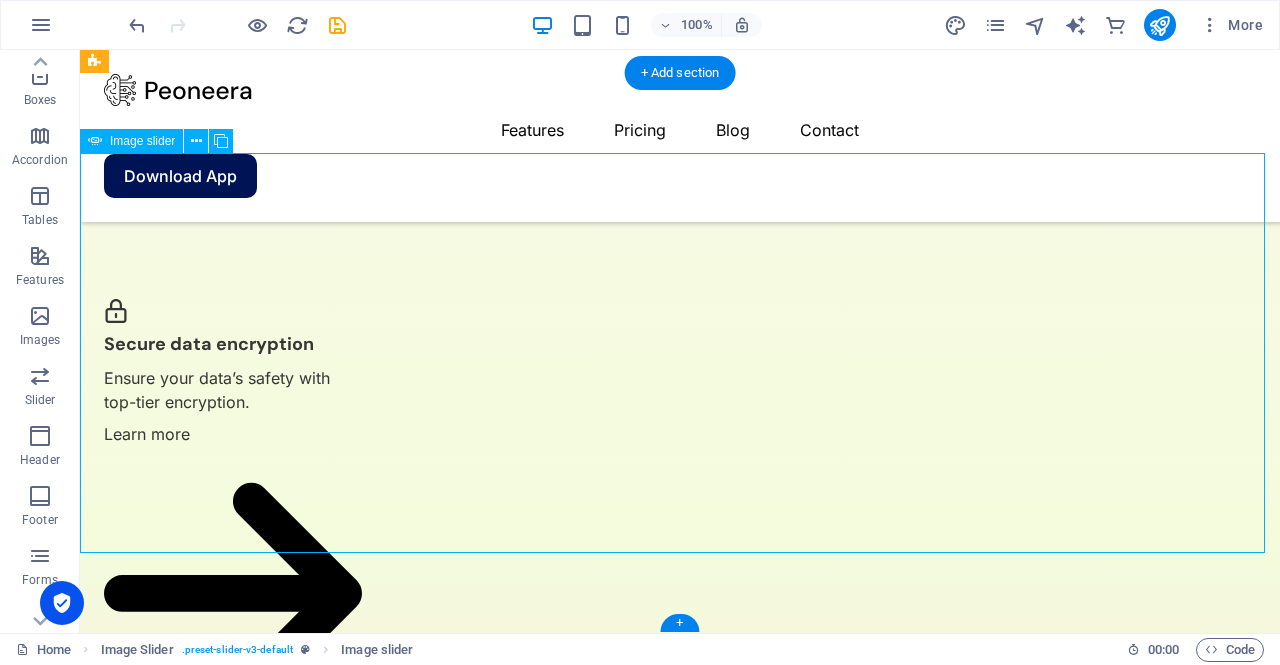 click at bounding box center (-1778, 35164) 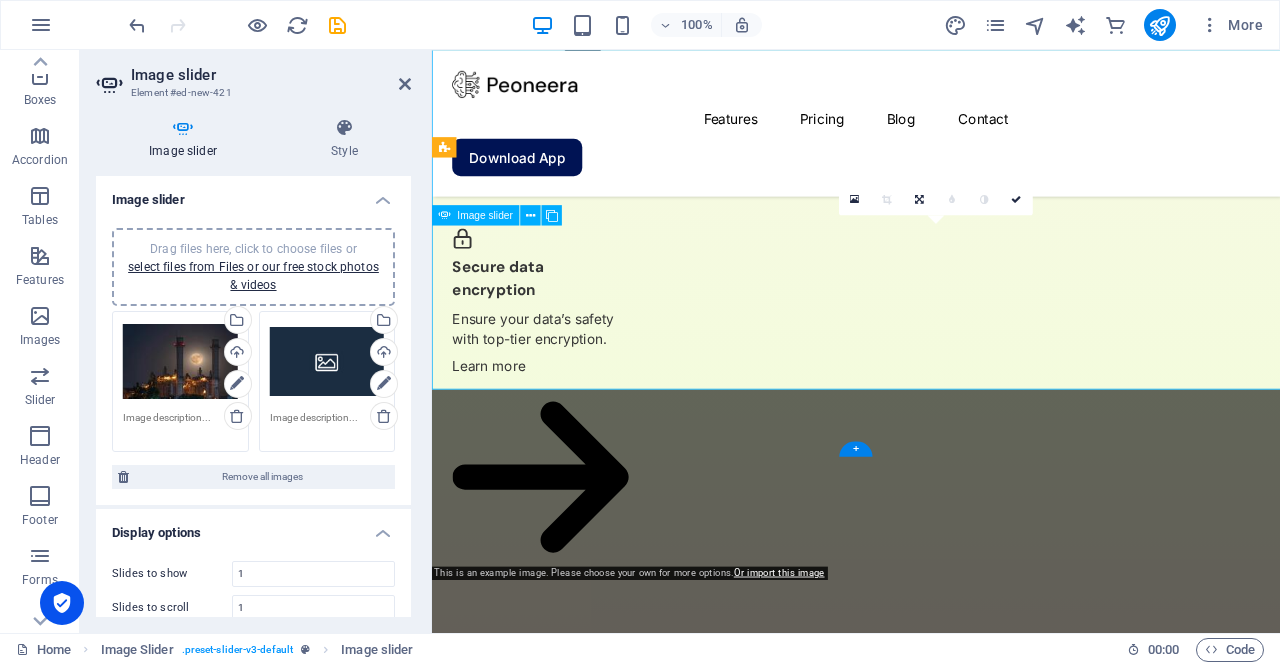 scroll, scrollTop: 5492, scrollLeft: 0, axis: vertical 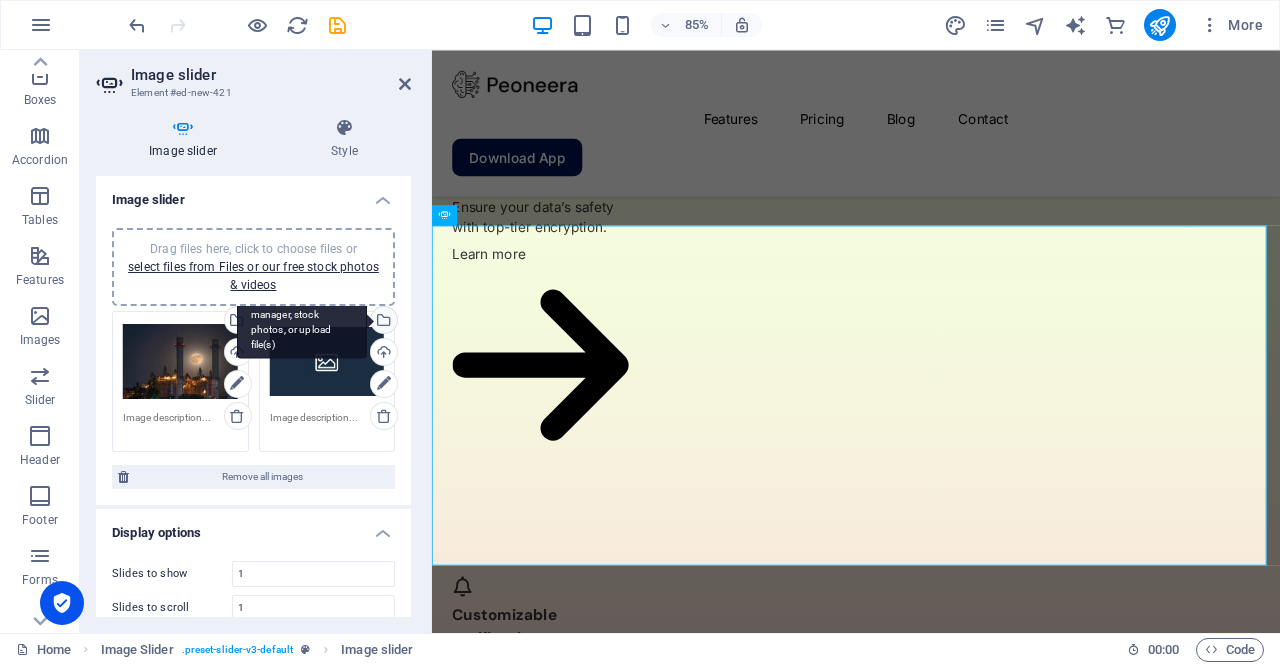 click on "Select files from the file manager, stock photos, or upload file(s)" at bounding box center [302, 321] 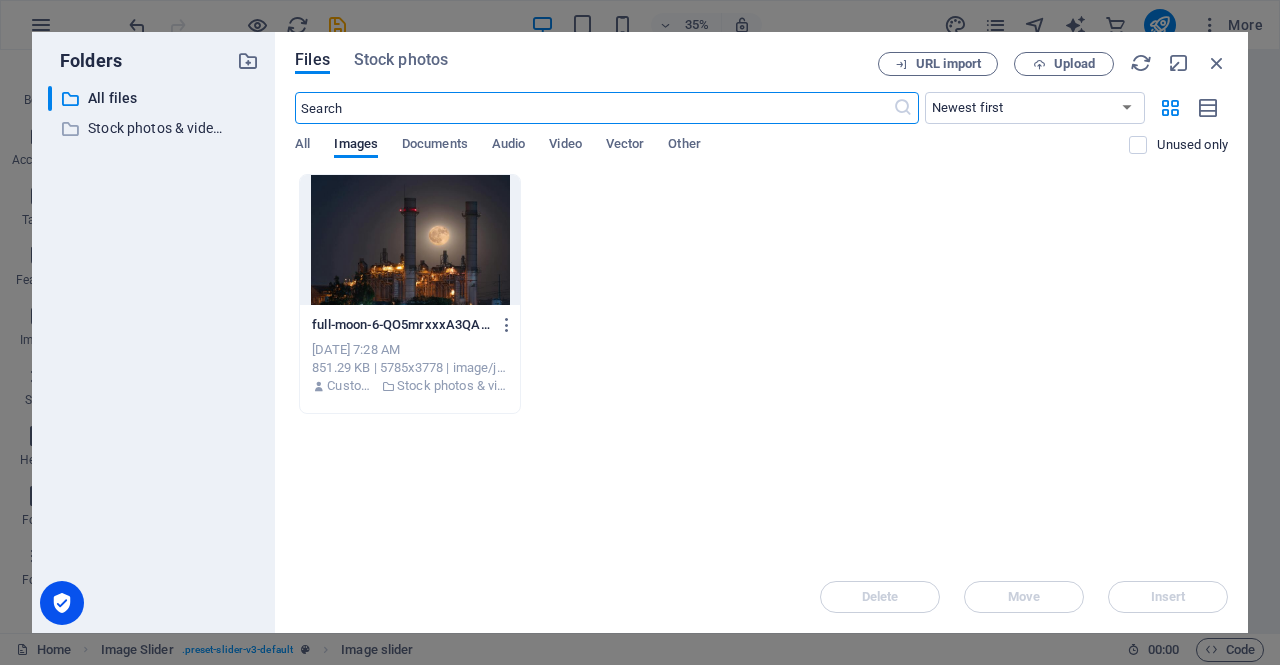 scroll, scrollTop: 4530, scrollLeft: 0, axis: vertical 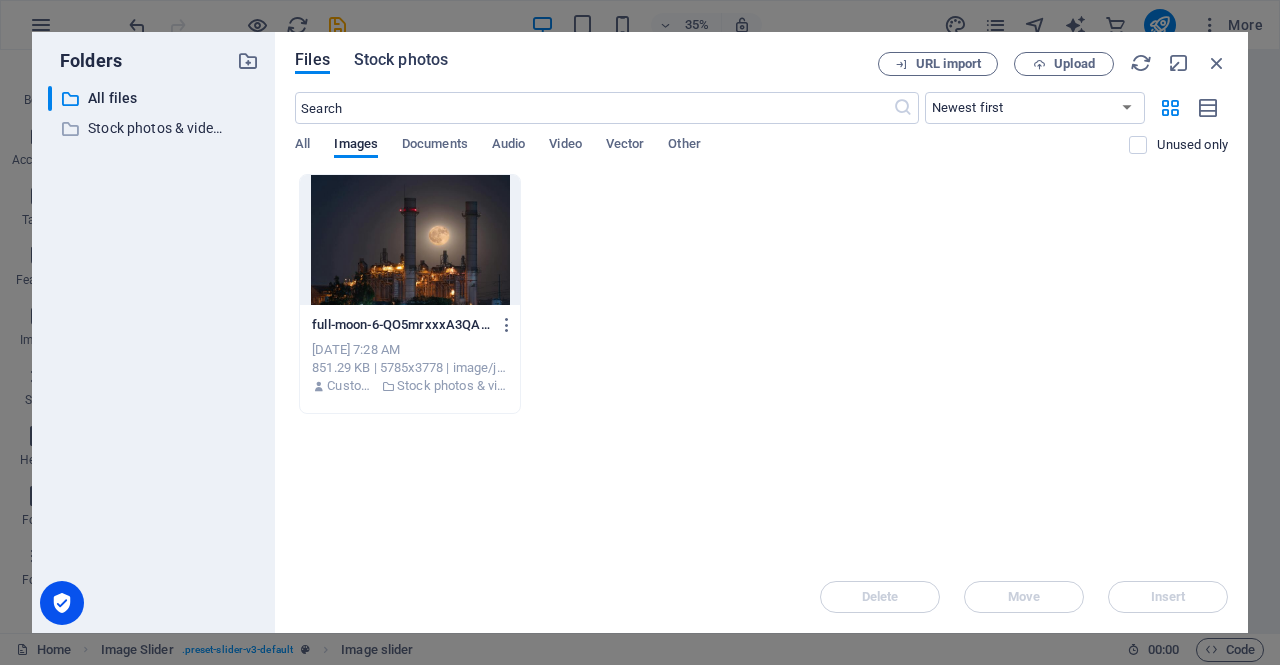 click on "Stock photos" at bounding box center (401, 60) 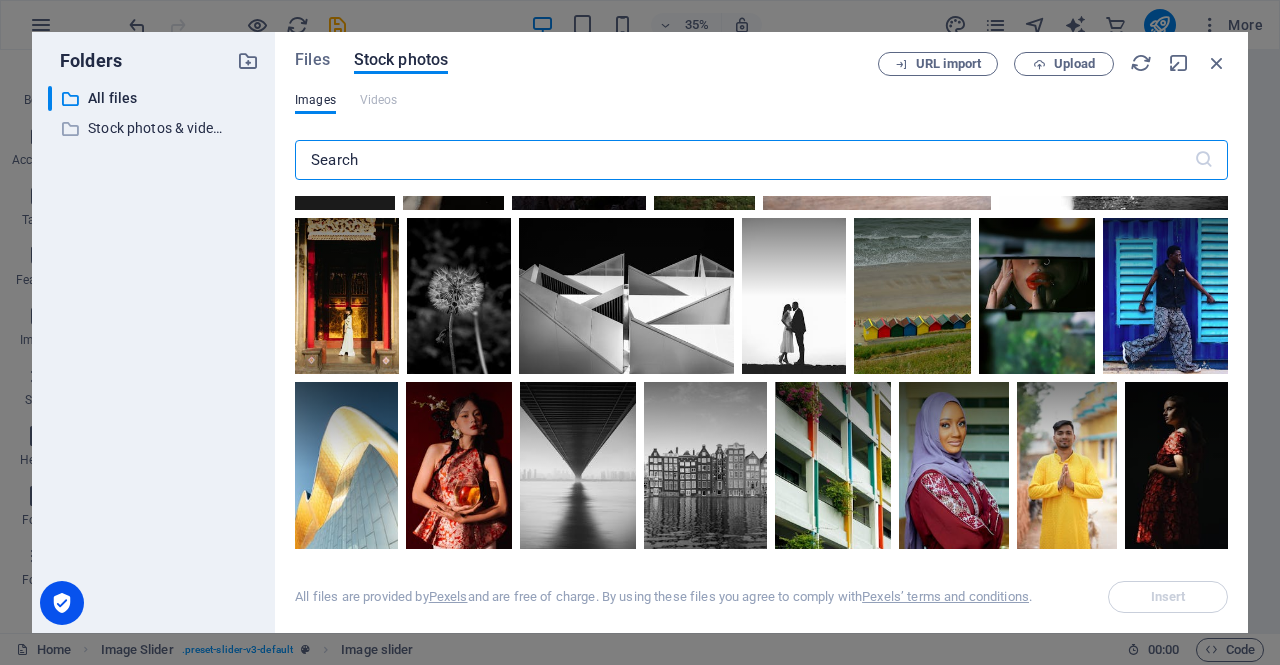 scroll, scrollTop: 325, scrollLeft: 0, axis: vertical 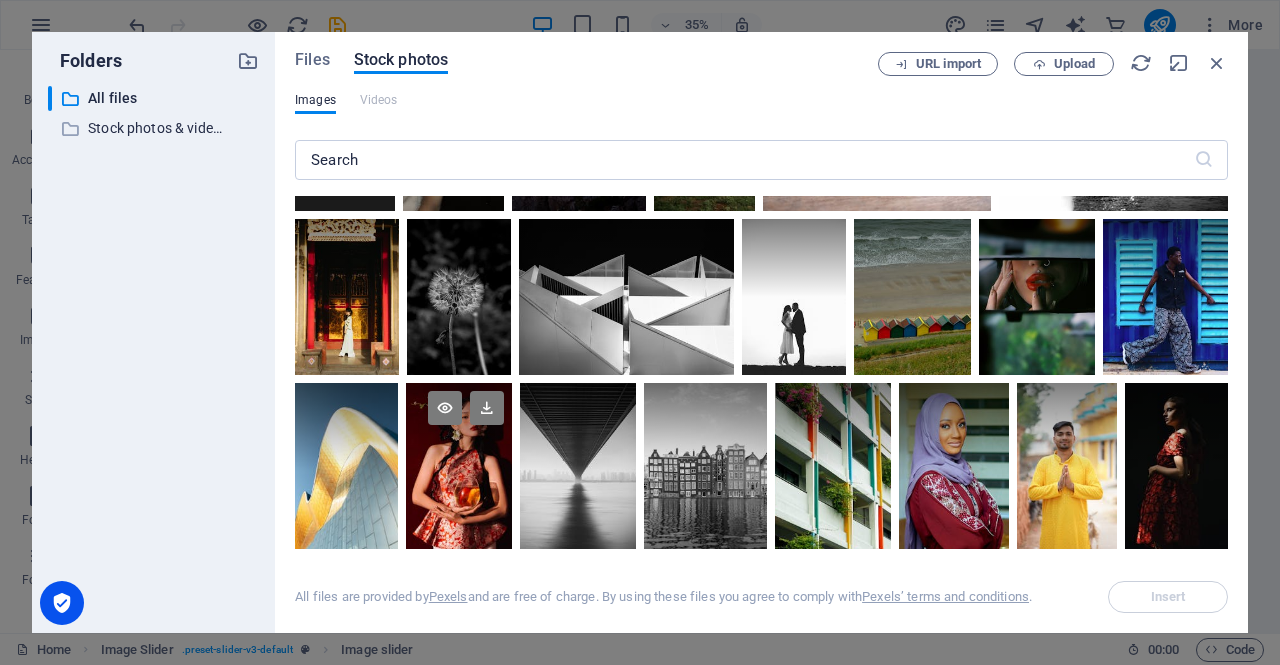 click at bounding box center (459, 427) 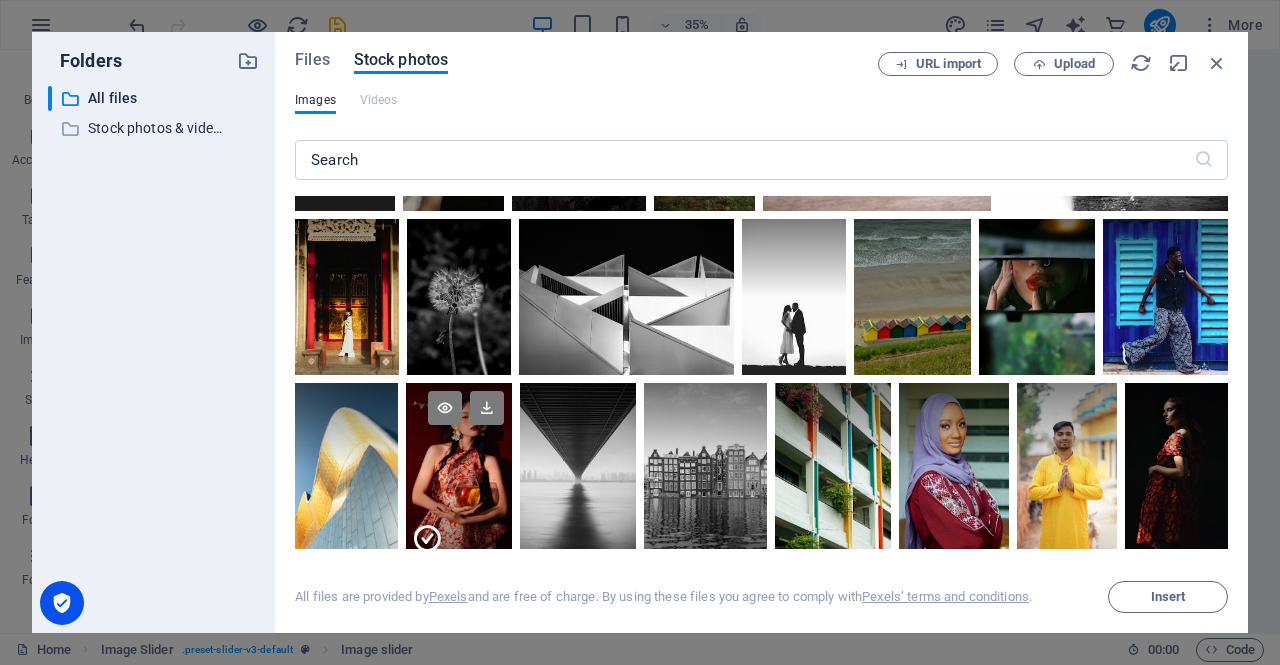 click at bounding box center [459, 427] 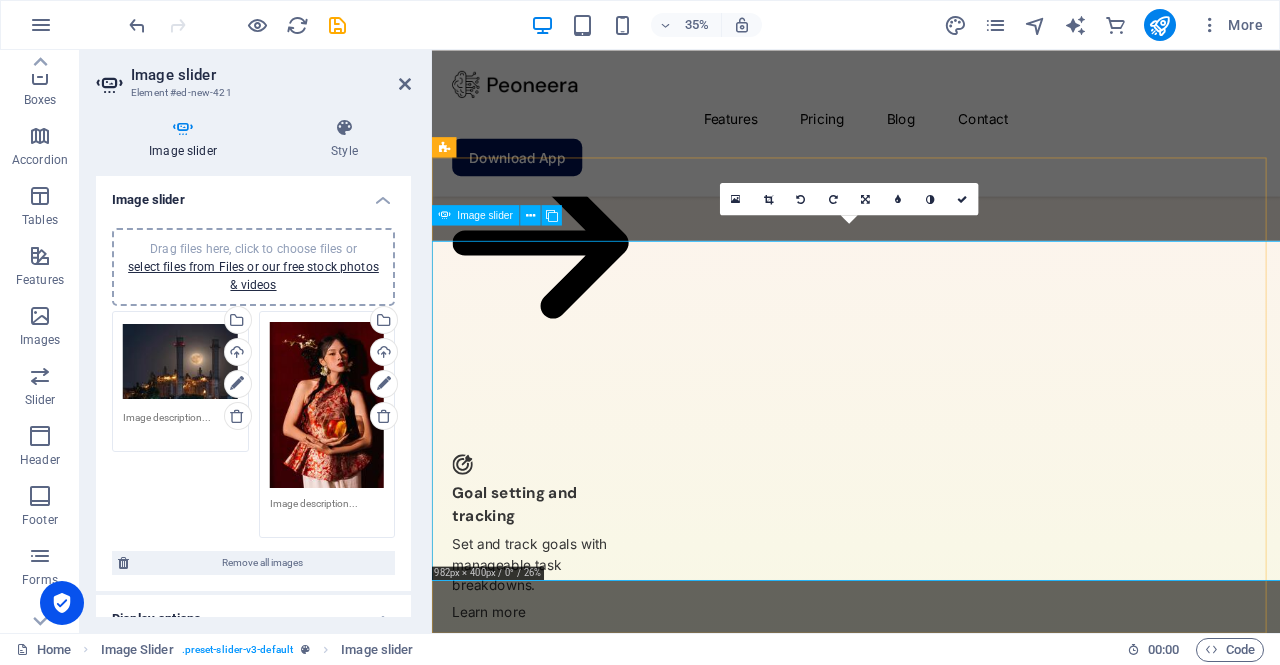 scroll, scrollTop: 5492, scrollLeft: 0, axis: vertical 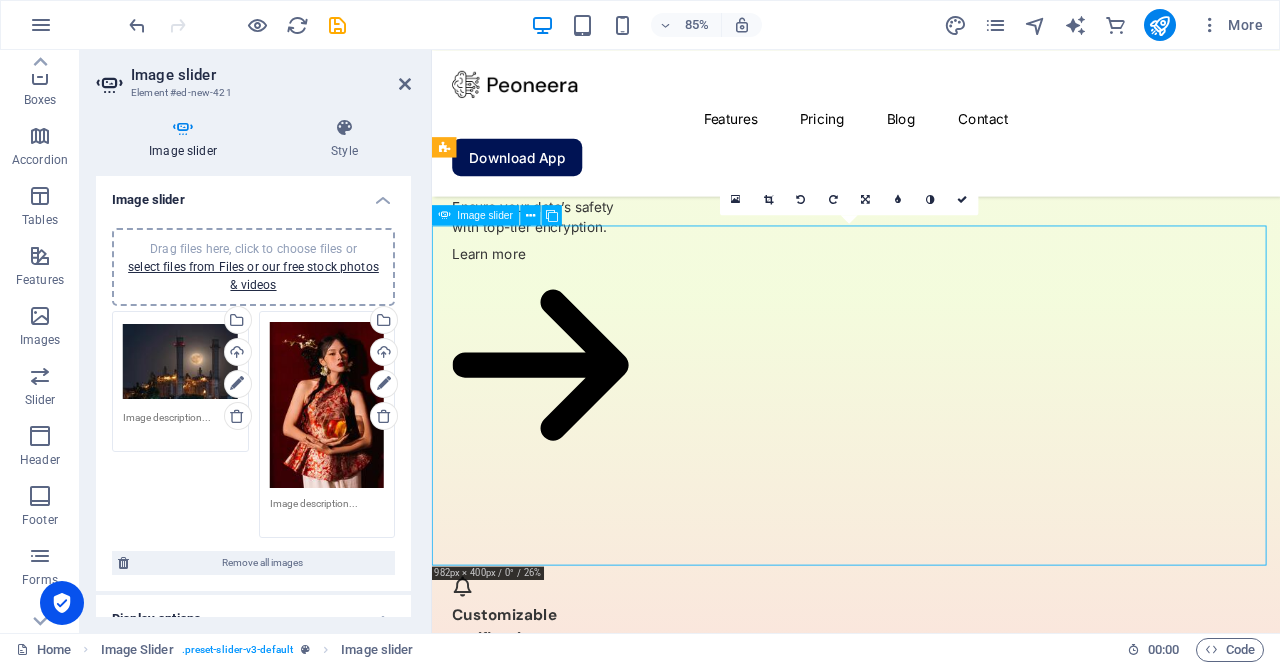 drag, startPoint x: 810, startPoint y: 464, endPoint x: 887, endPoint y: 546, distance: 112.48556 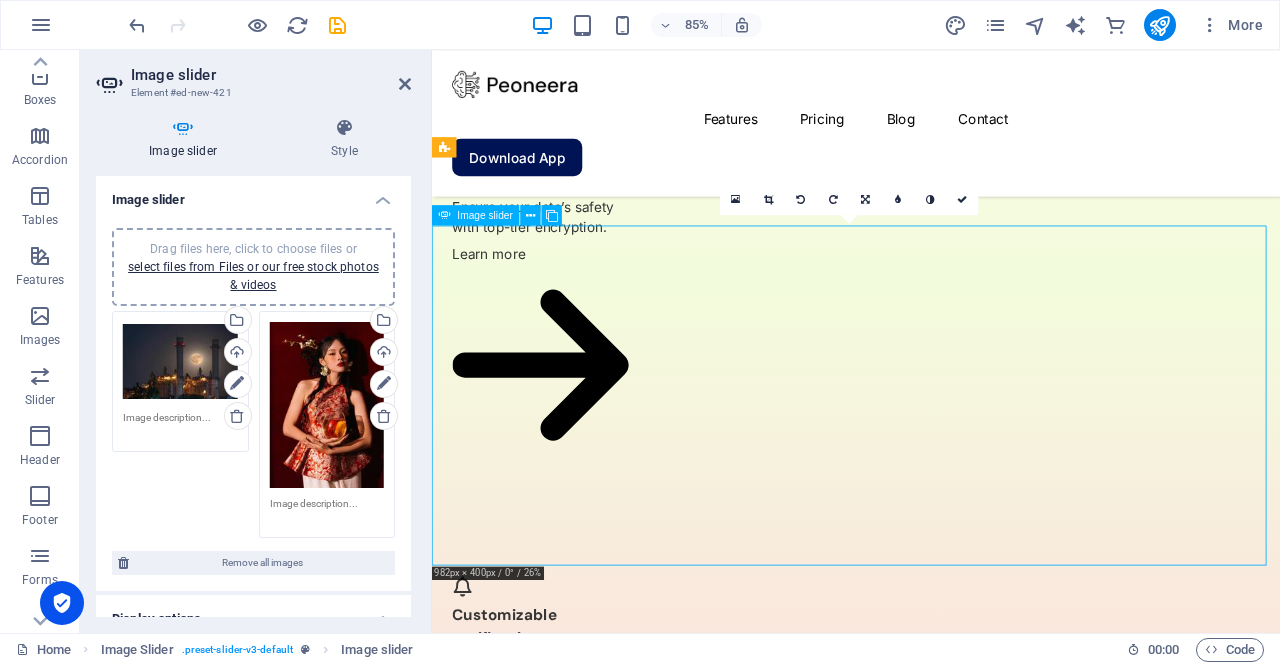 click at bounding box center [-1020, 31623] 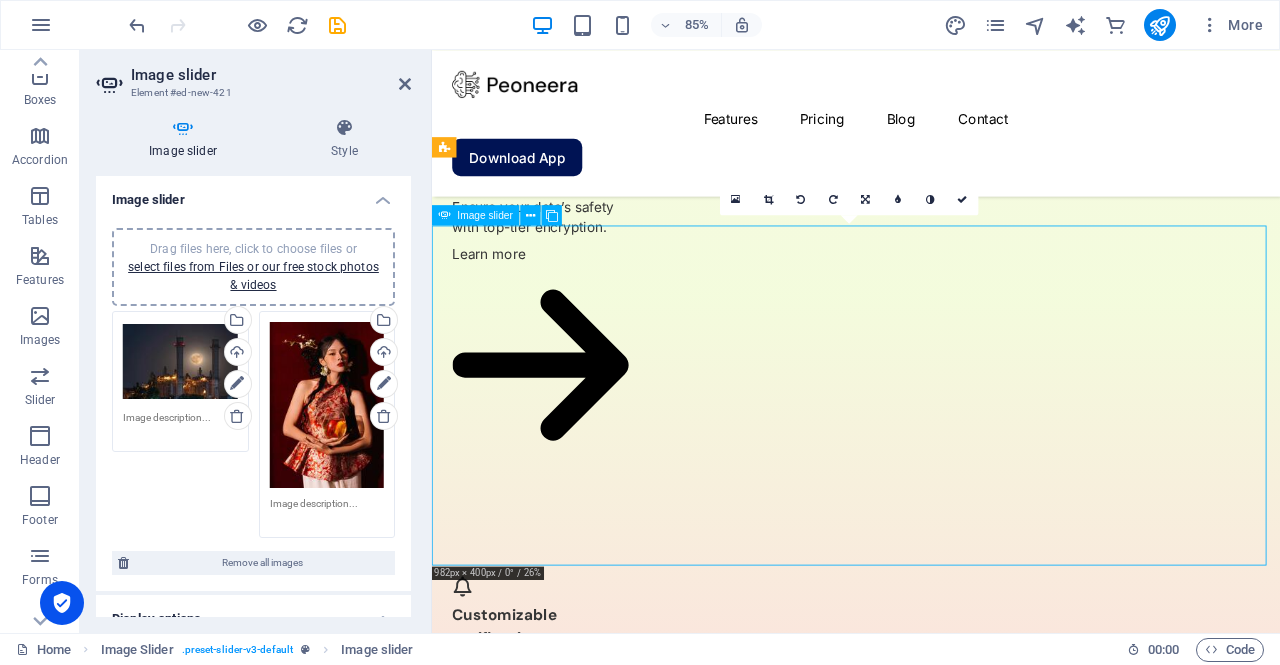 drag, startPoint x: 879, startPoint y: 486, endPoint x: 752, endPoint y: 451, distance: 131.73459 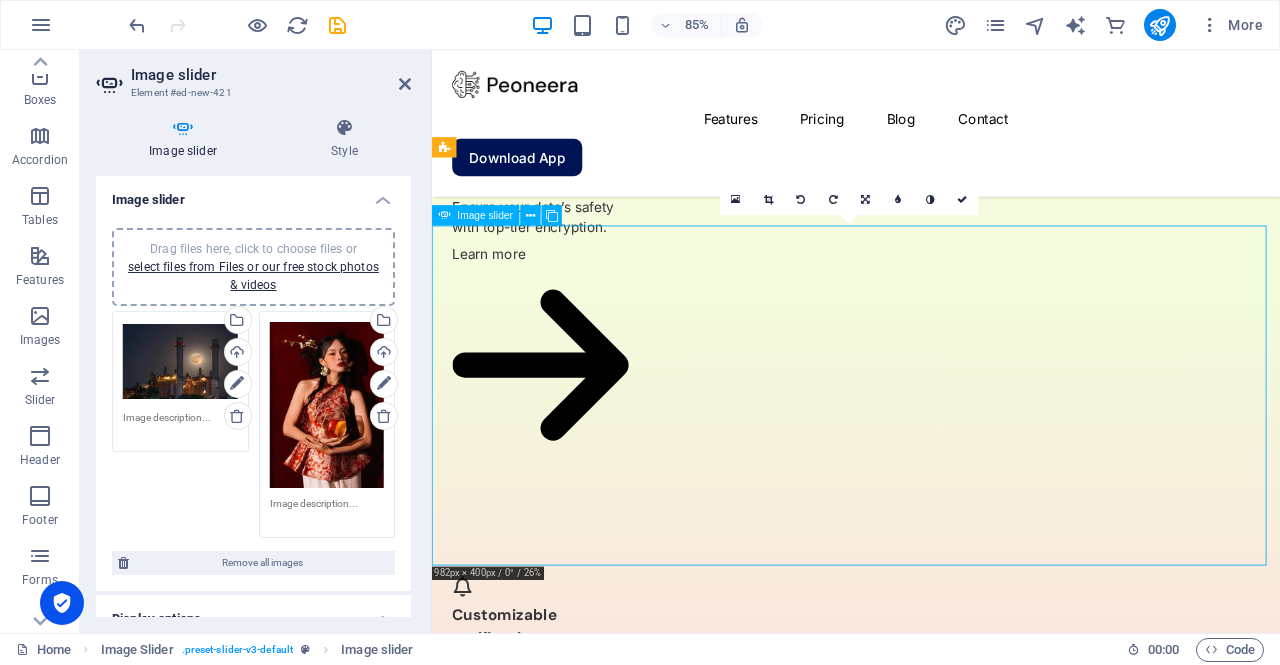 click at bounding box center (-1020, 31623) 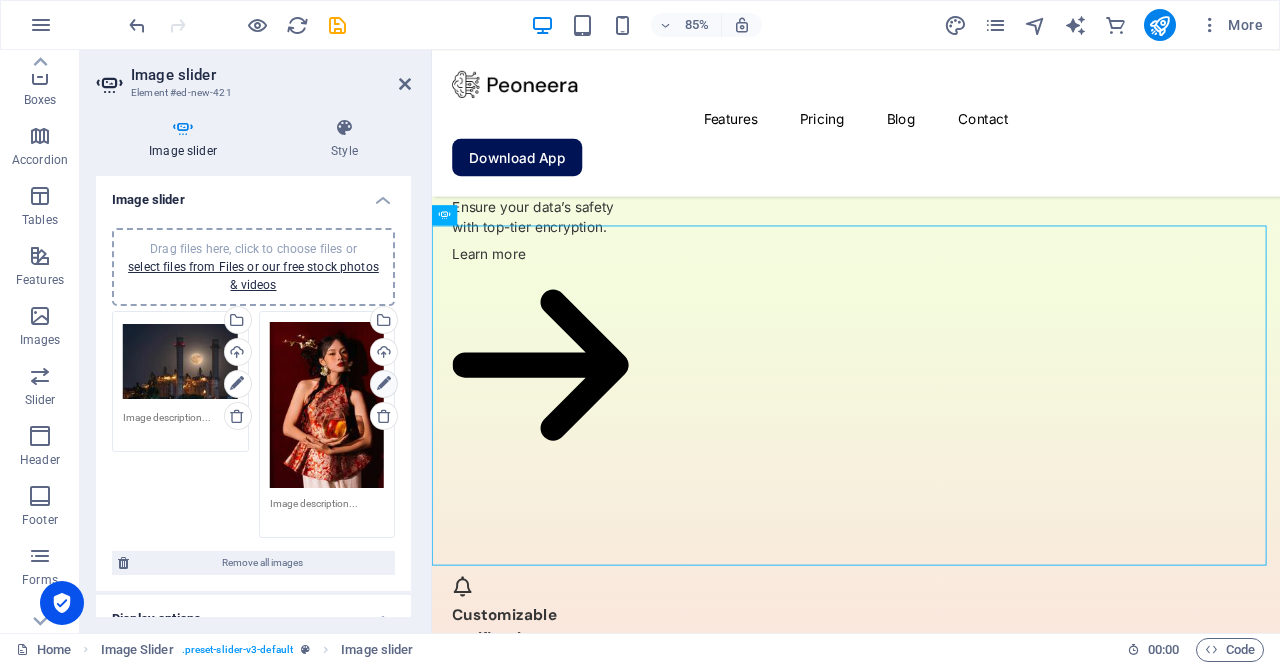 click at bounding box center [384, 384] 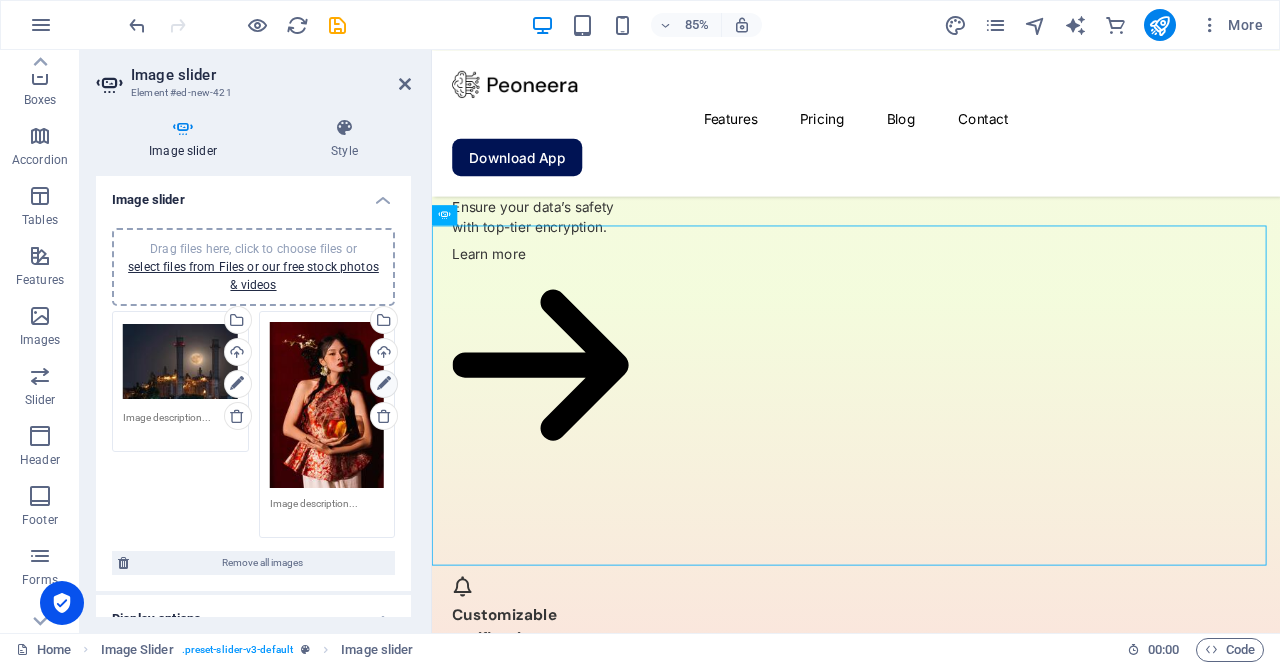 click at bounding box center [384, 384] 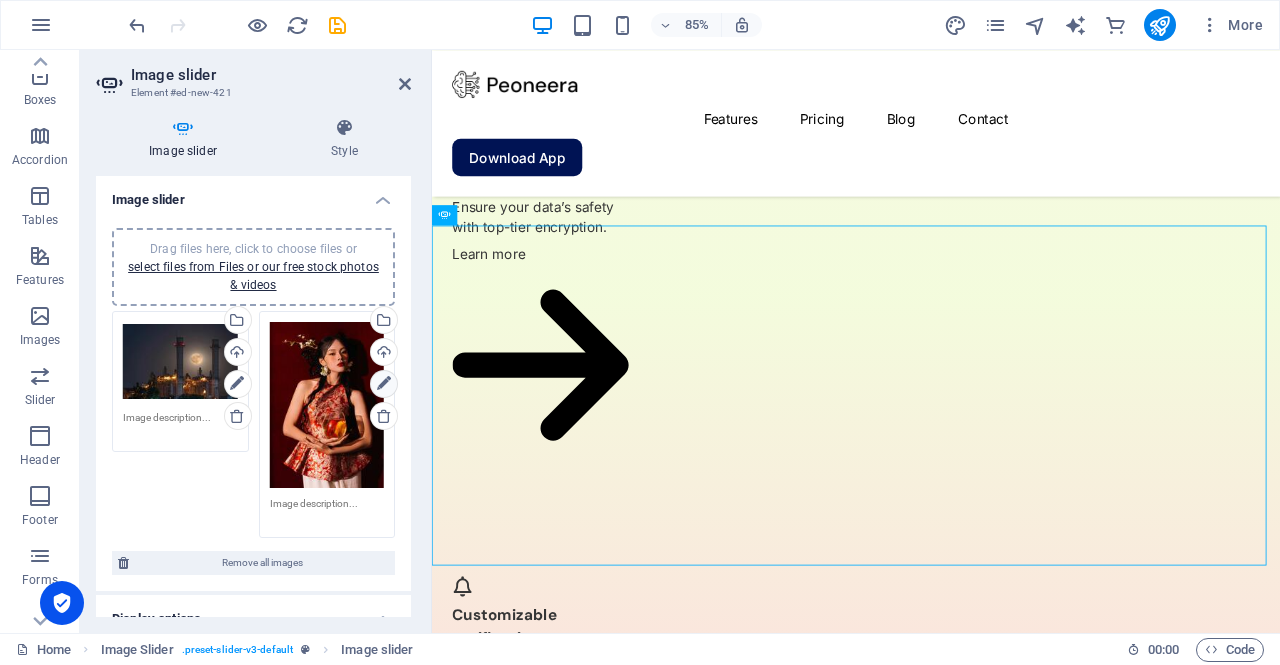 click at bounding box center (384, 384) 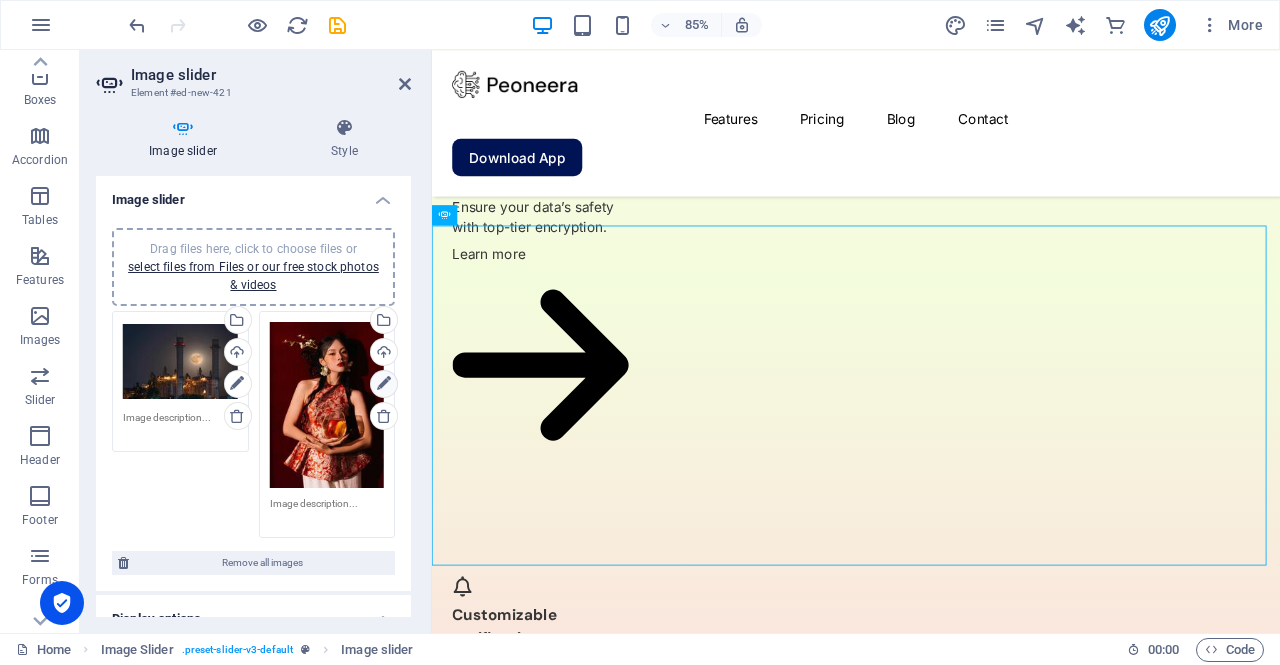 click at bounding box center [384, 384] 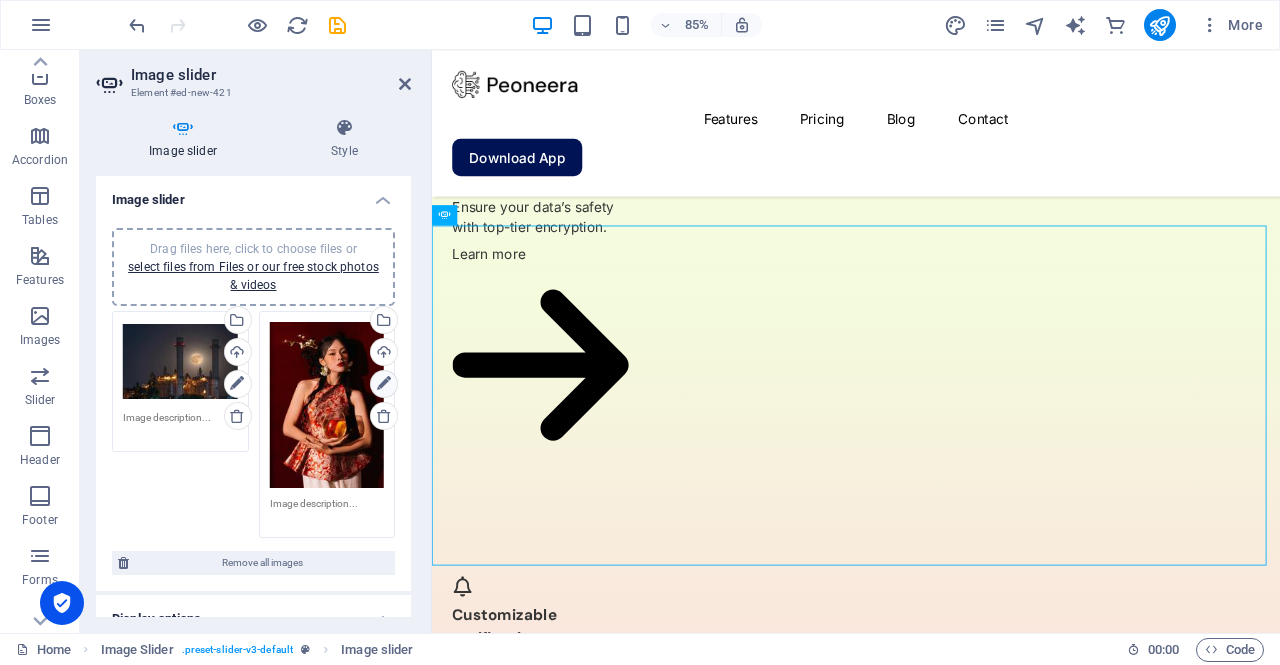 click at bounding box center [384, 384] 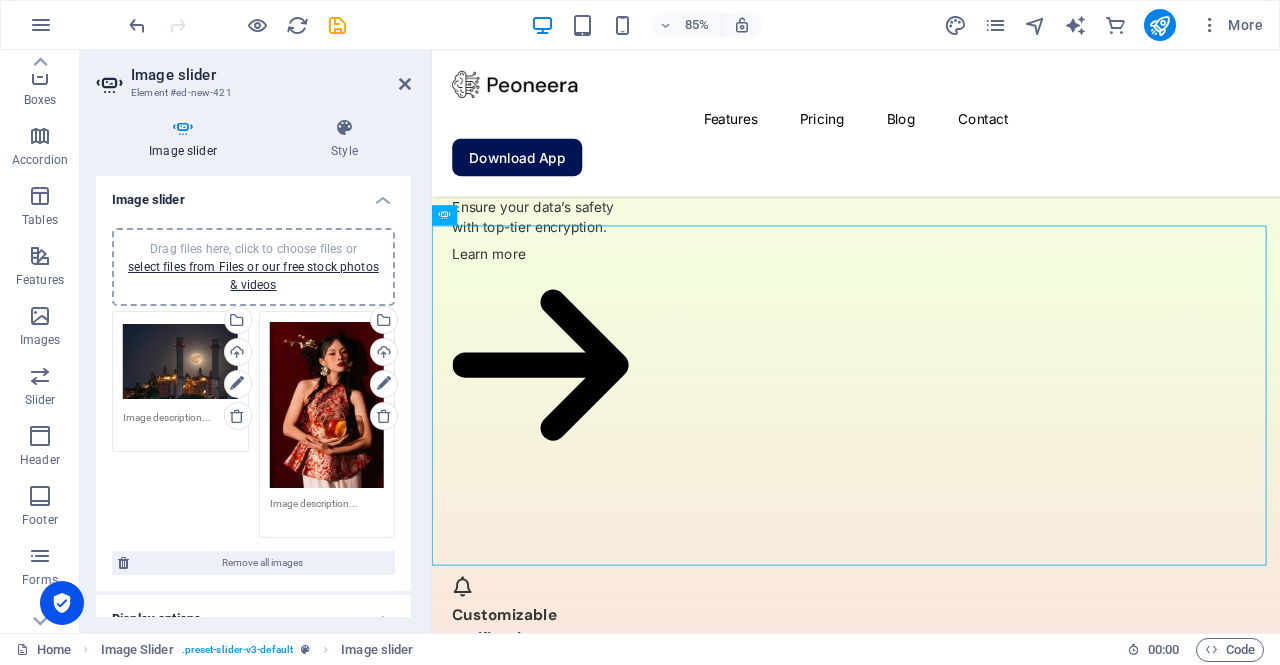 click on "Drag files here, click to choose files or select files from Files or our free stock photos & videos" at bounding box center [327, 405] 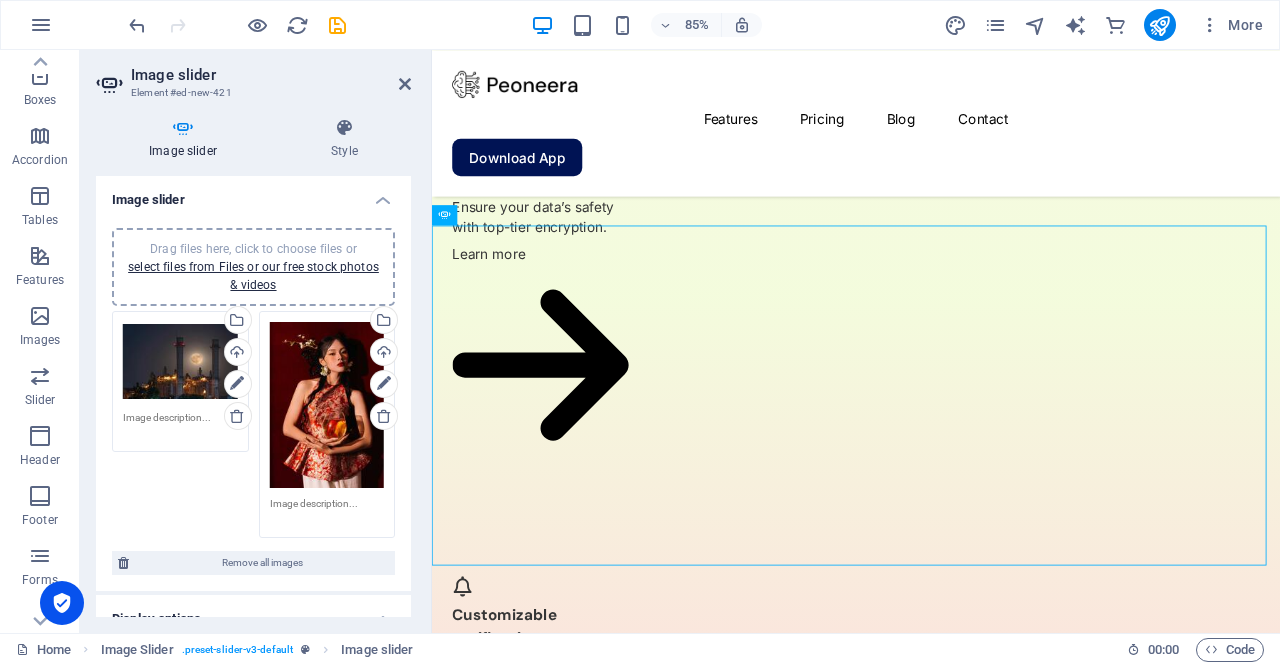 scroll, scrollTop: 4530, scrollLeft: 0, axis: vertical 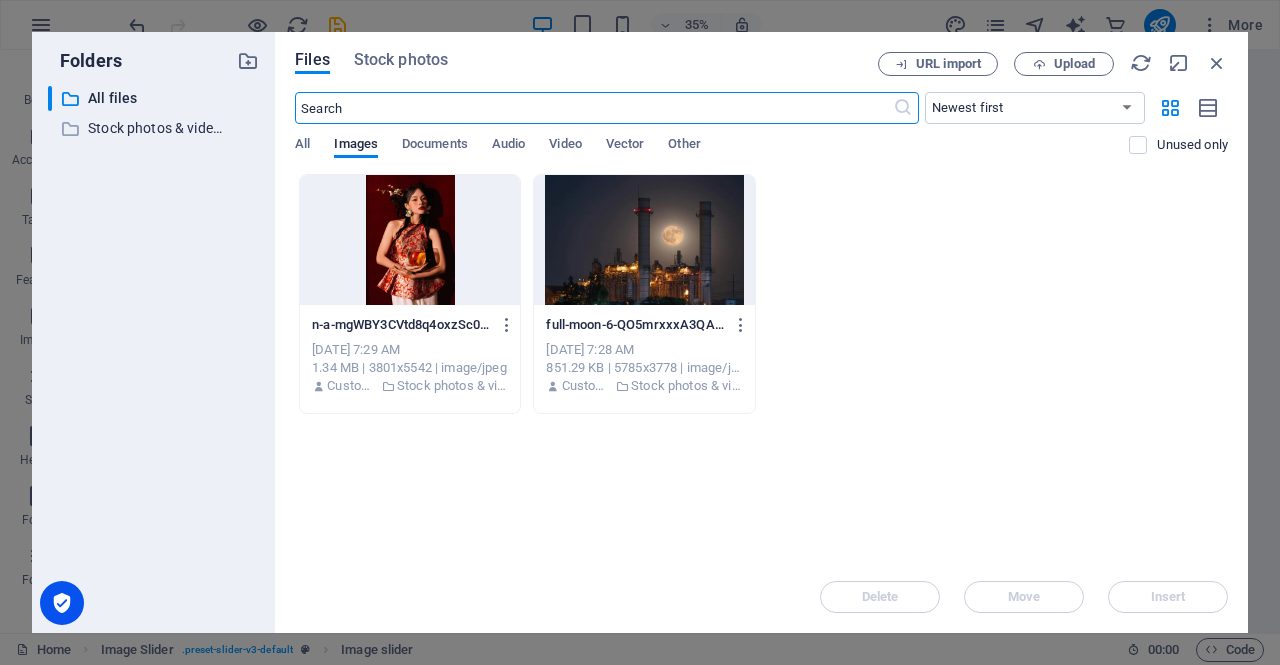 click on "pathip.com Home Favorites Elements Columns Content Boxes Accordion Tables Features Images Slider Header Footer Forms Marketing Collections Commerce Image slider Element #ed-new-421 Image slider Style Image slider Drag files here, click to choose files or select files from Files or our free stock photos & videos Drag files here, click to choose files or select files from Files or our free stock photos & videos Select files from the file manager, stock photos, or upload file(s) Upload Drag files here, click to choose files or select files from Files or our free stock photos & videos Select files from the file manager, stock photos, or upload file(s) Upload Remove all images Display options Slides to show 1 Slides to scroll 1 Width Default px % rem em vw vh Height 400 Default px rem em vw vh Adaptive height Automatically adjust the height for single slide horizontal sliders Enlarge on click Retina images Navigate
Rows 1" at bounding box center (640, 332) 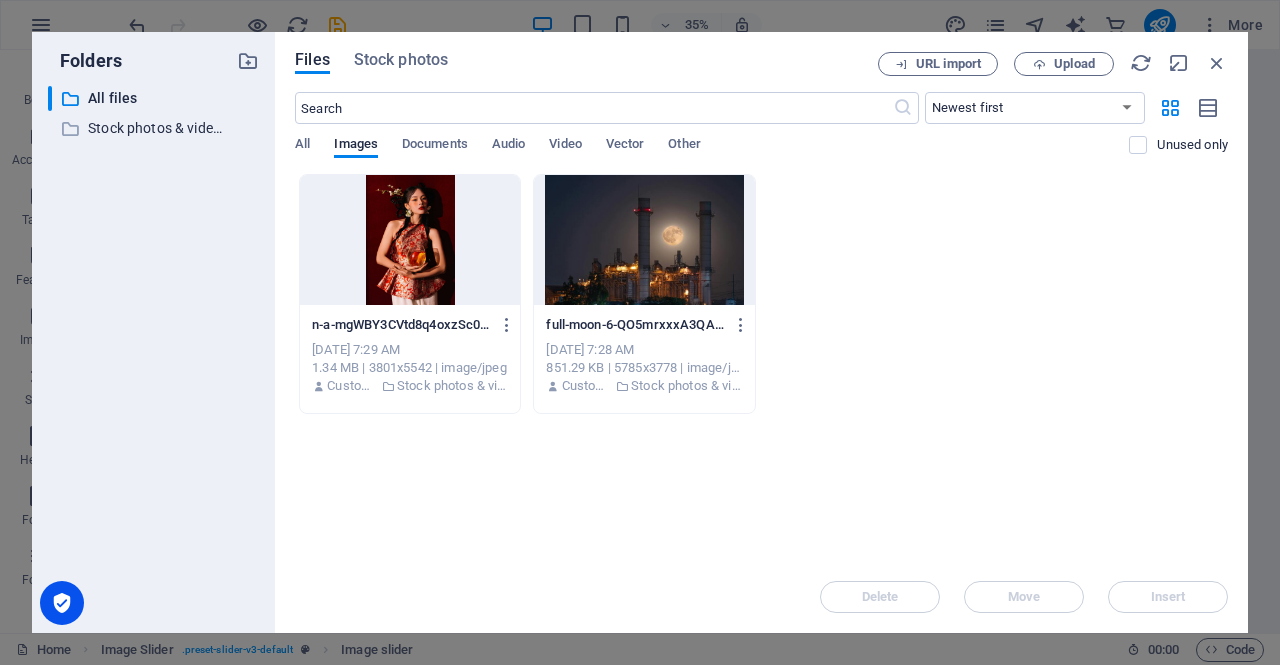 click at bounding box center (410, 240) 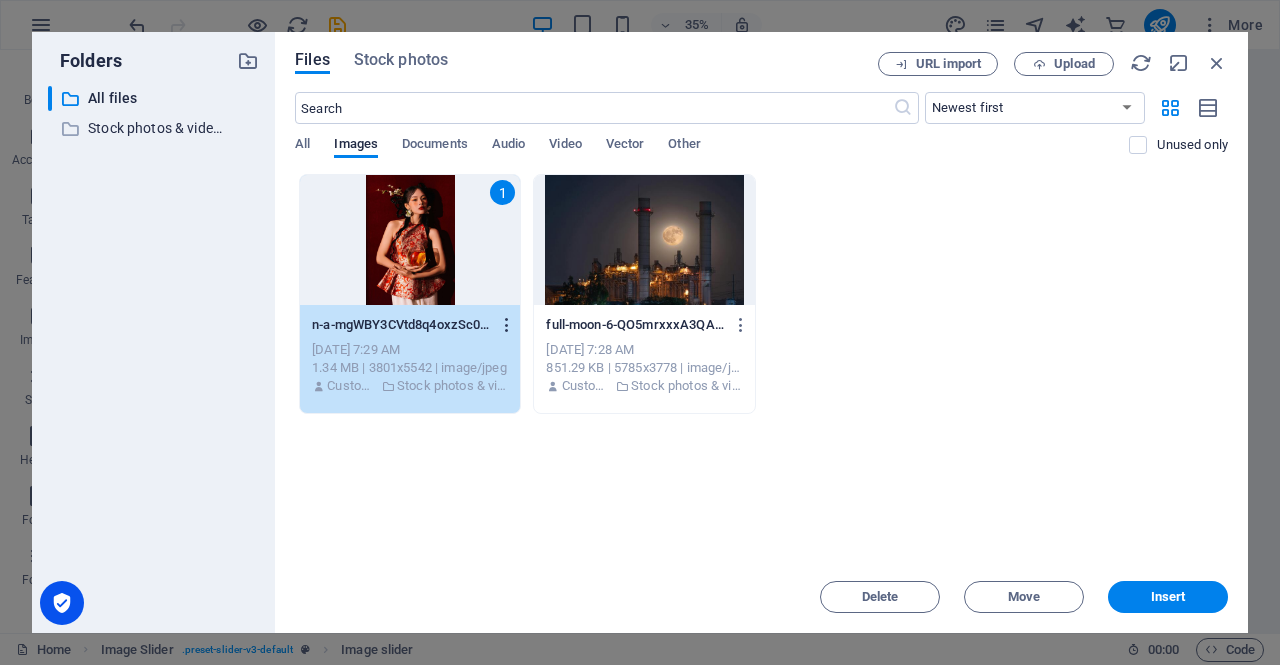 click at bounding box center [507, 325] 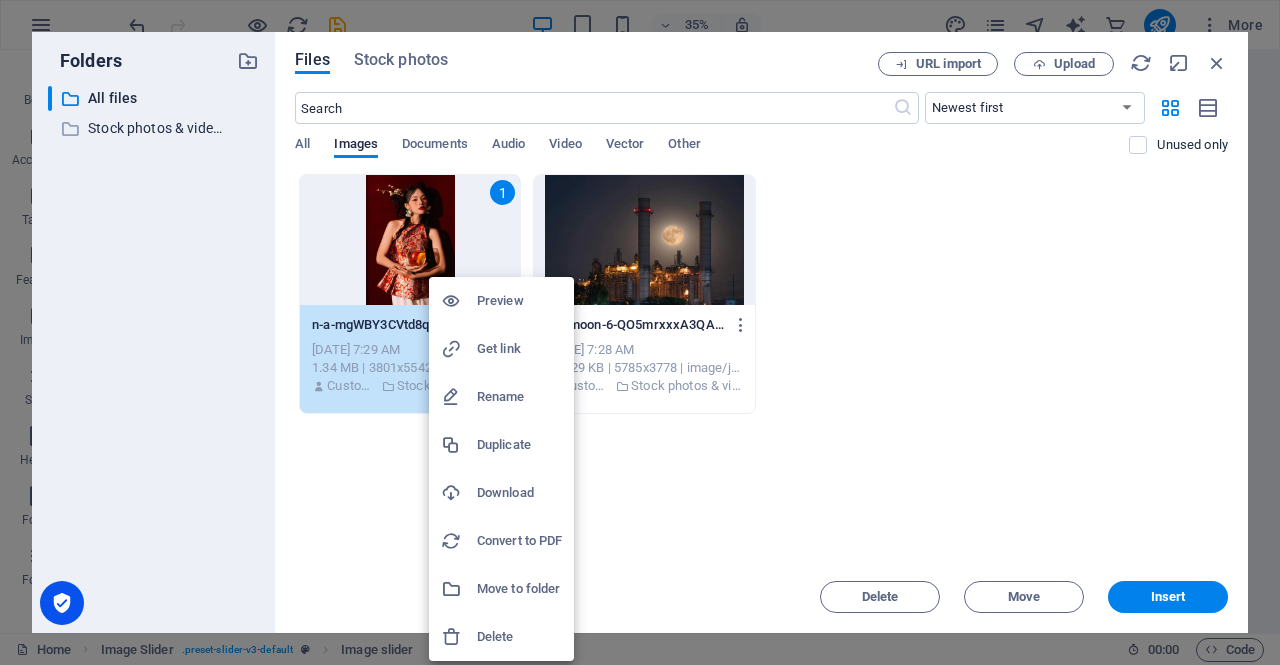 click at bounding box center [640, 332] 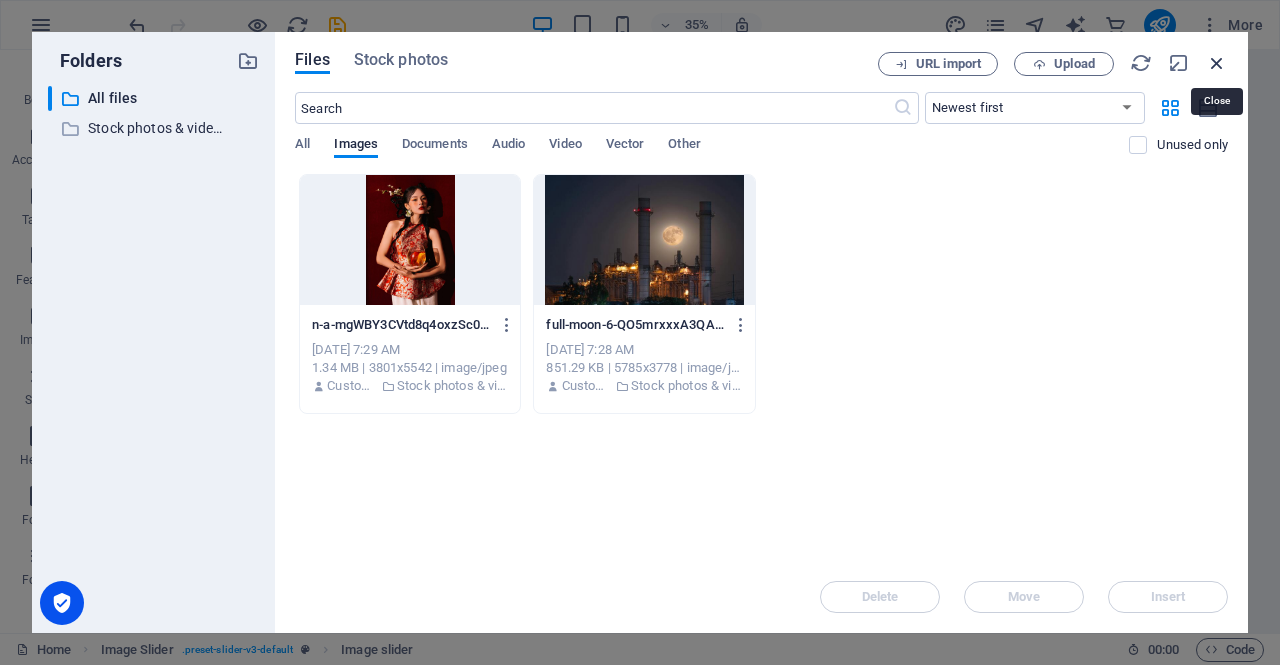 click at bounding box center [1217, 63] 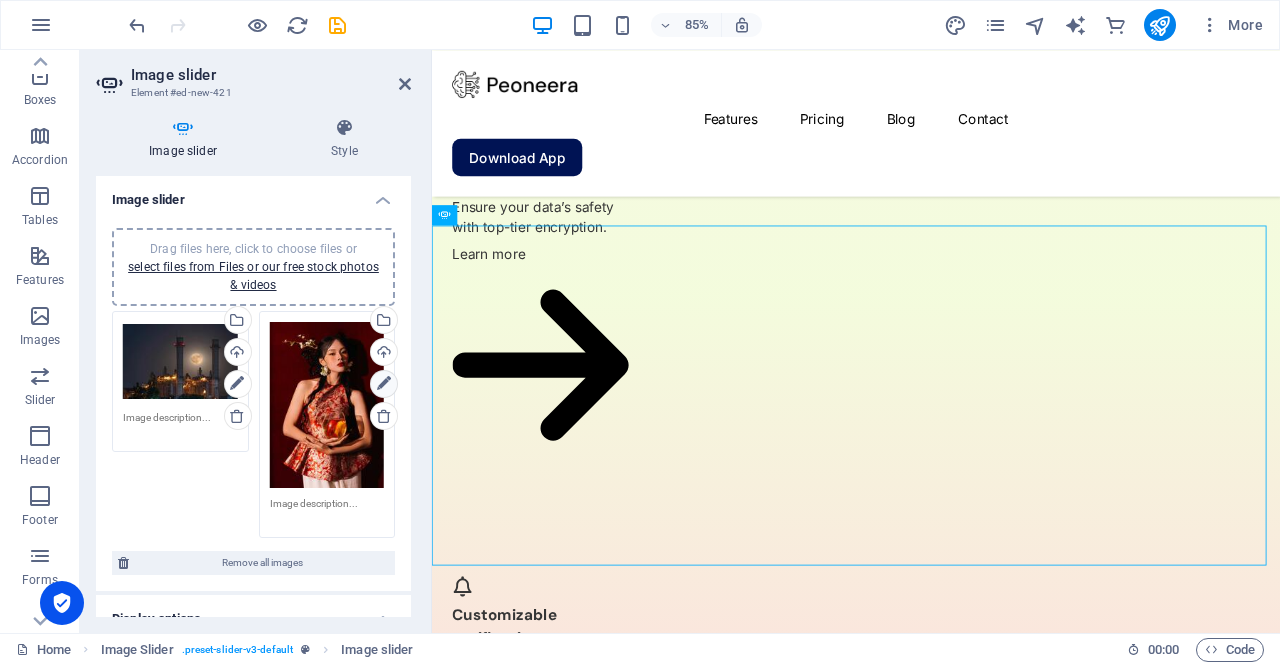 click at bounding box center (384, 384) 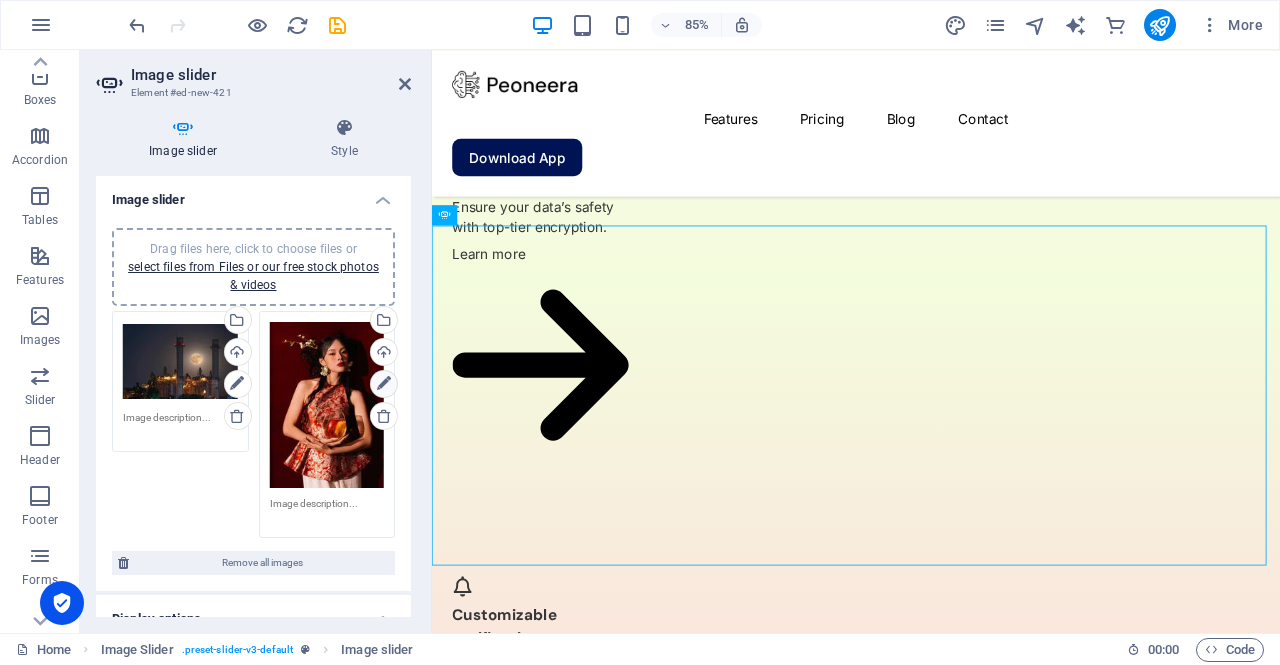 click at bounding box center [384, 384] 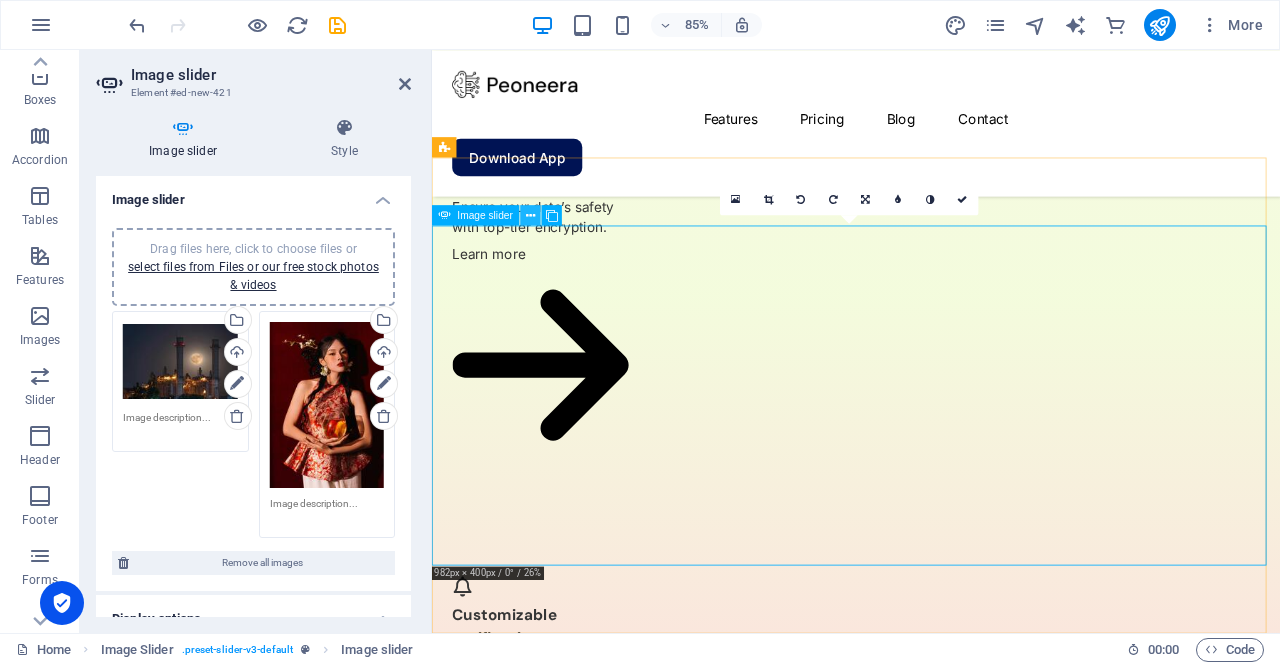 click at bounding box center (530, 215) 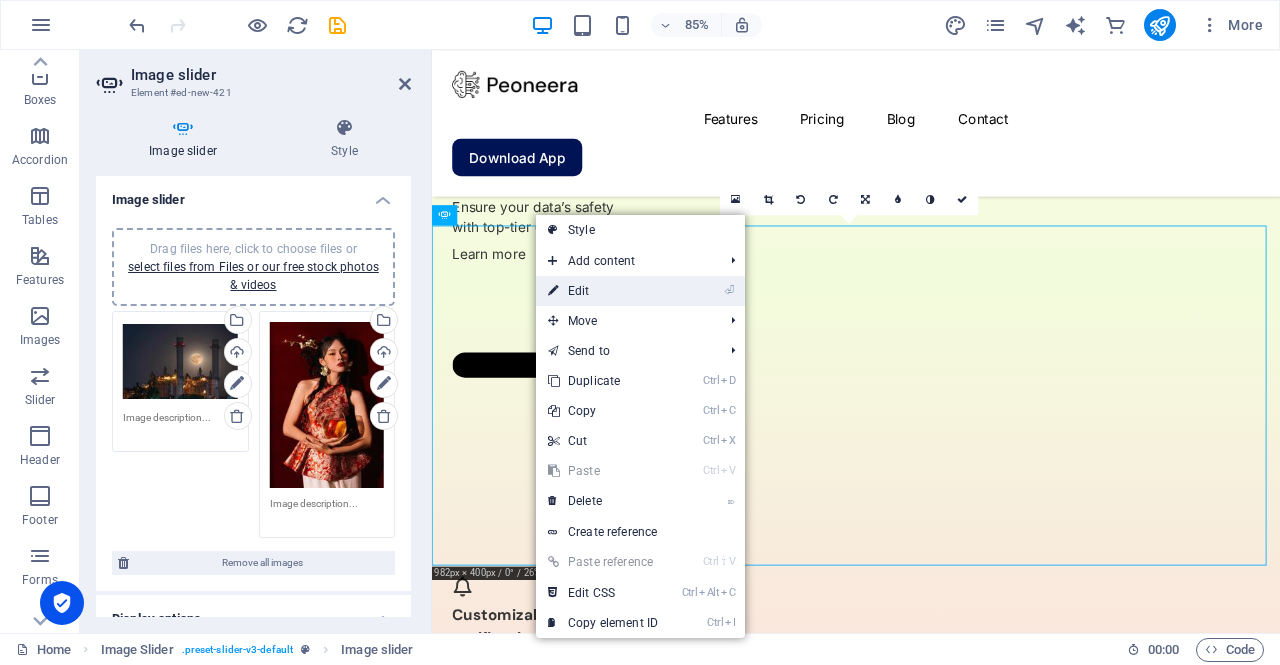 click on "⏎  Edit" at bounding box center [603, 291] 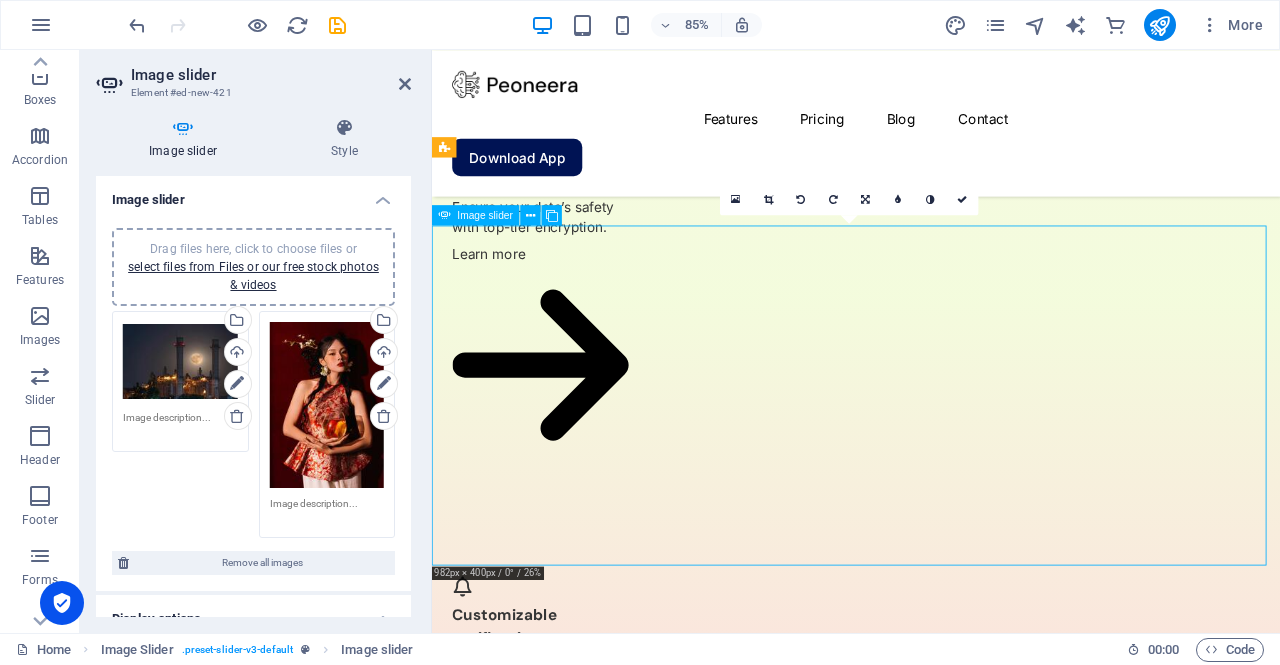 drag, startPoint x: 671, startPoint y: 451, endPoint x: 825, endPoint y: 630, distance: 236.1292 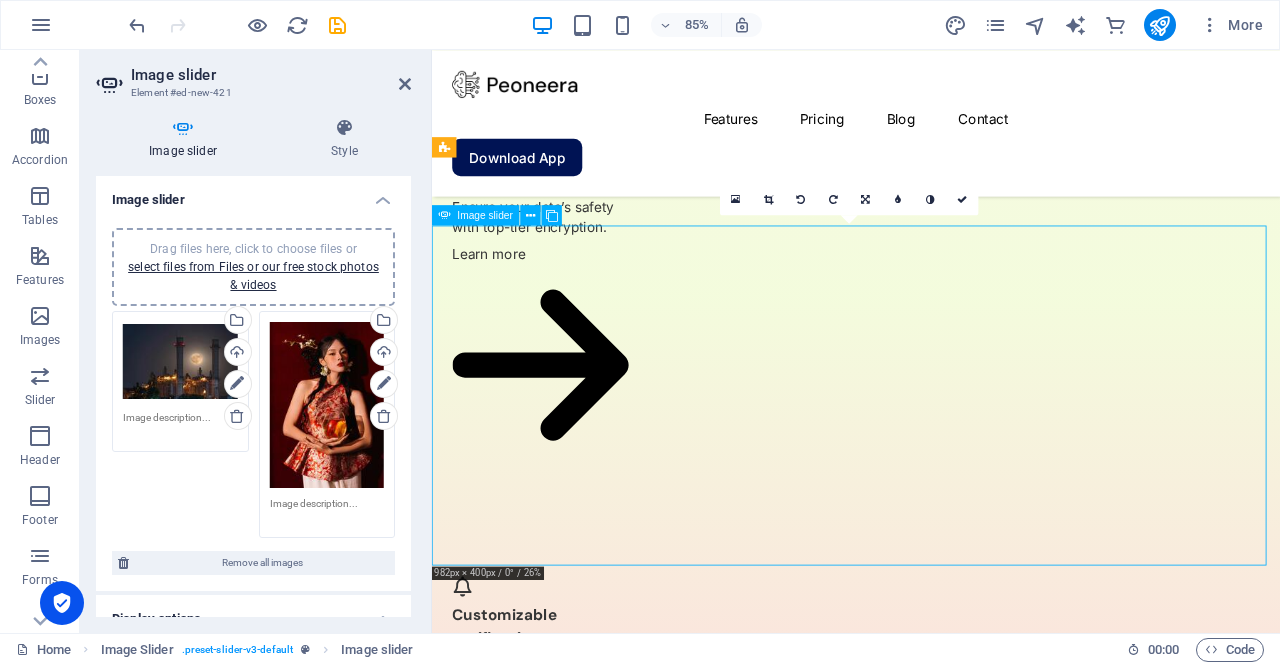 click at bounding box center [-1020, 31623] 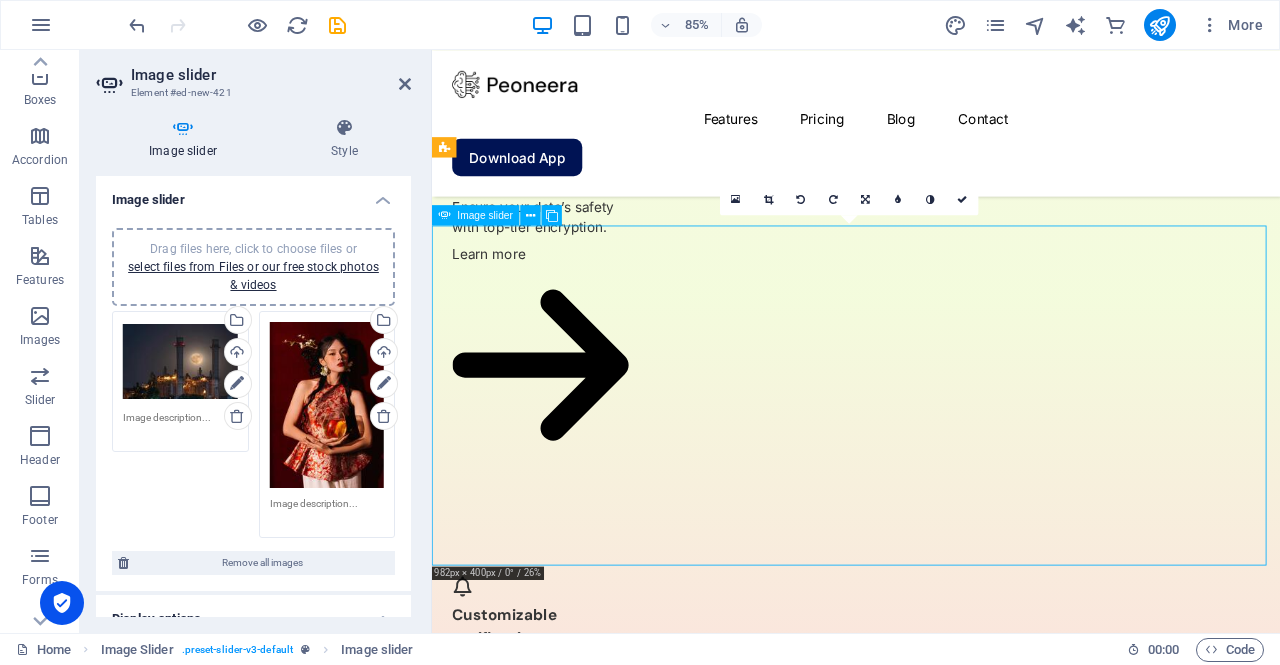 click at bounding box center [931, 33059] 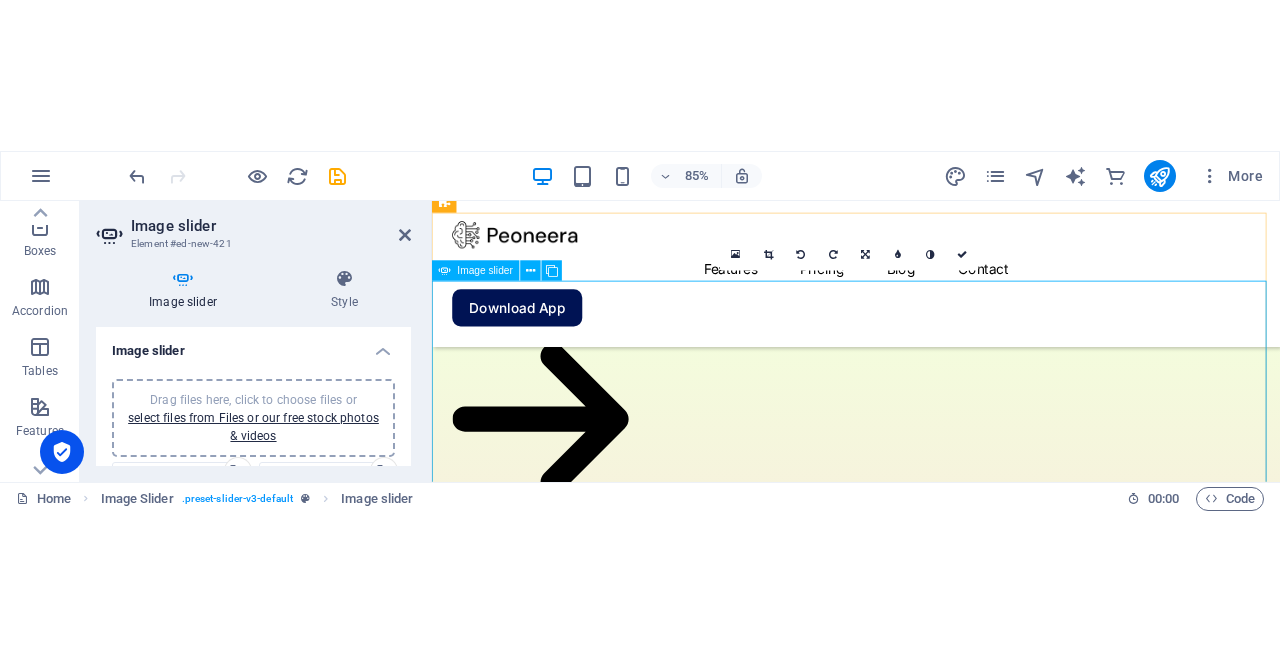 scroll, scrollTop: 5604, scrollLeft: 0, axis: vertical 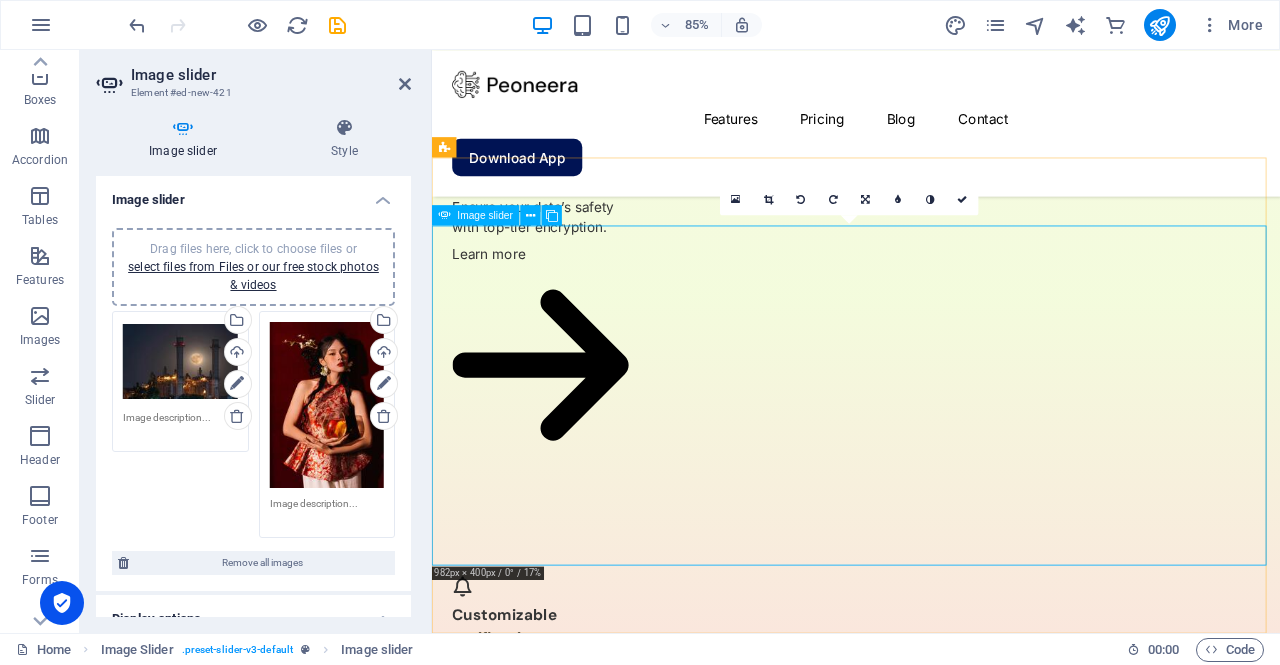 click at bounding box center [931, 33059] 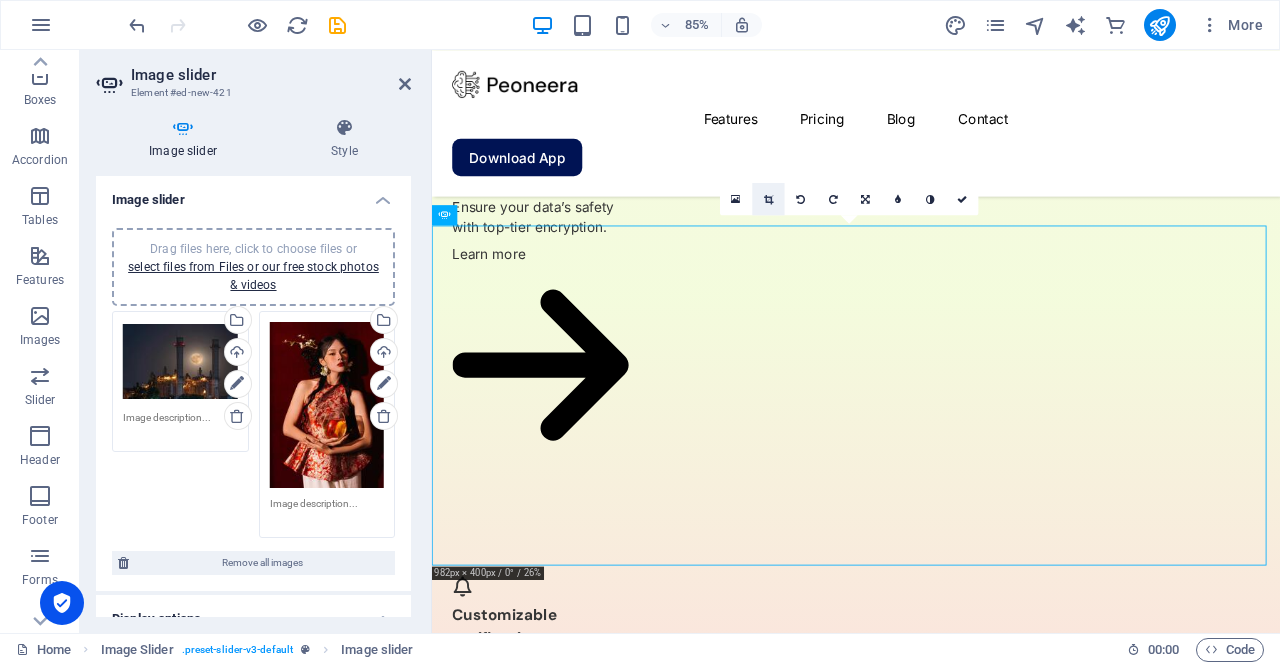 click at bounding box center [768, 199] 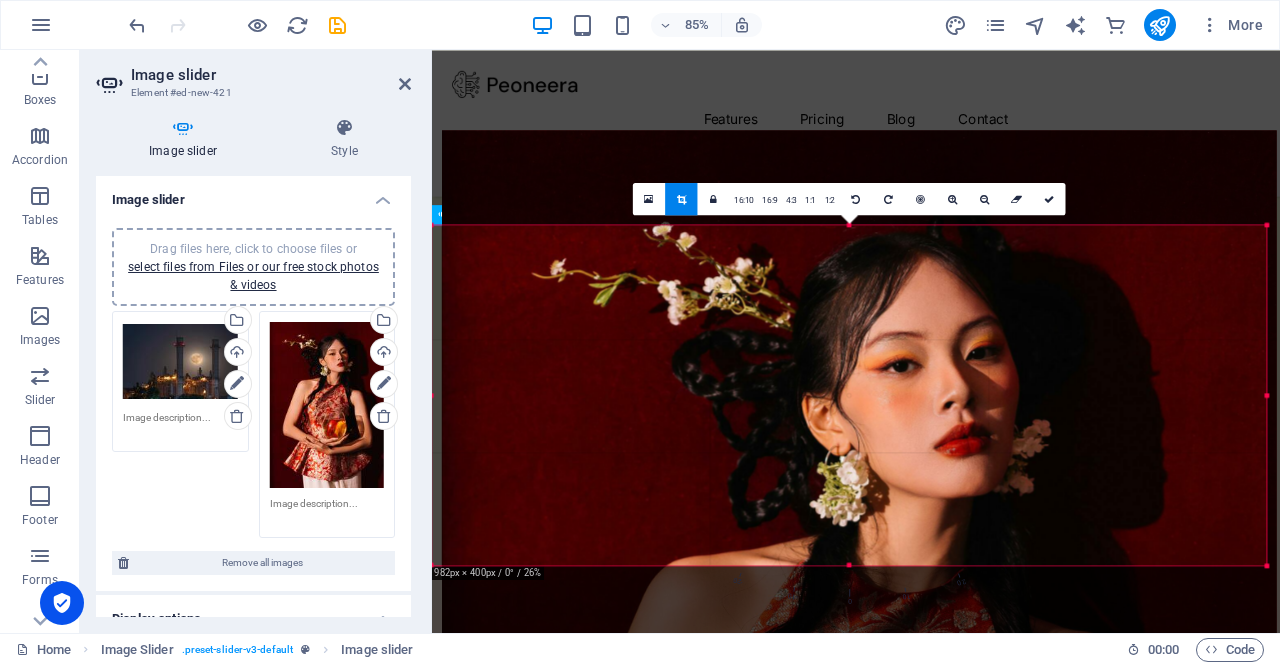drag, startPoint x: 872, startPoint y: 389, endPoint x: 884, endPoint y: 277, distance: 112.64102 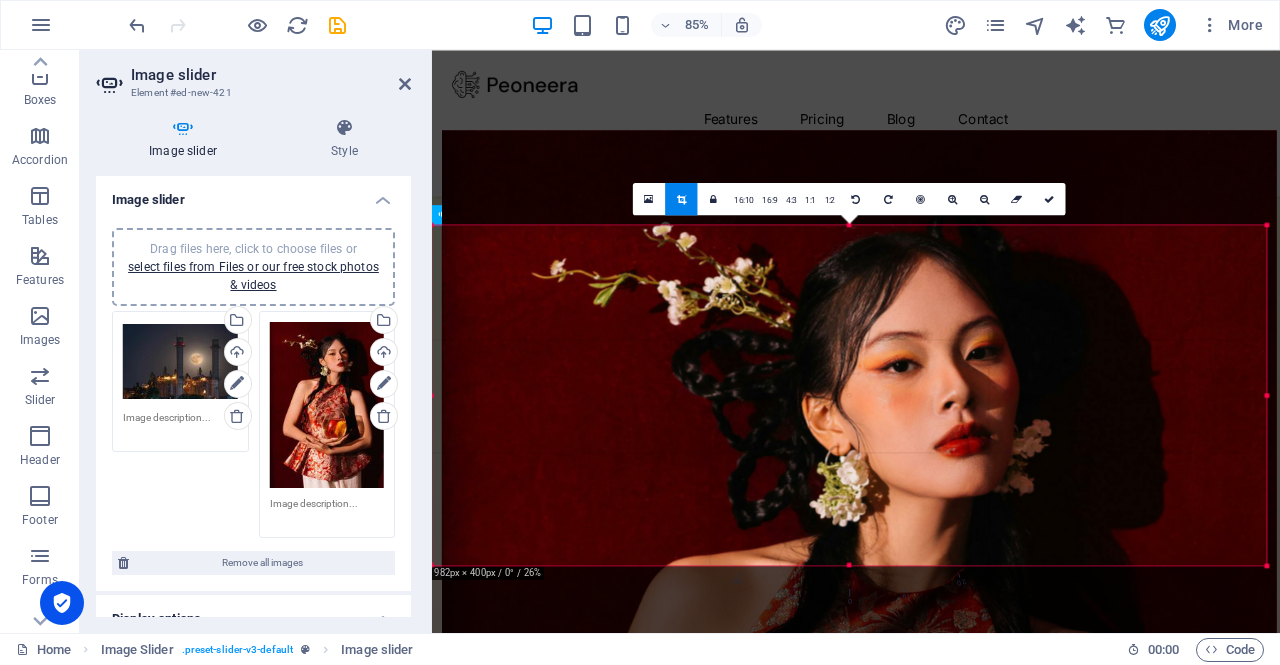 click at bounding box center (859, 738) 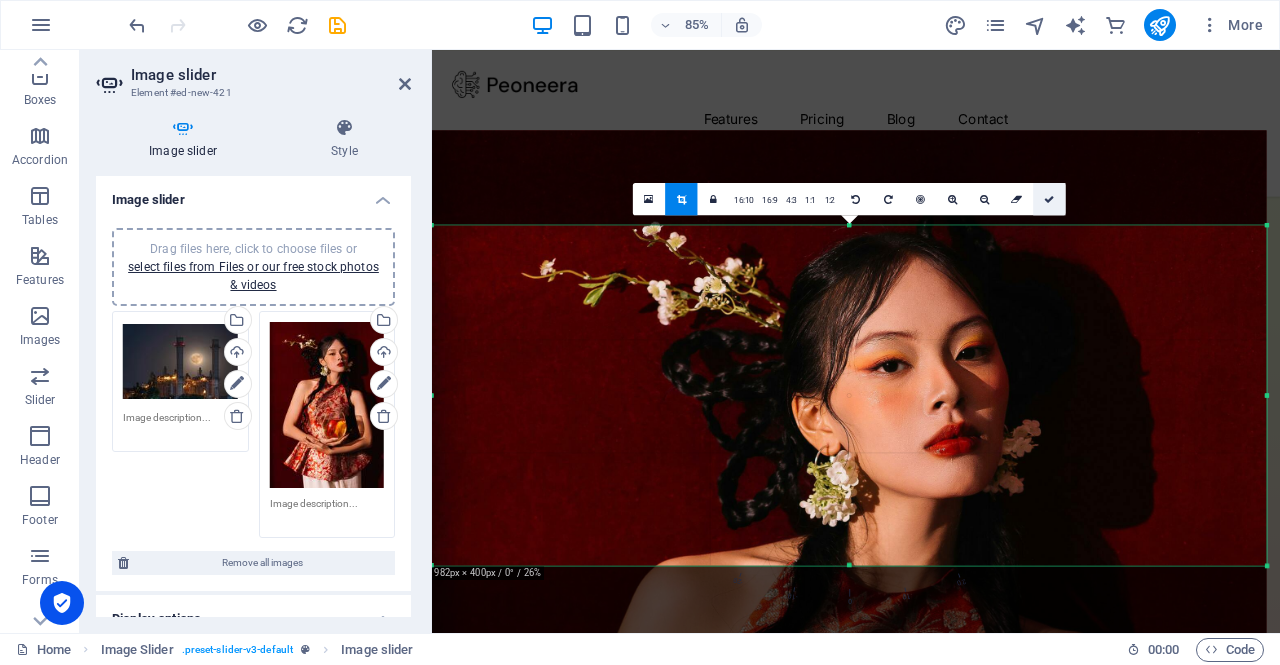 click at bounding box center (1049, 199) 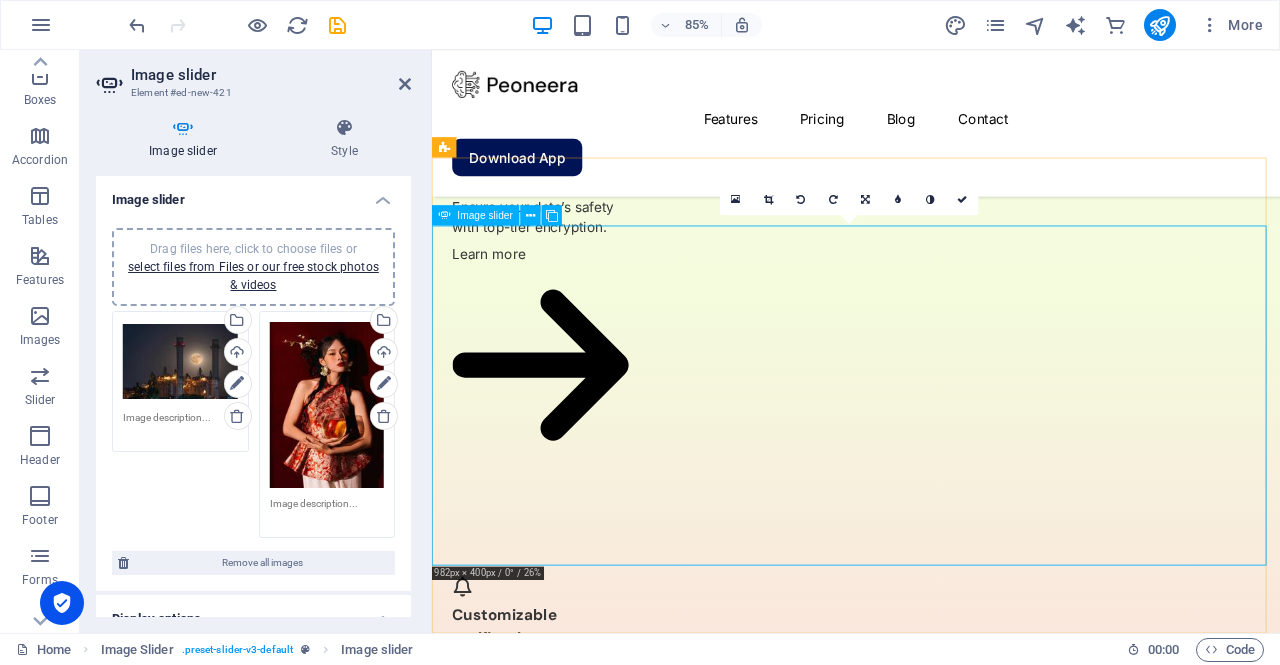 click at bounding box center [931, 28695] 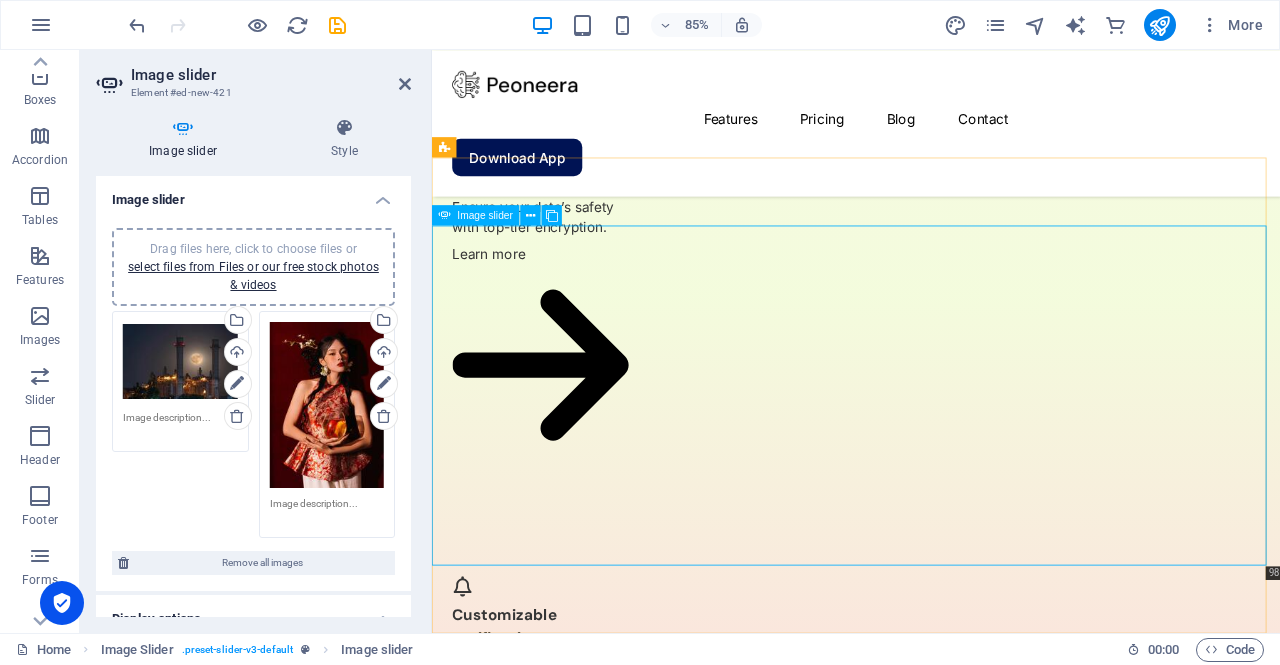 click at bounding box center (931, 28695) 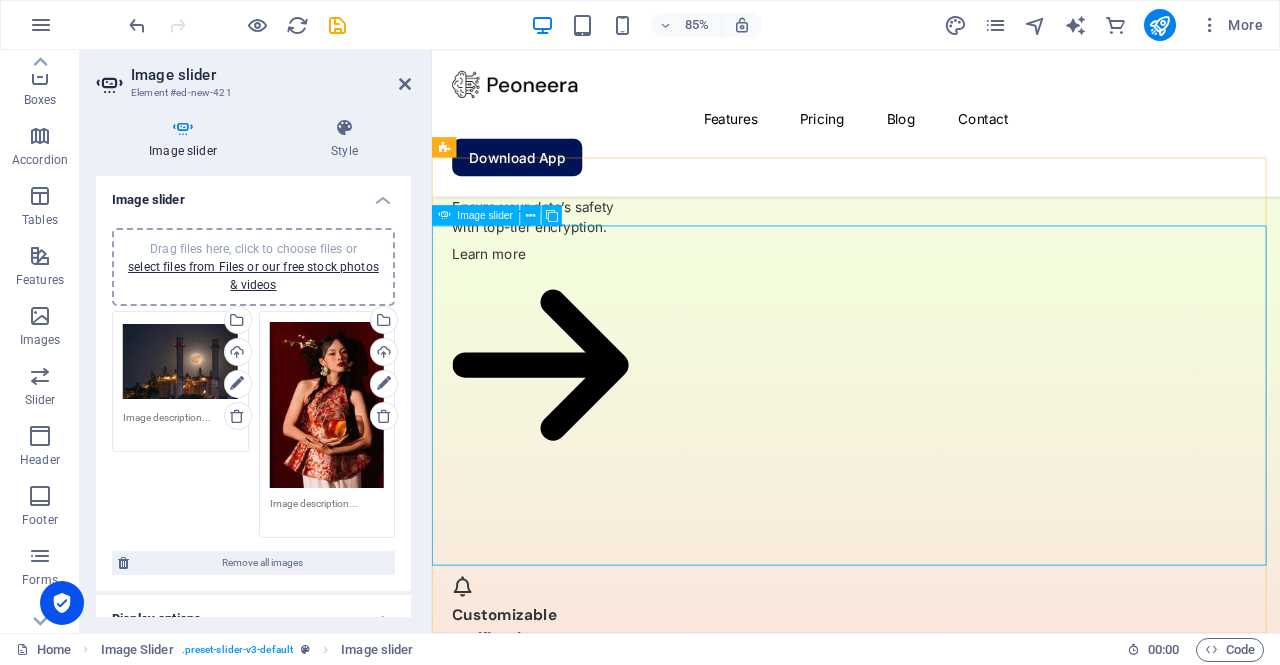 click at bounding box center (931, 28695) 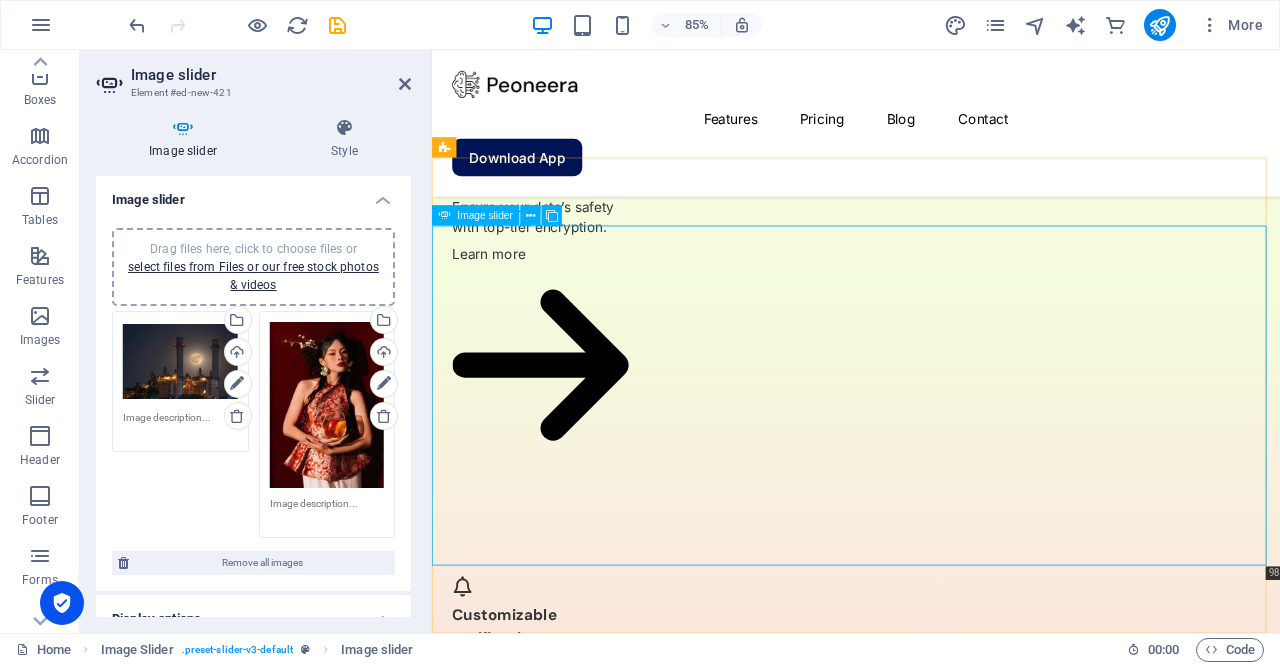 click at bounding box center (931, 28695) 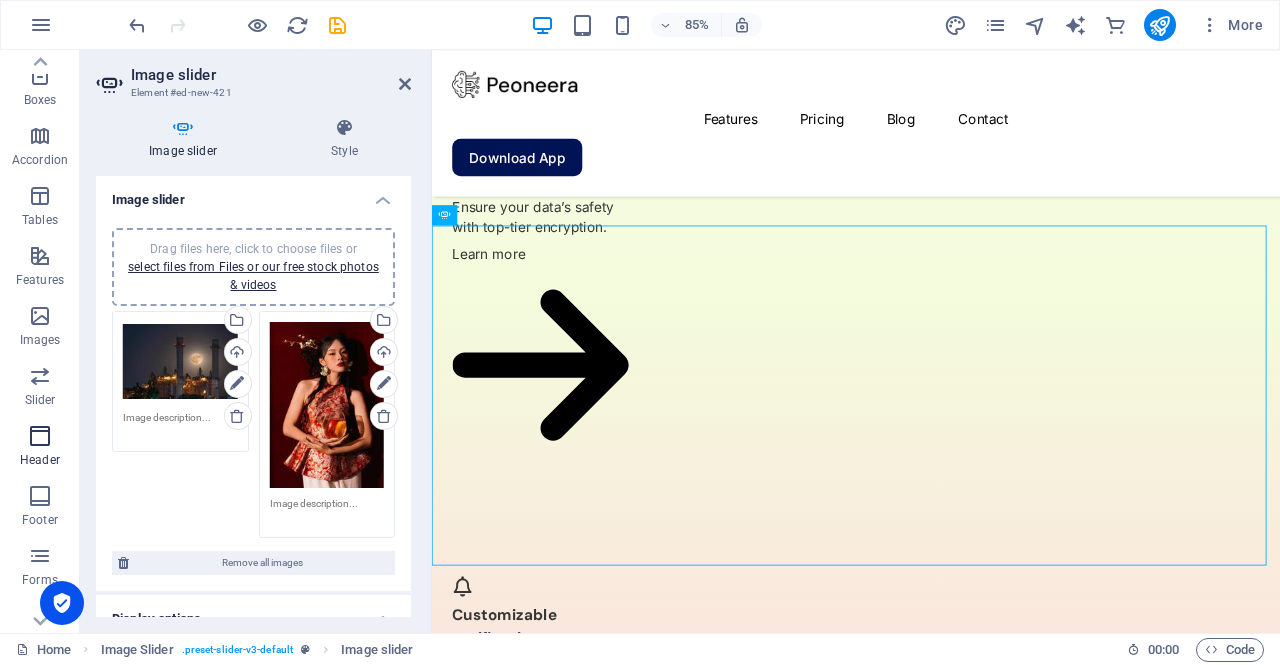 scroll, scrollTop: 376, scrollLeft: 0, axis: vertical 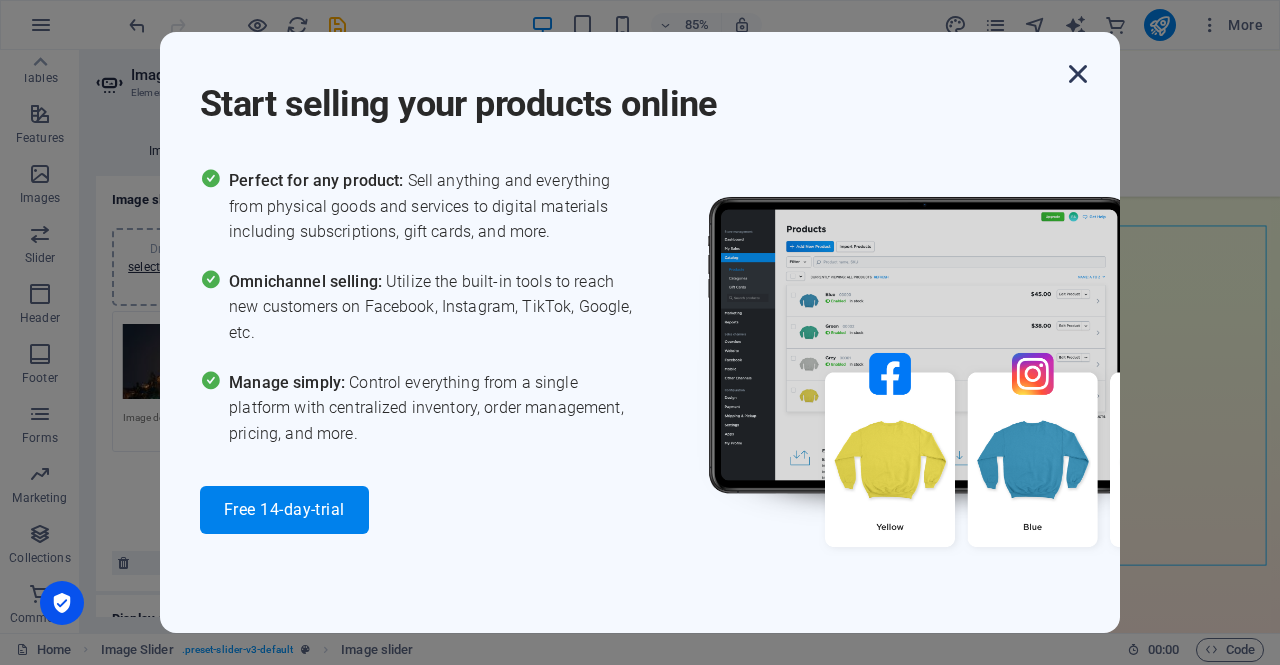 click at bounding box center (1078, 74) 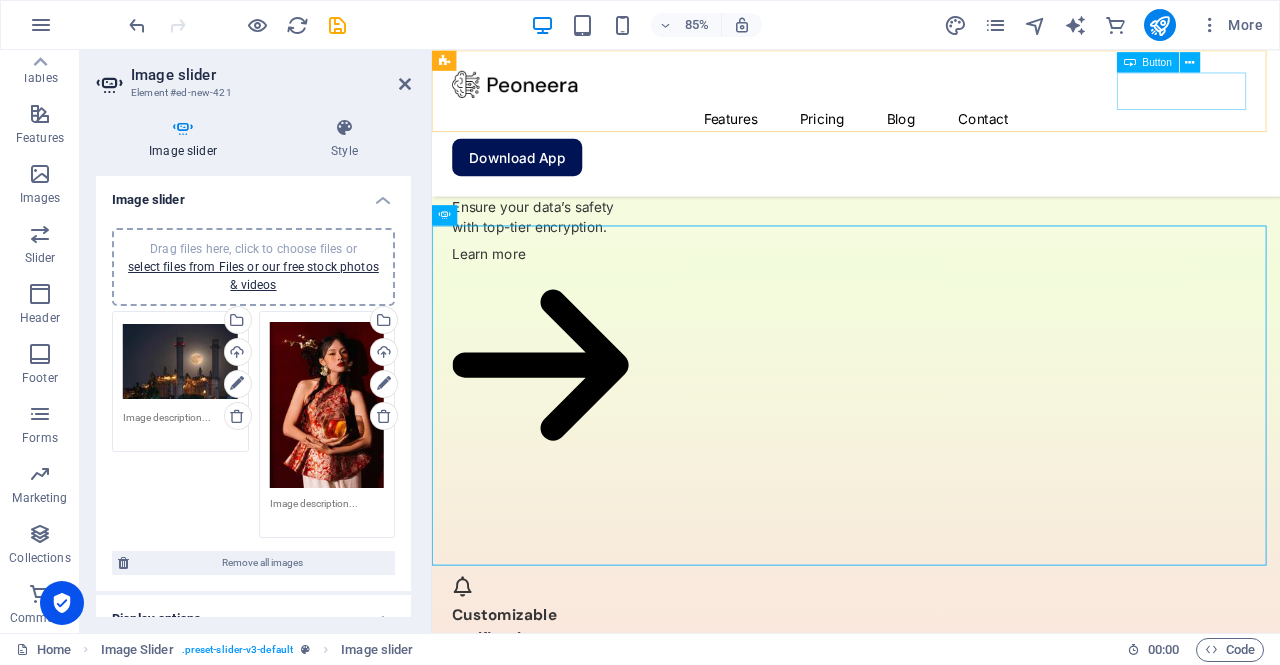 click on "Download App" at bounding box center [931, 176] 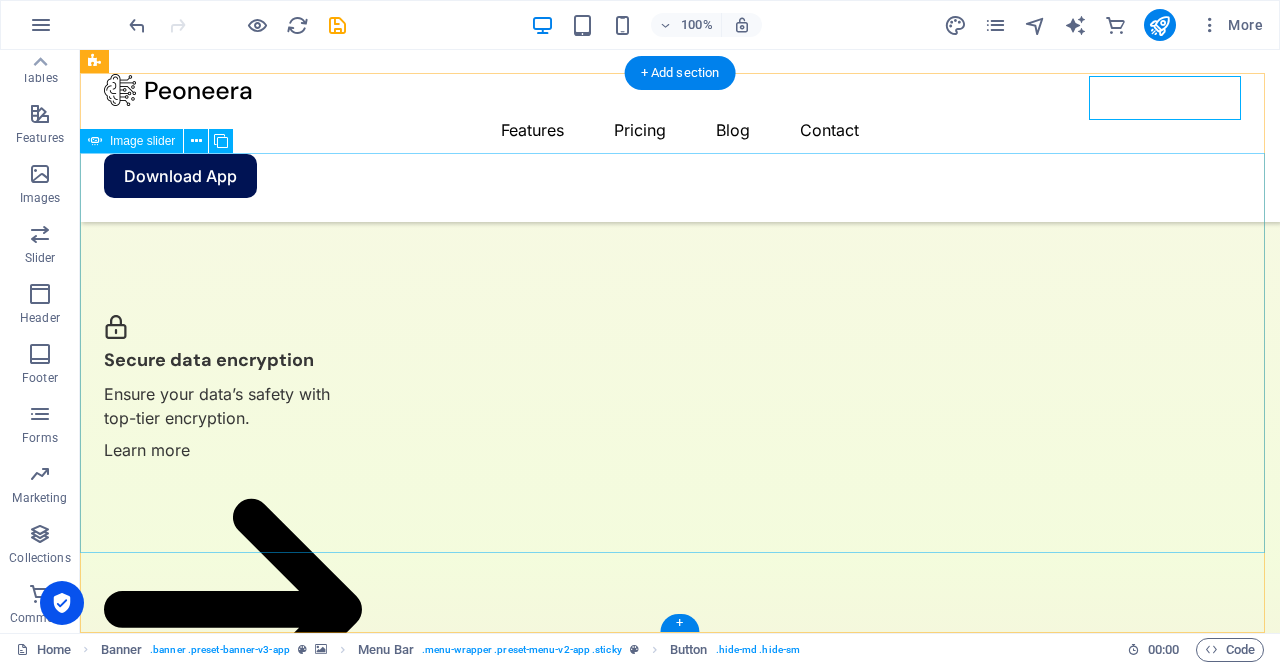 scroll, scrollTop: 5388, scrollLeft: 0, axis: vertical 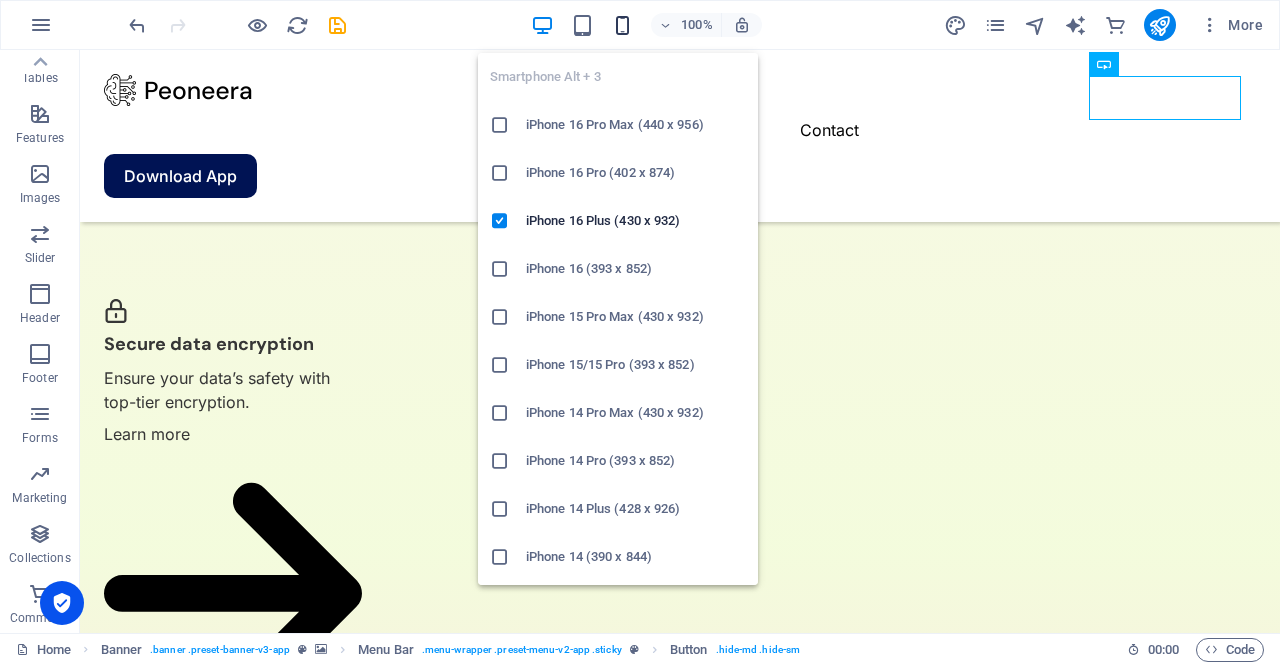 click at bounding box center (622, 25) 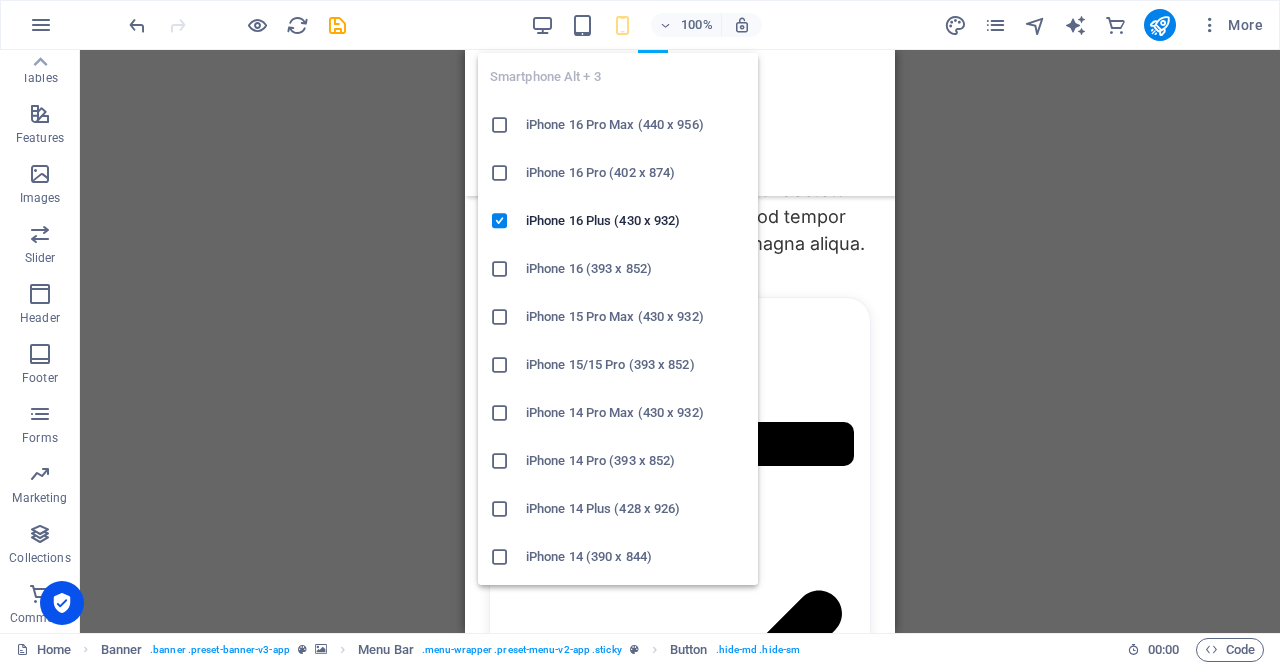 scroll, scrollTop: 6880, scrollLeft: 0, axis: vertical 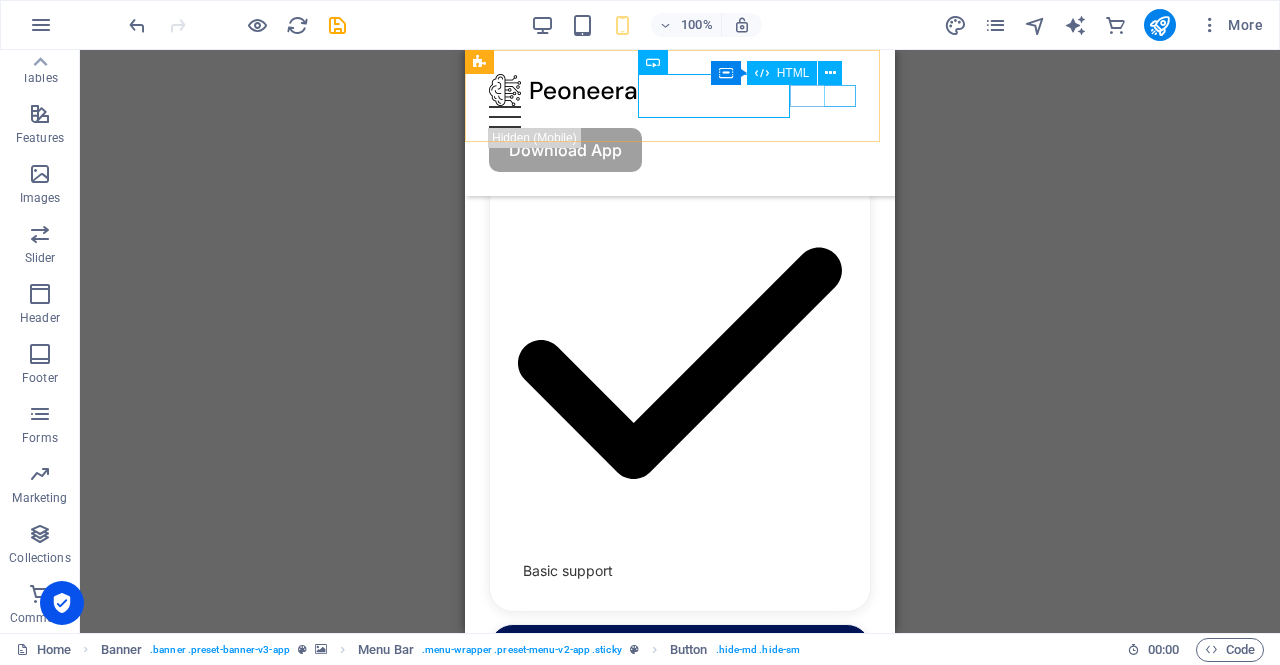 click at bounding box center [680, 117] 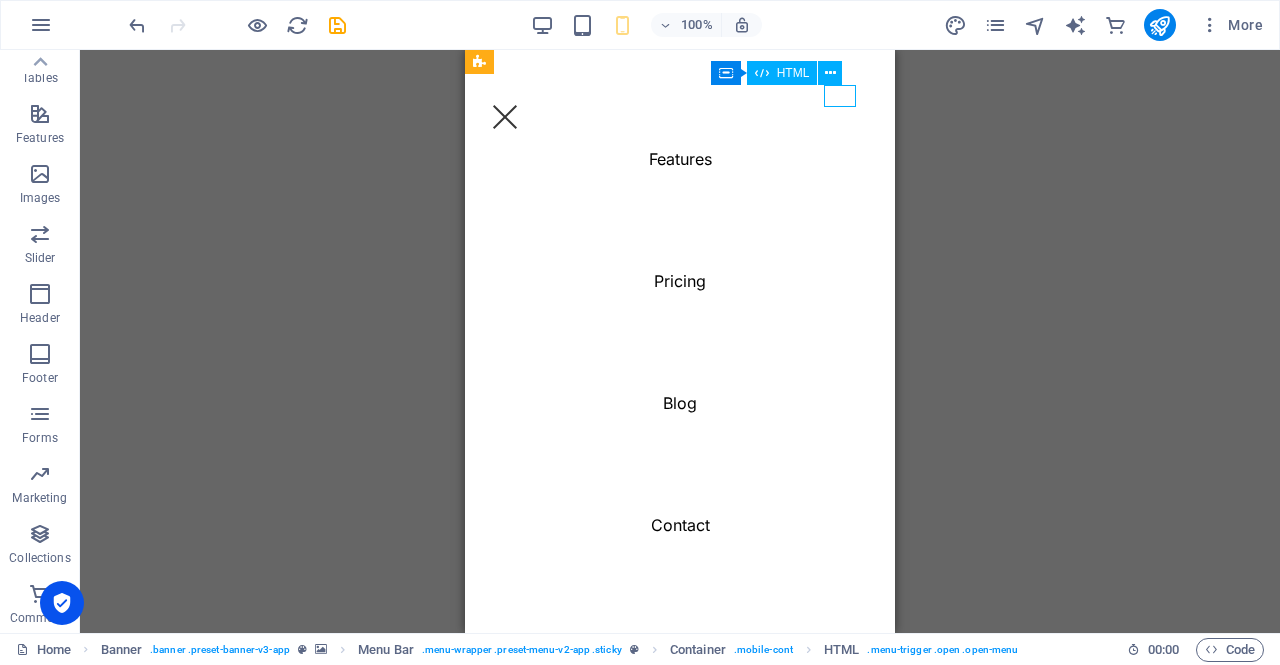 click at bounding box center [505, 117] 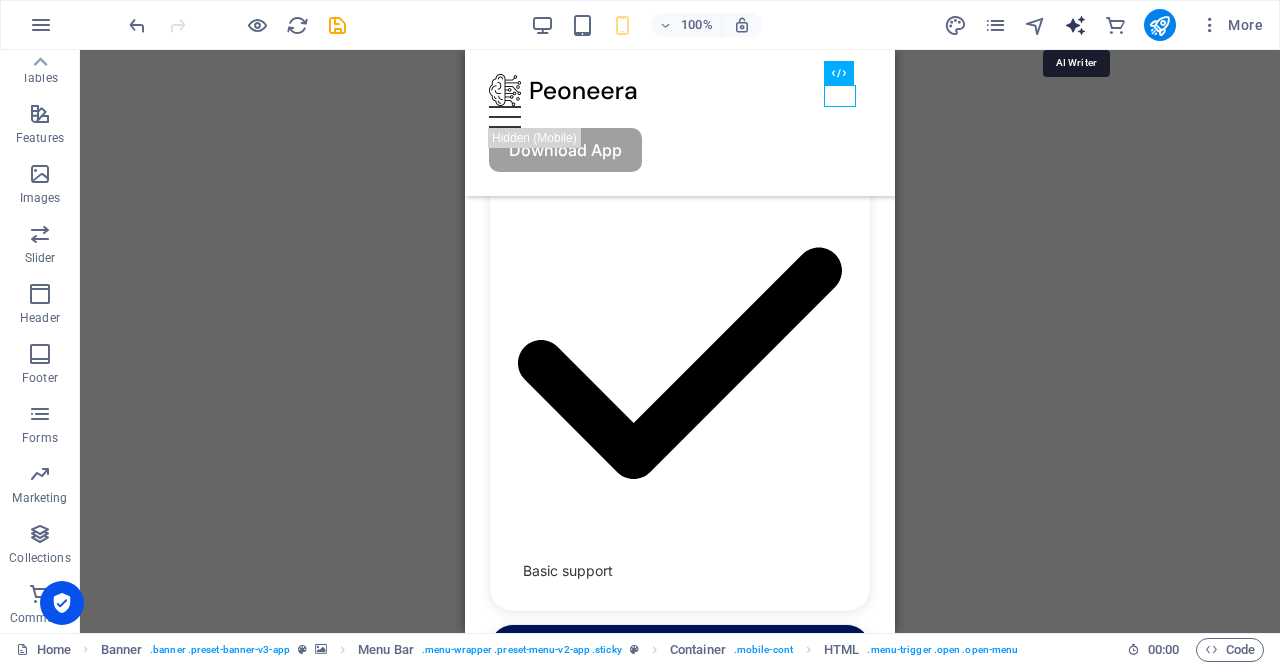click at bounding box center (1075, 25) 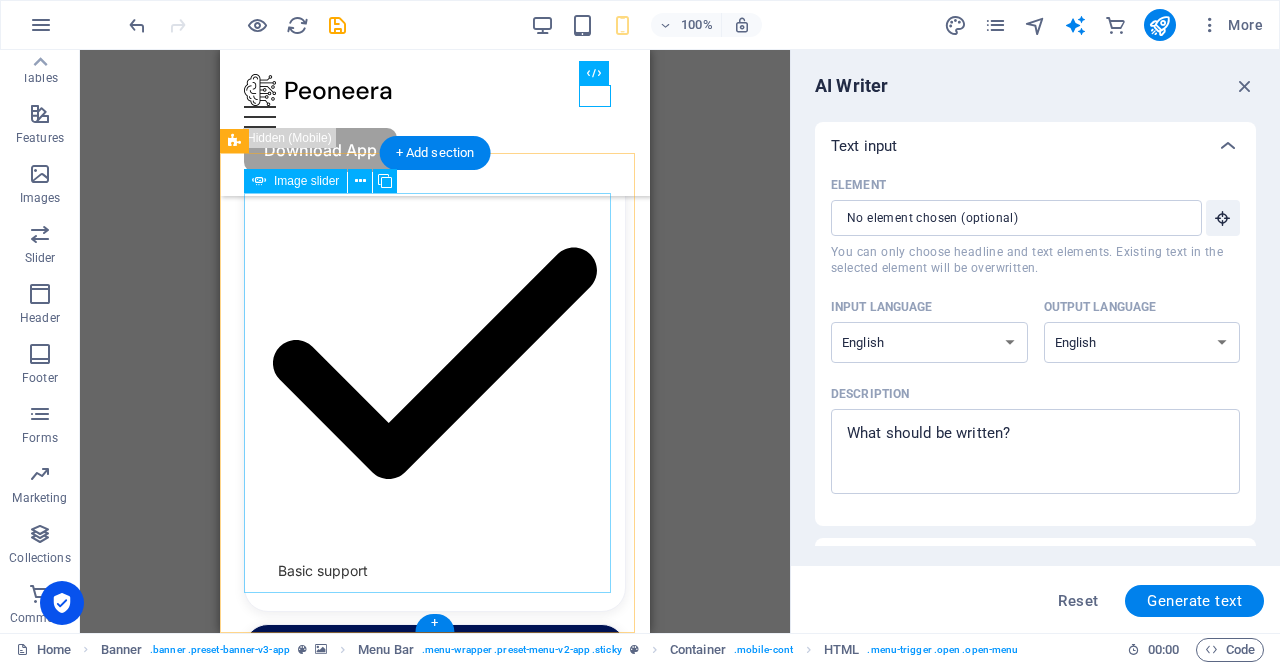 click at bounding box center (22, 12629) 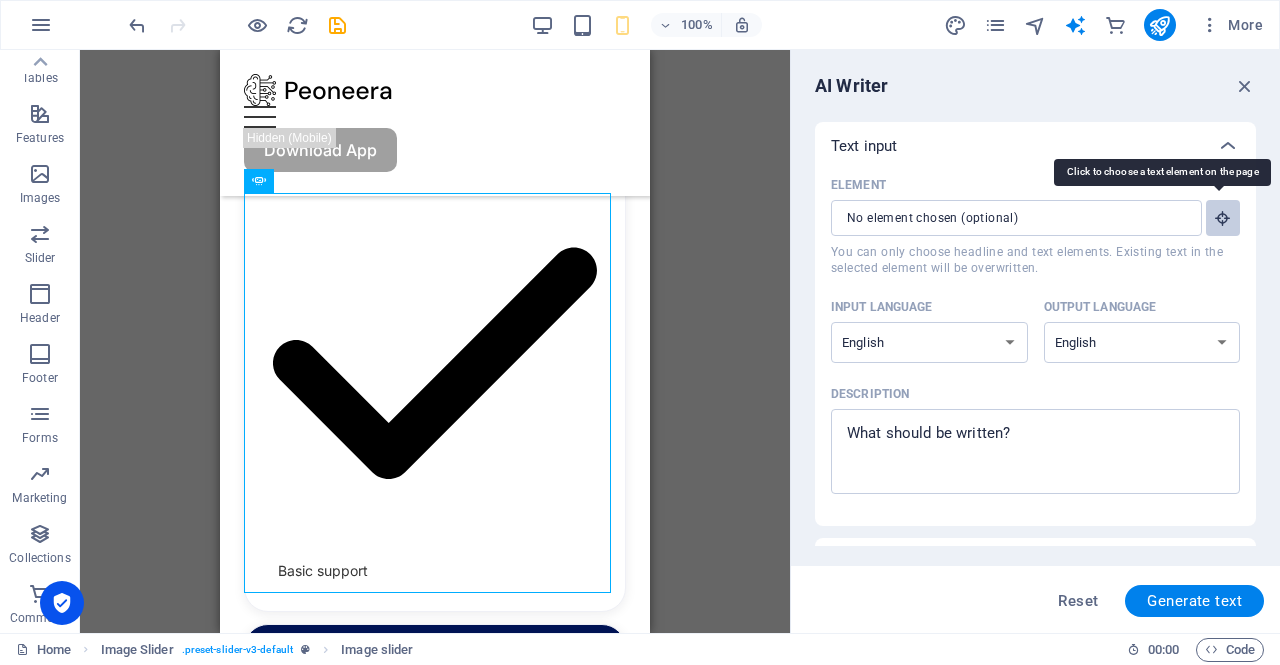 click at bounding box center (1223, 218) 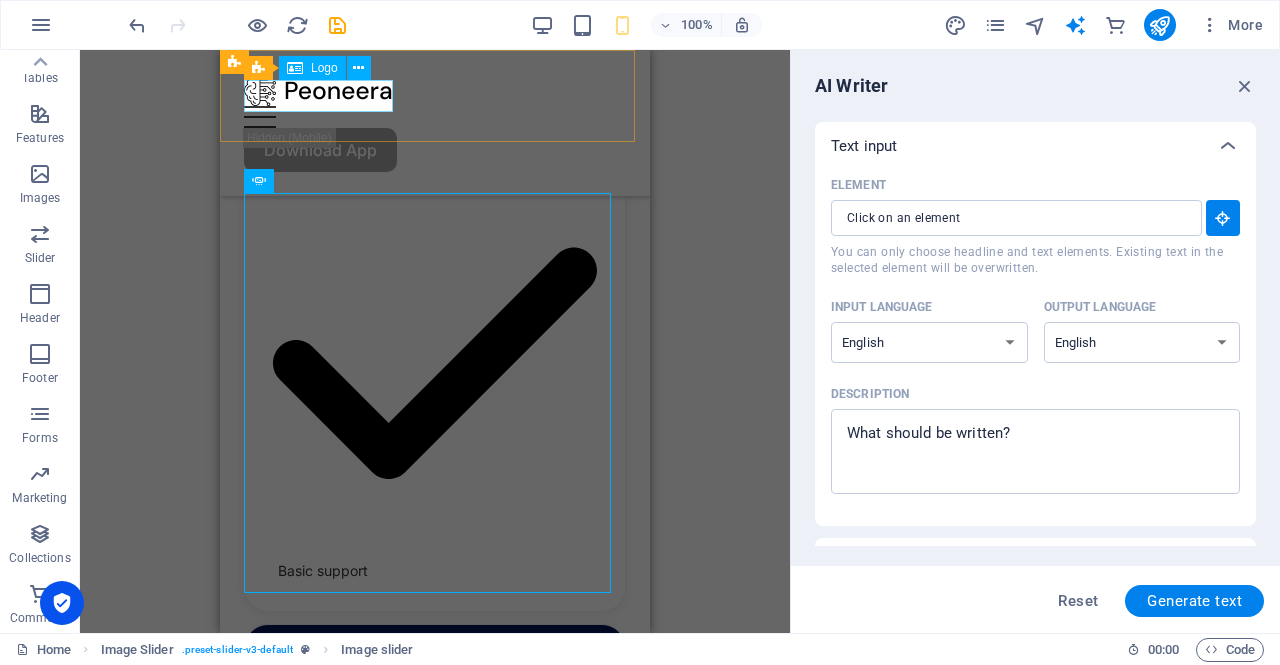 click at bounding box center (435, 90) 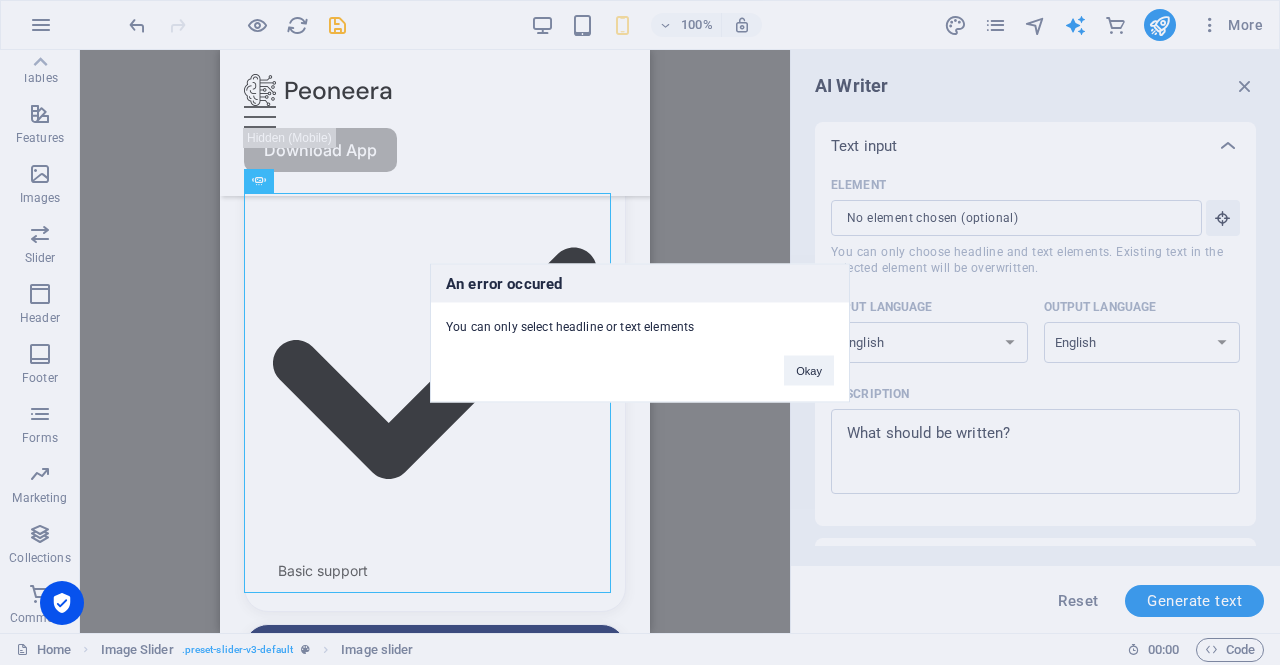 click on "An error occured You can only select headline or text elements Okay" at bounding box center (640, 332) 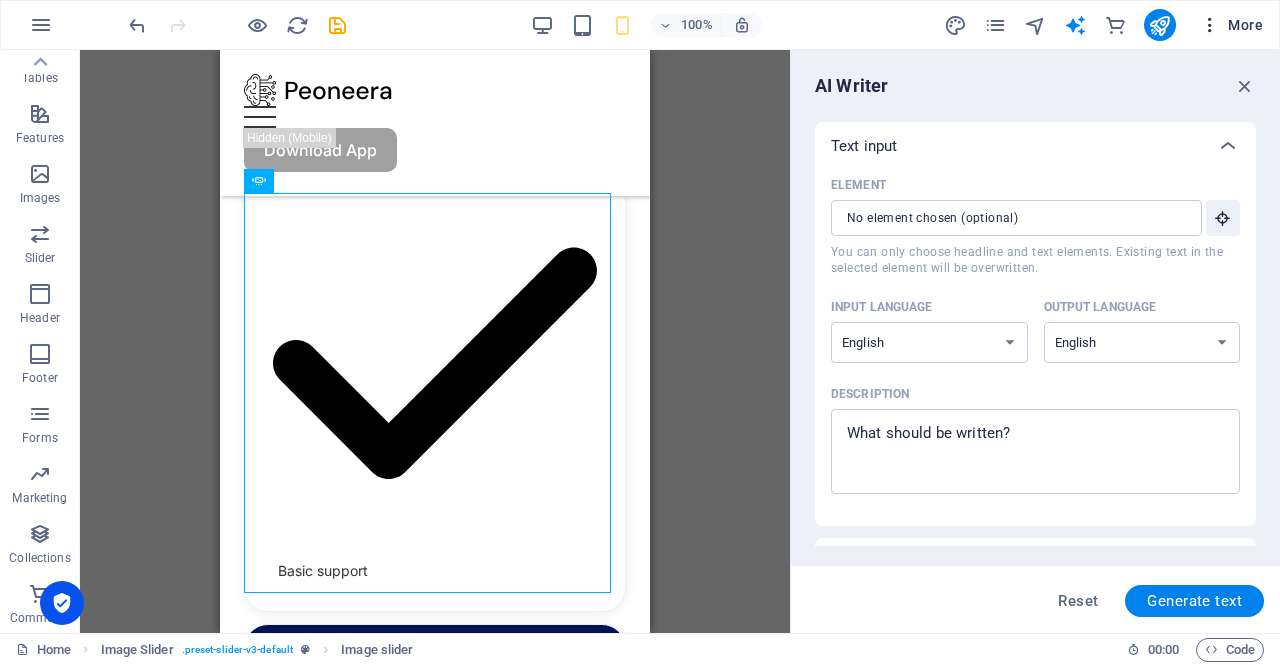 click at bounding box center (1210, 25) 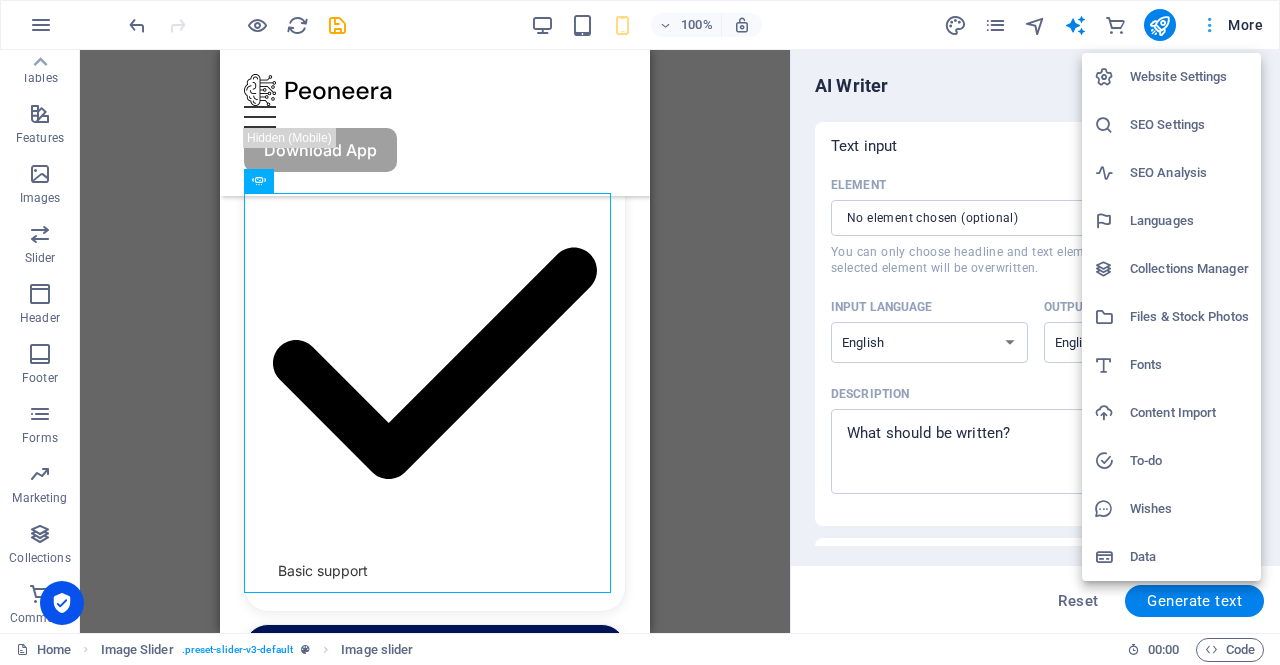 click at bounding box center (640, 332) 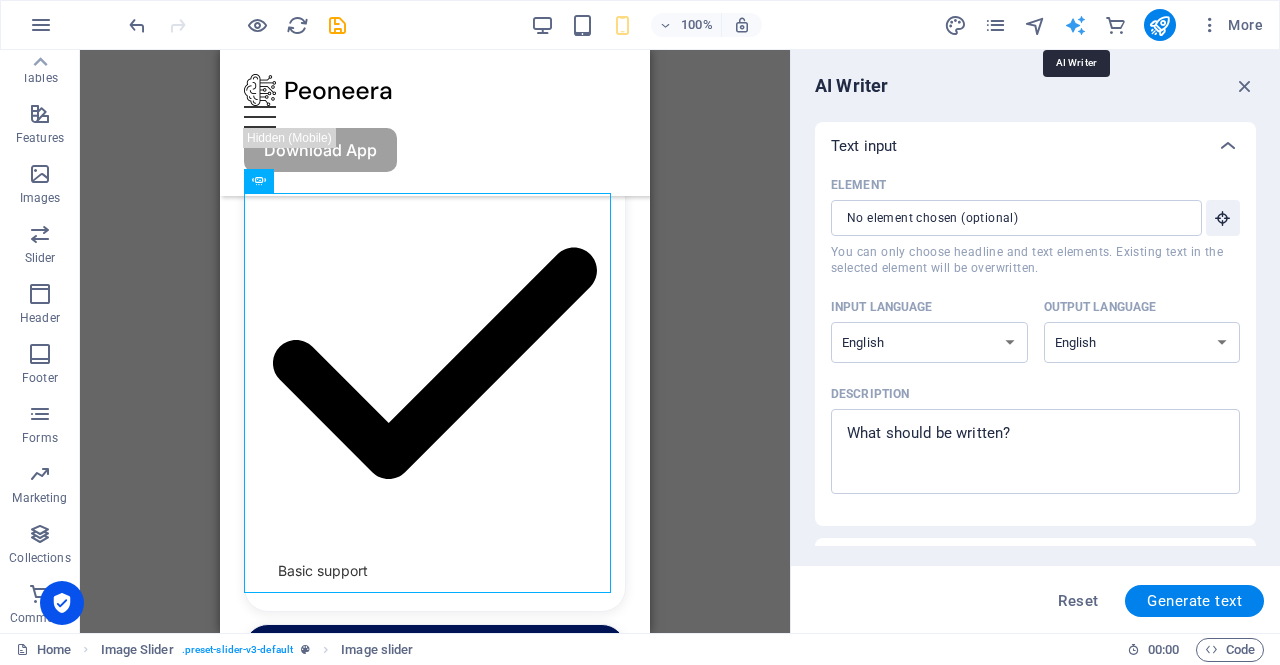 click at bounding box center [1075, 25] 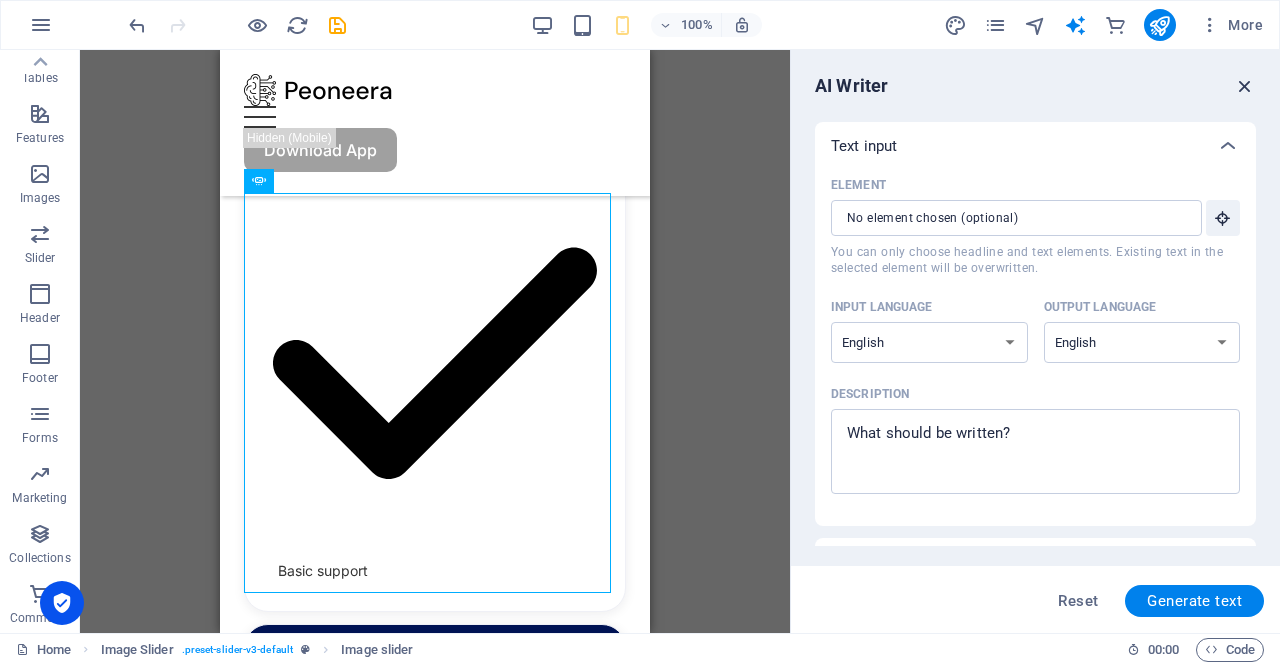 click at bounding box center [1245, 86] 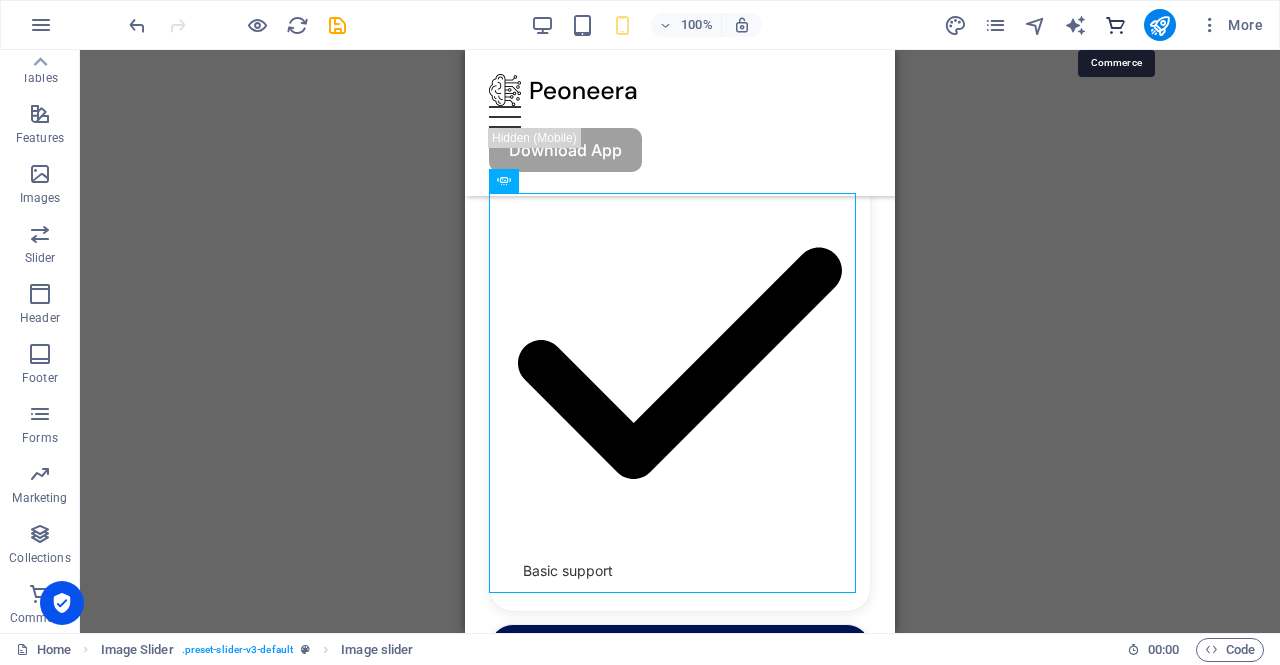 click at bounding box center (1115, 25) 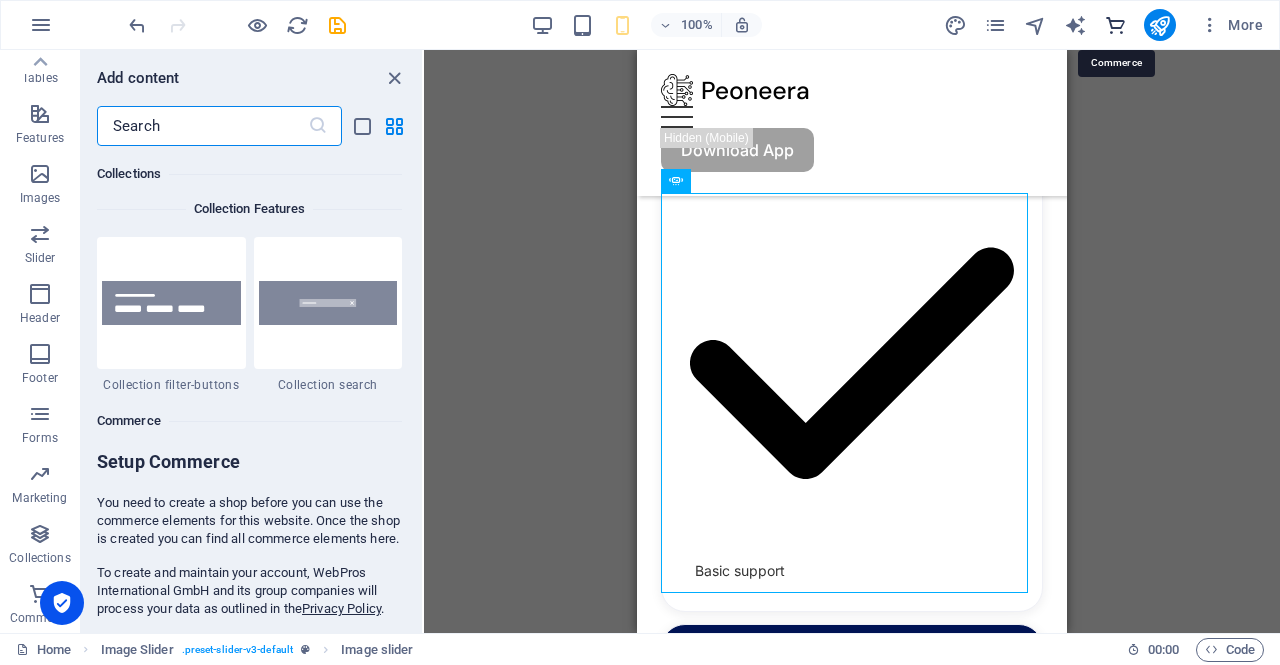 scroll, scrollTop: 19107, scrollLeft: 0, axis: vertical 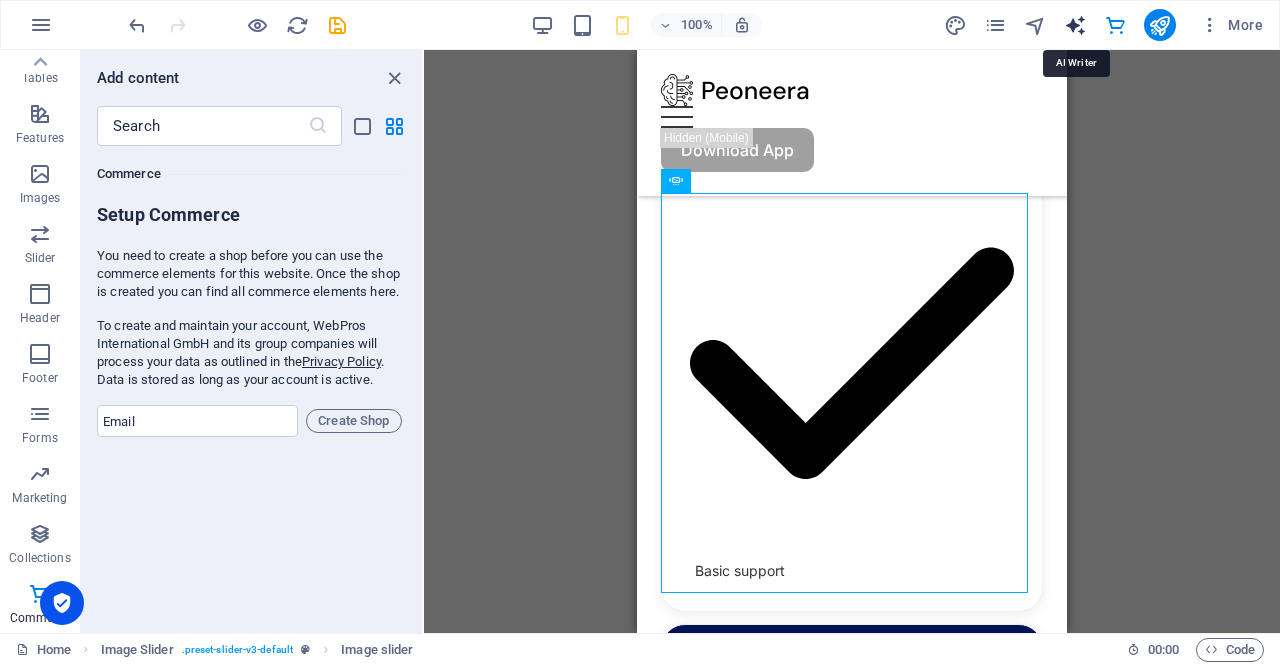 click at bounding box center (1075, 25) 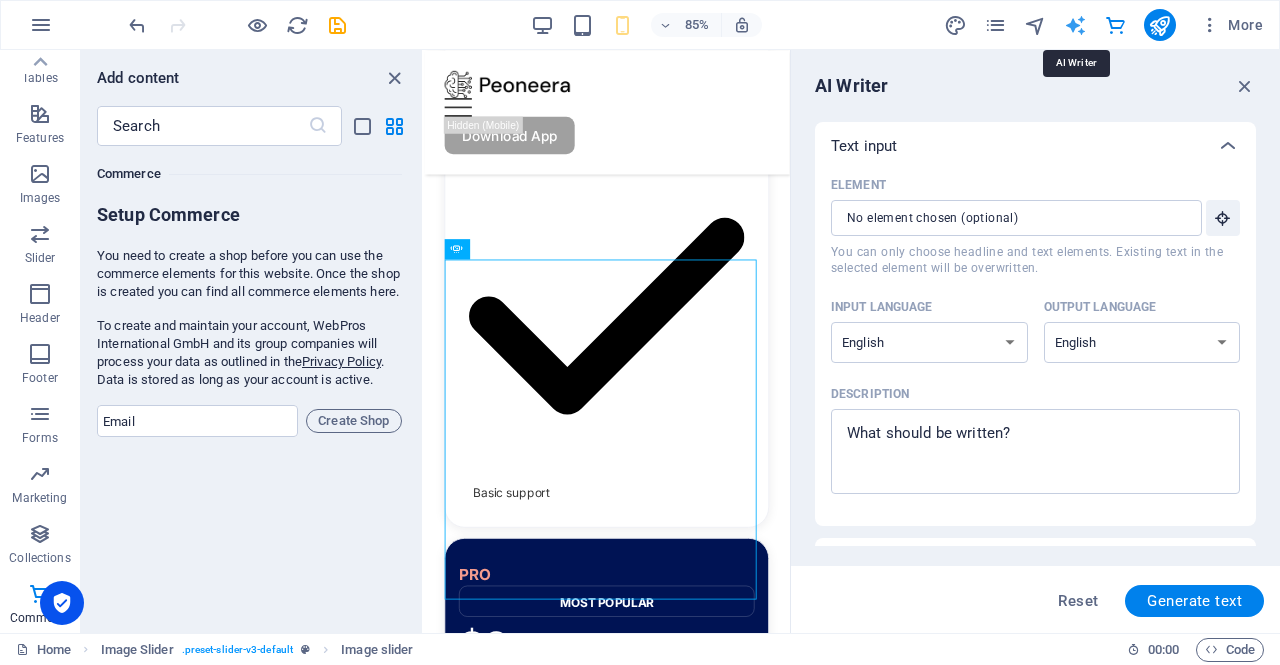 scroll, scrollTop: 6778, scrollLeft: 0, axis: vertical 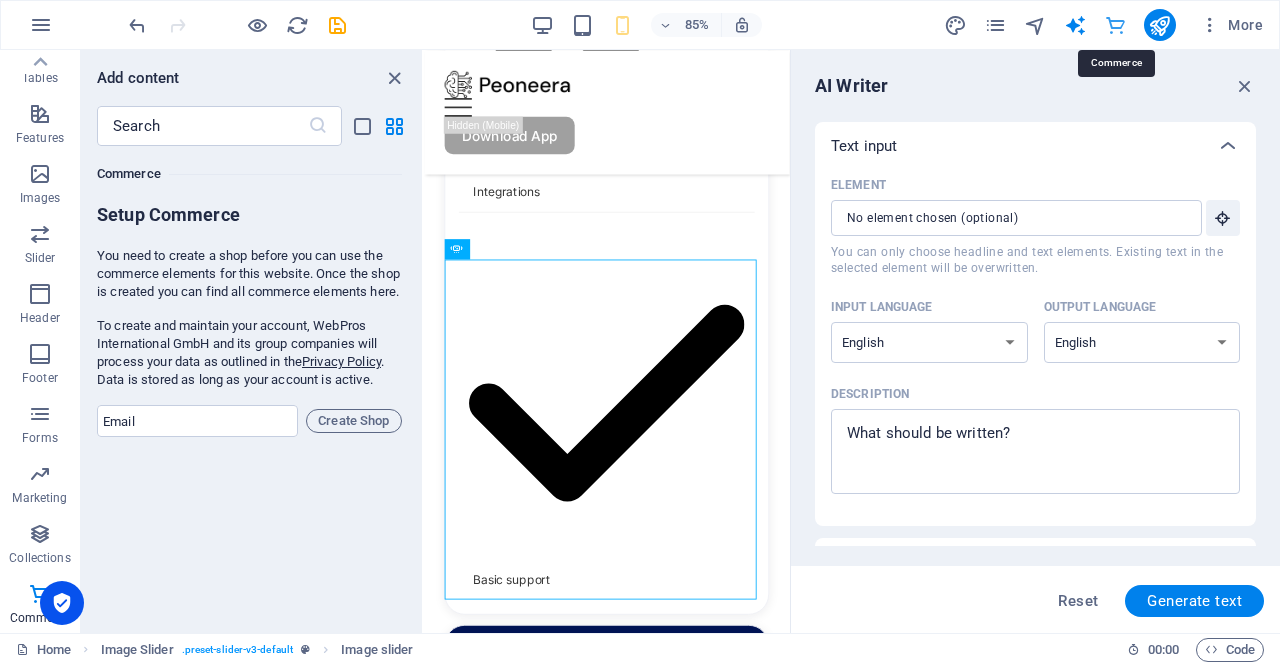 click at bounding box center (1115, 25) 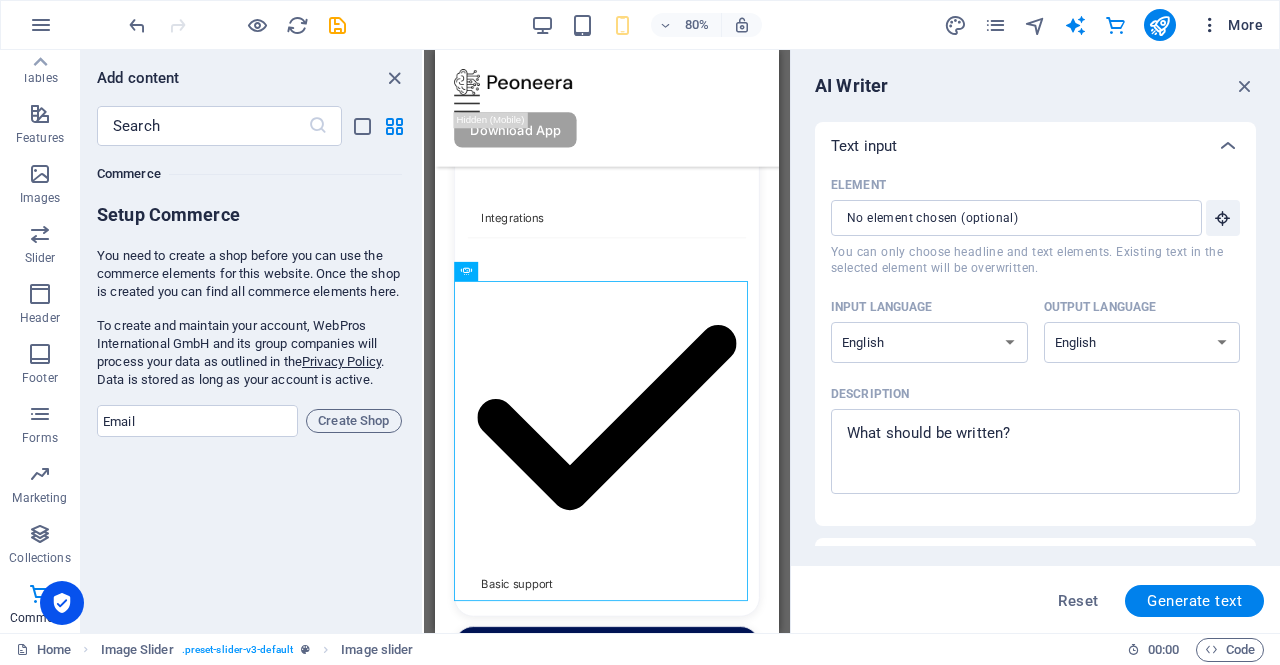 click at bounding box center (1210, 25) 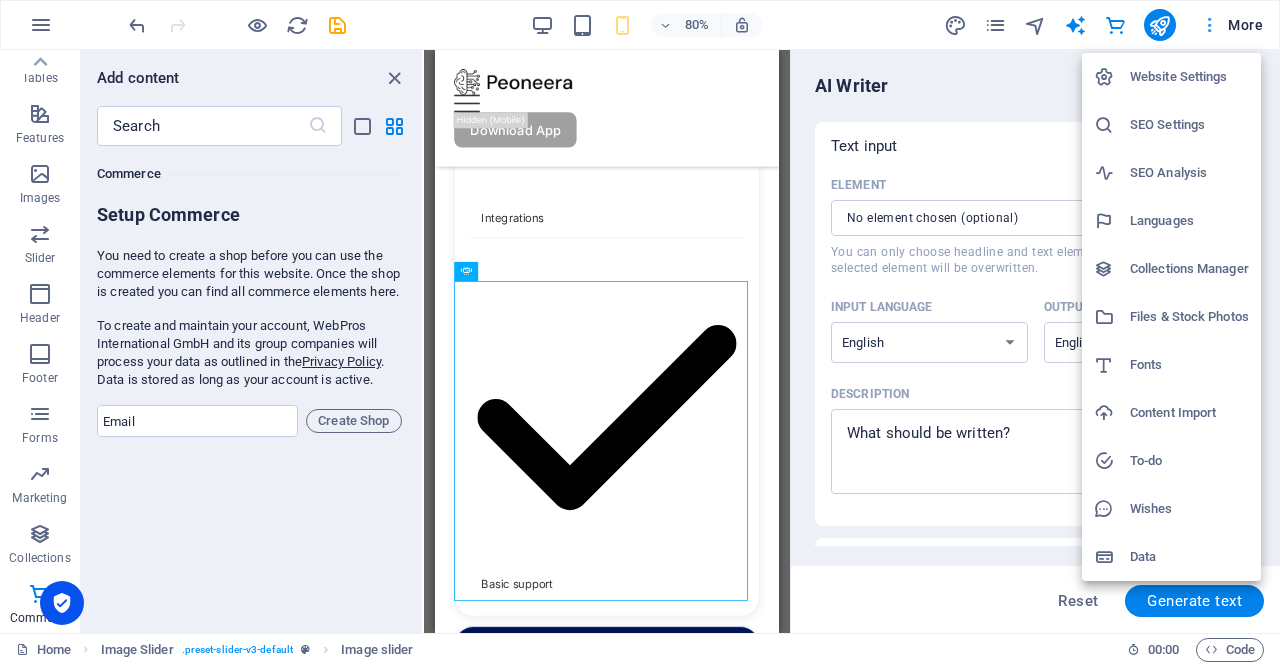 click at bounding box center (640, 332) 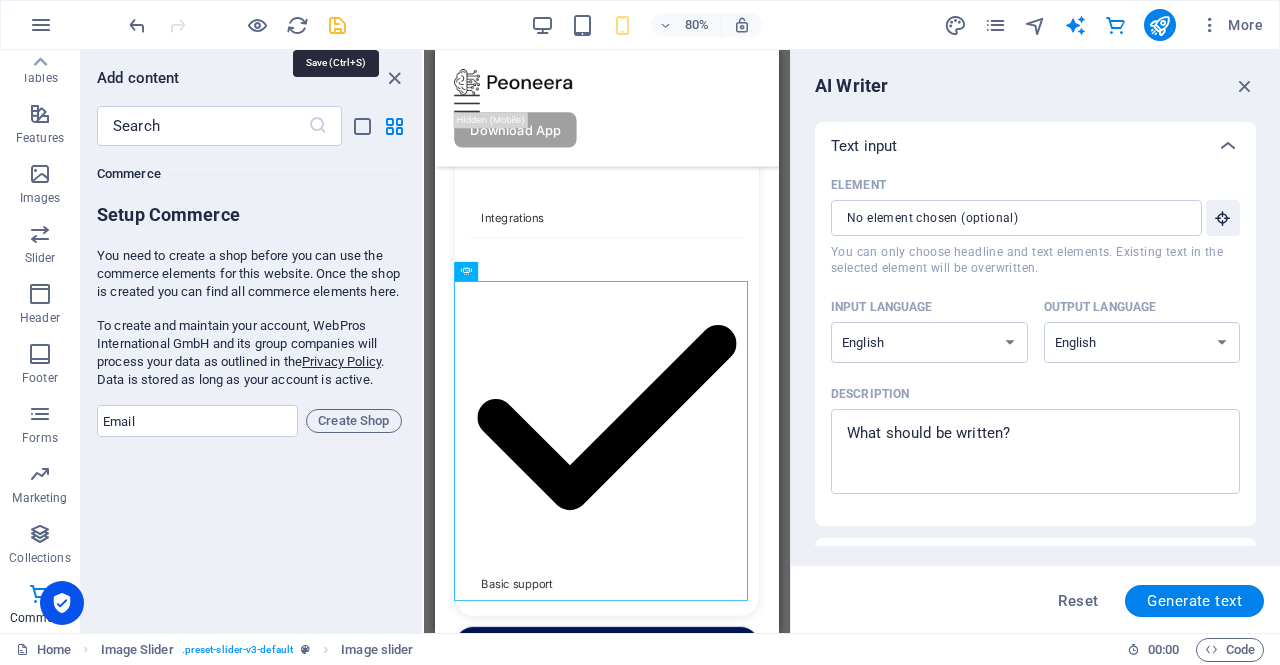 click at bounding box center [337, 25] 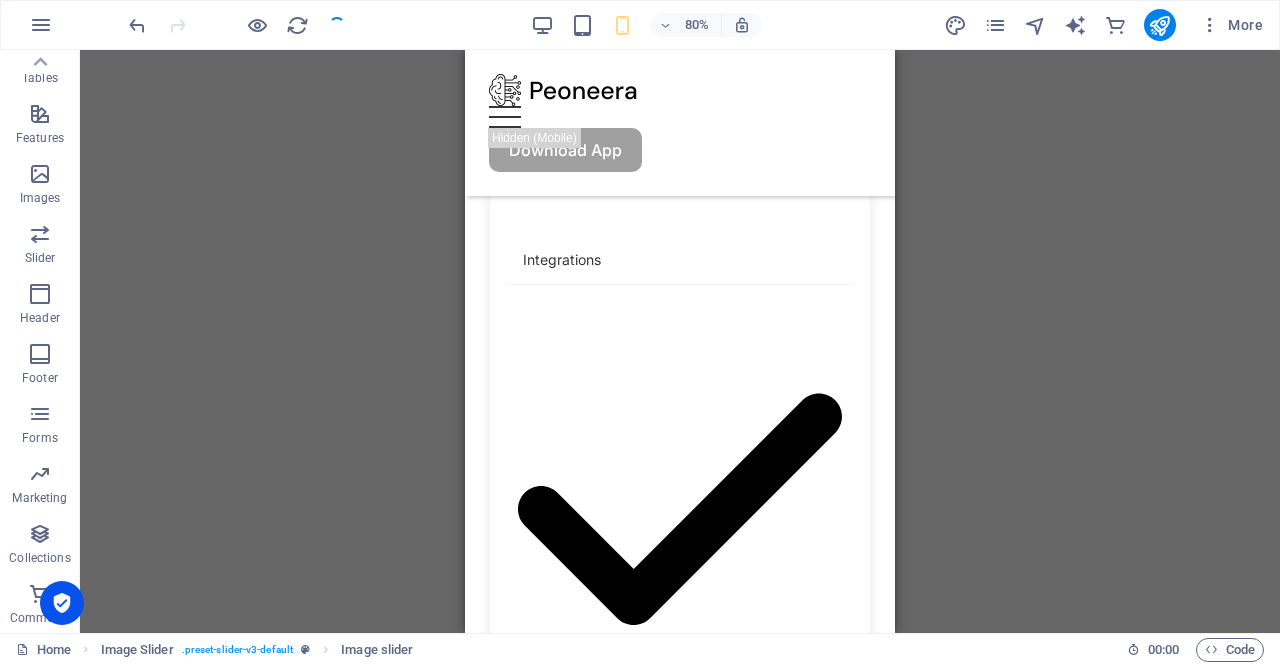 scroll, scrollTop: 6880, scrollLeft: 0, axis: vertical 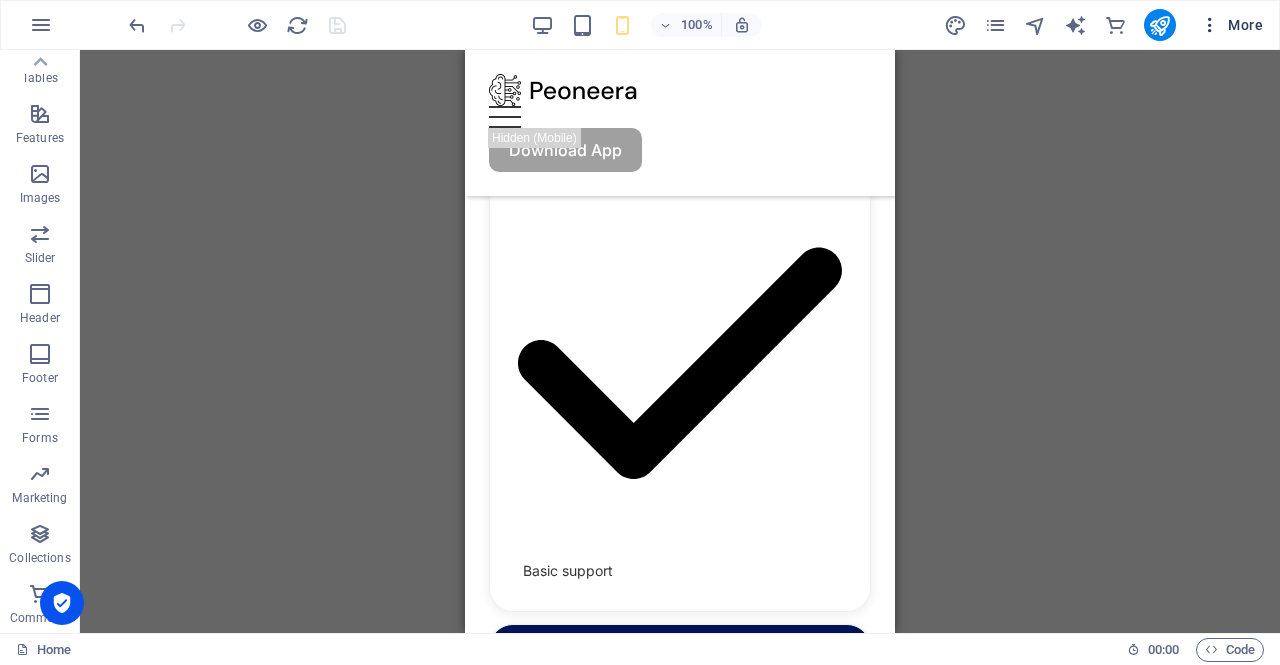 click at bounding box center [1210, 25] 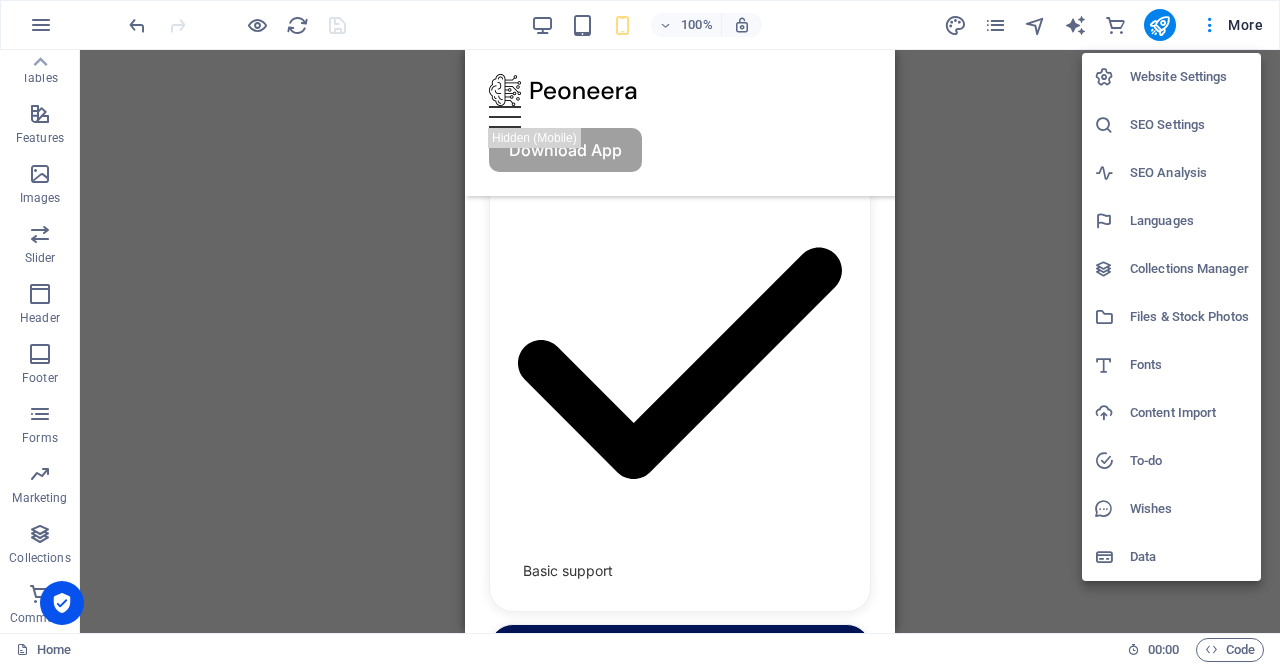 click at bounding box center [640, 332] 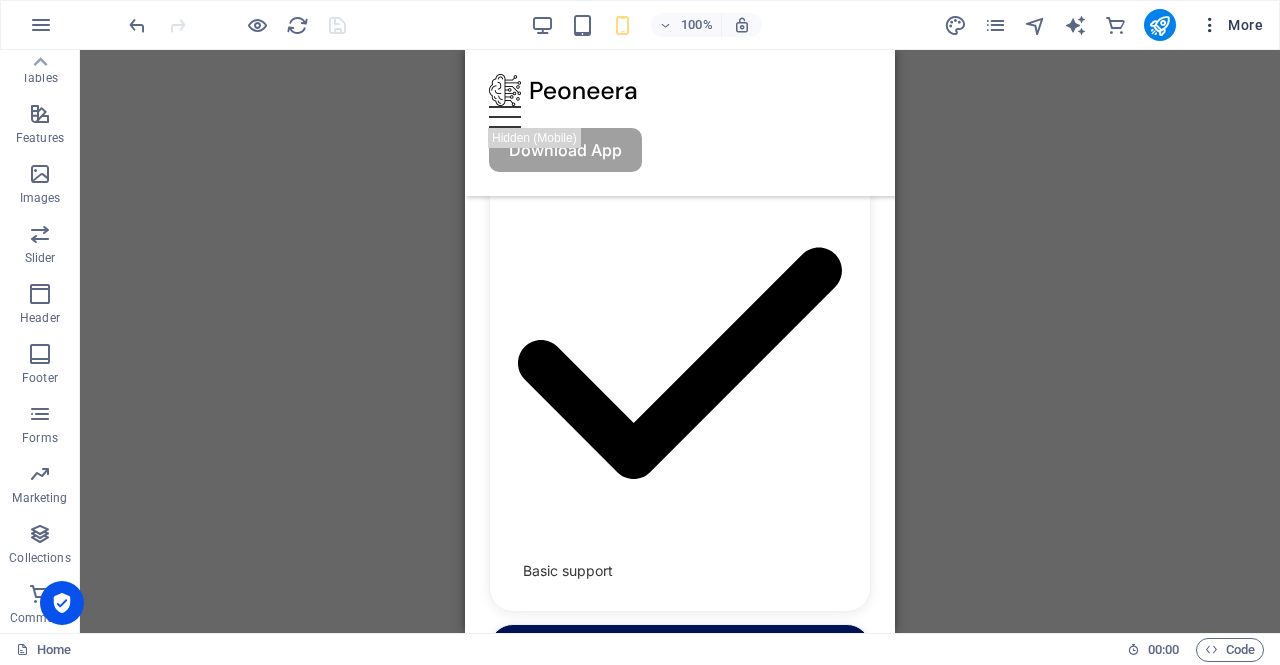 click on "More" at bounding box center (1231, 25) 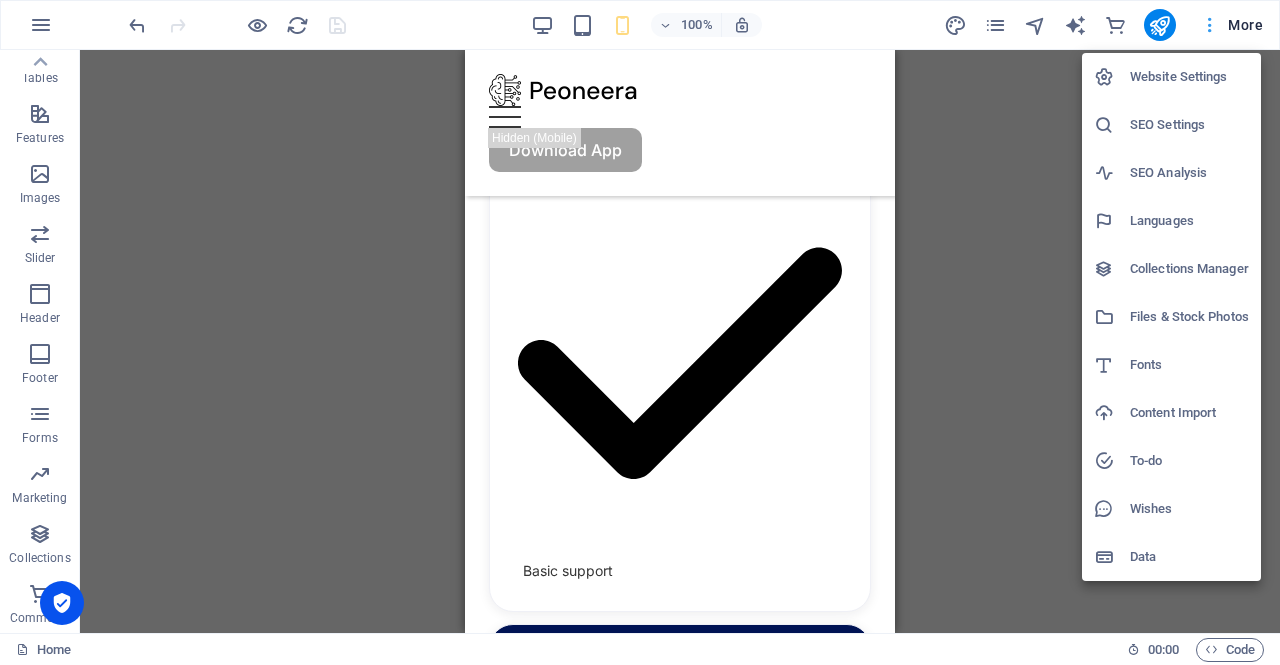 click at bounding box center [640, 332] 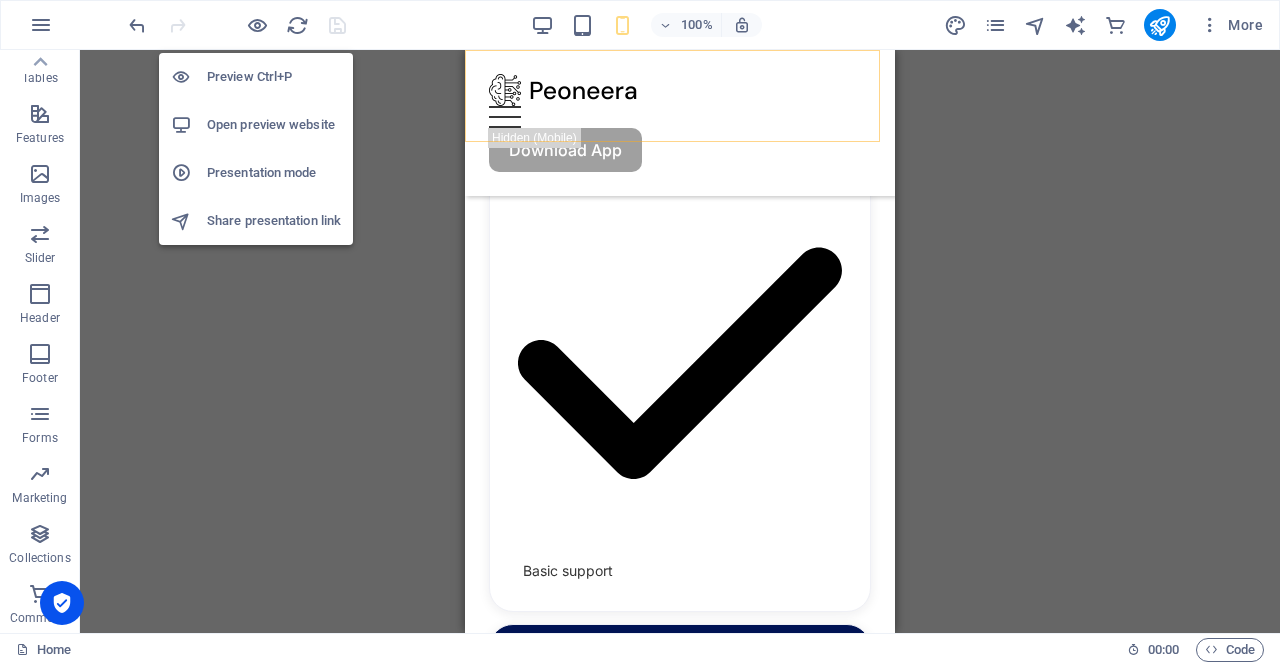 click on "Presentation mode" at bounding box center [274, 173] 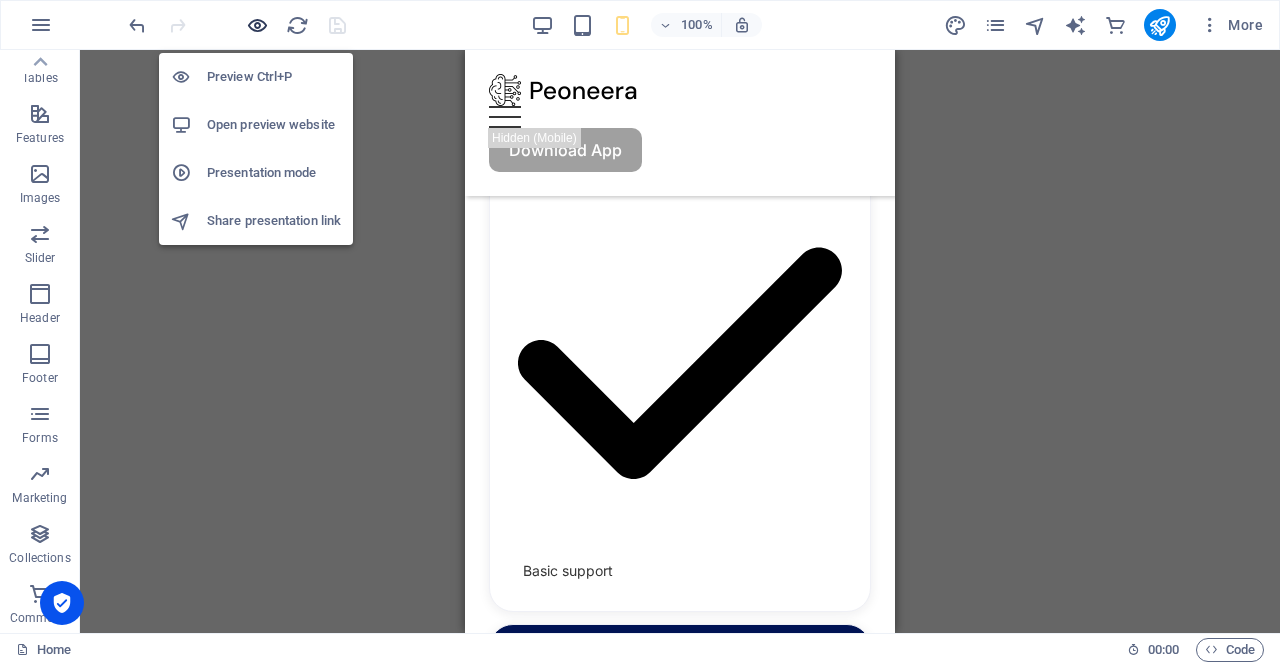 click at bounding box center [257, 25] 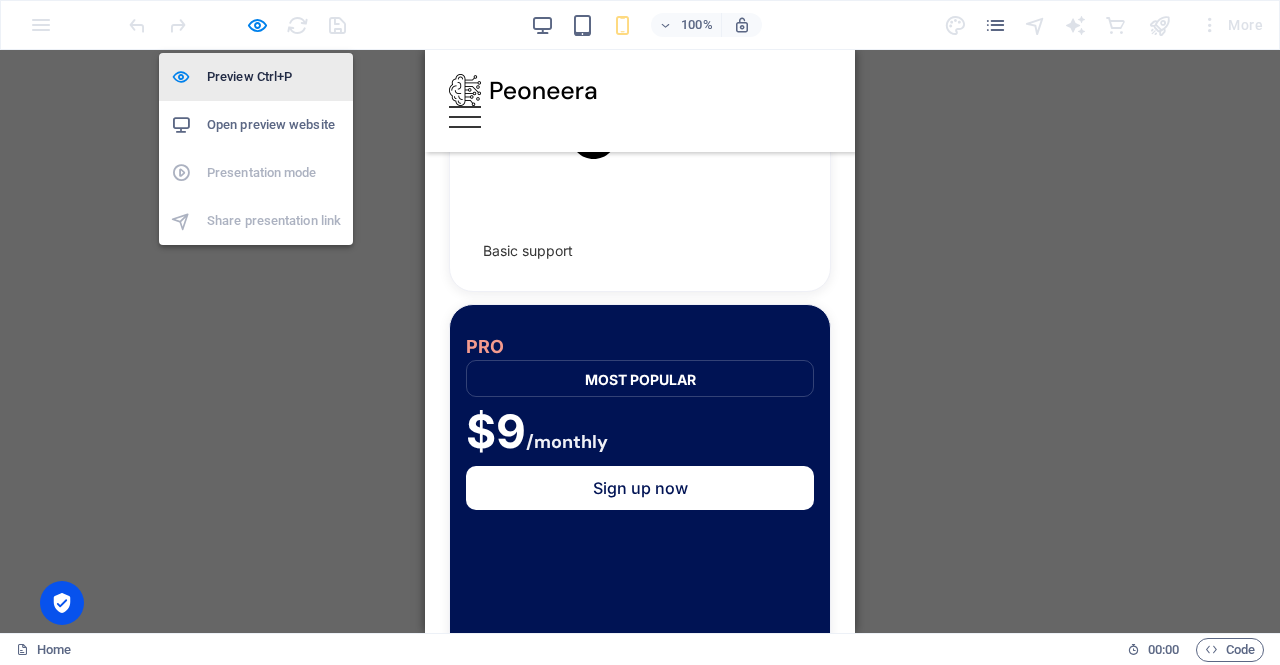 click on "Preview Ctrl+P" at bounding box center (274, 77) 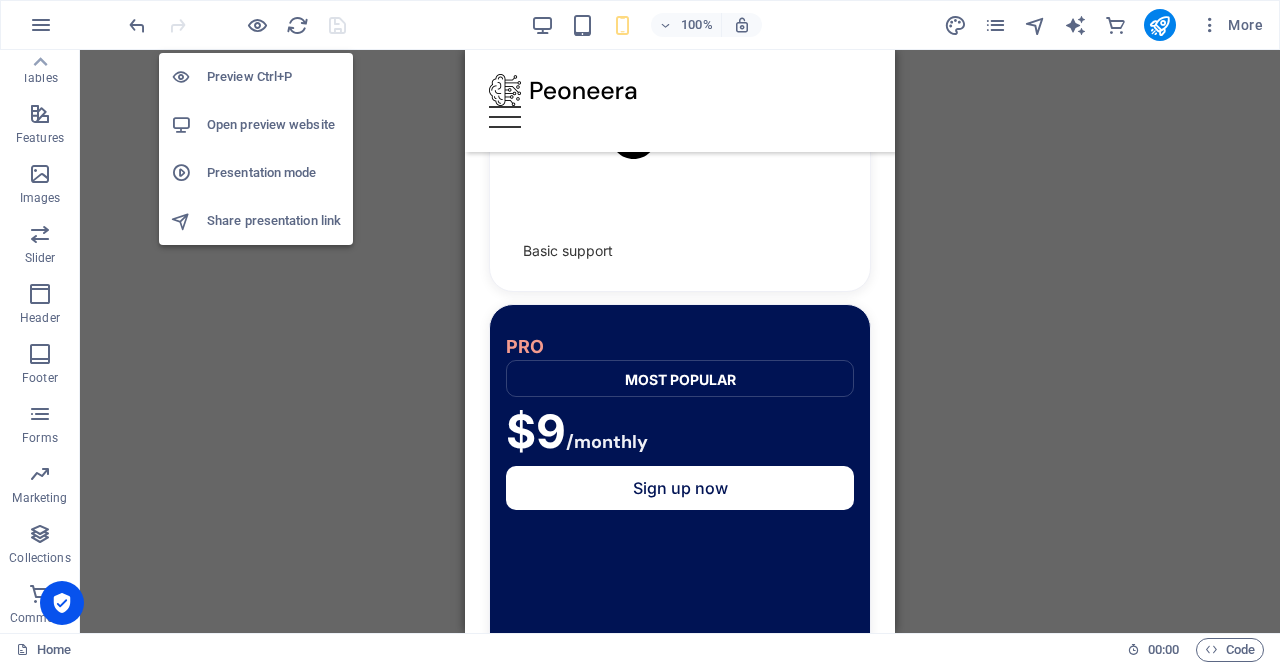 scroll, scrollTop: 6880, scrollLeft: 0, axis: vertical 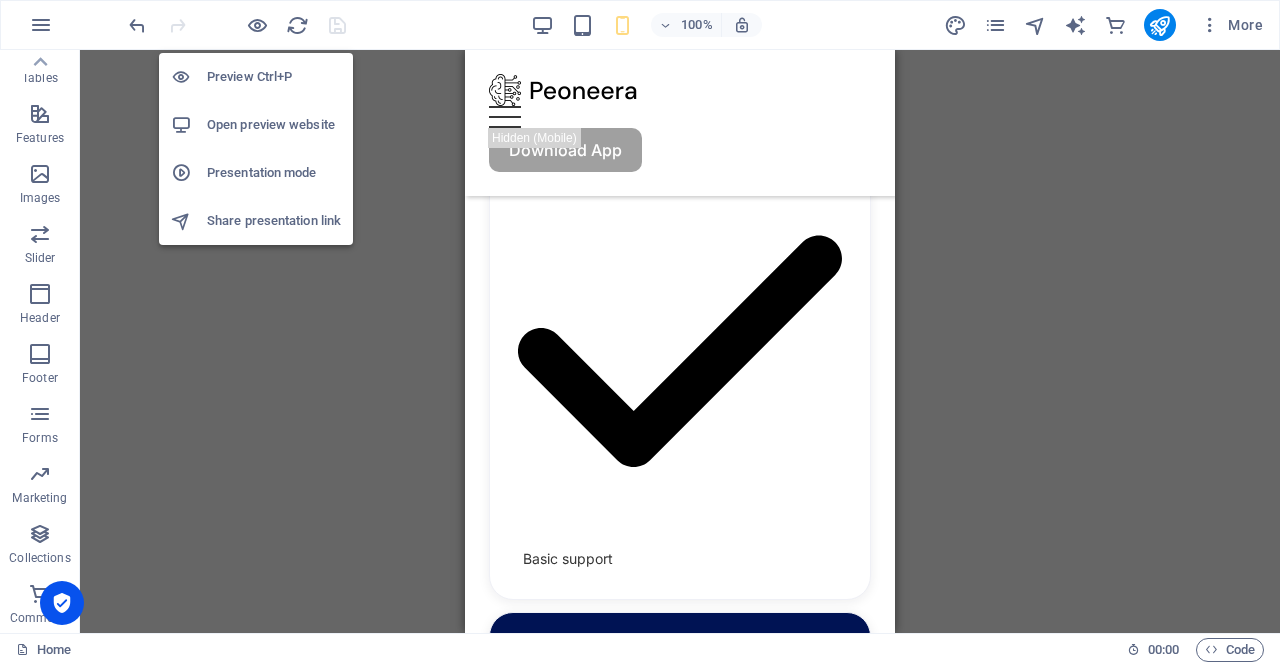 click on "Preview Ctrl+P" at bounding box center (274, 77) 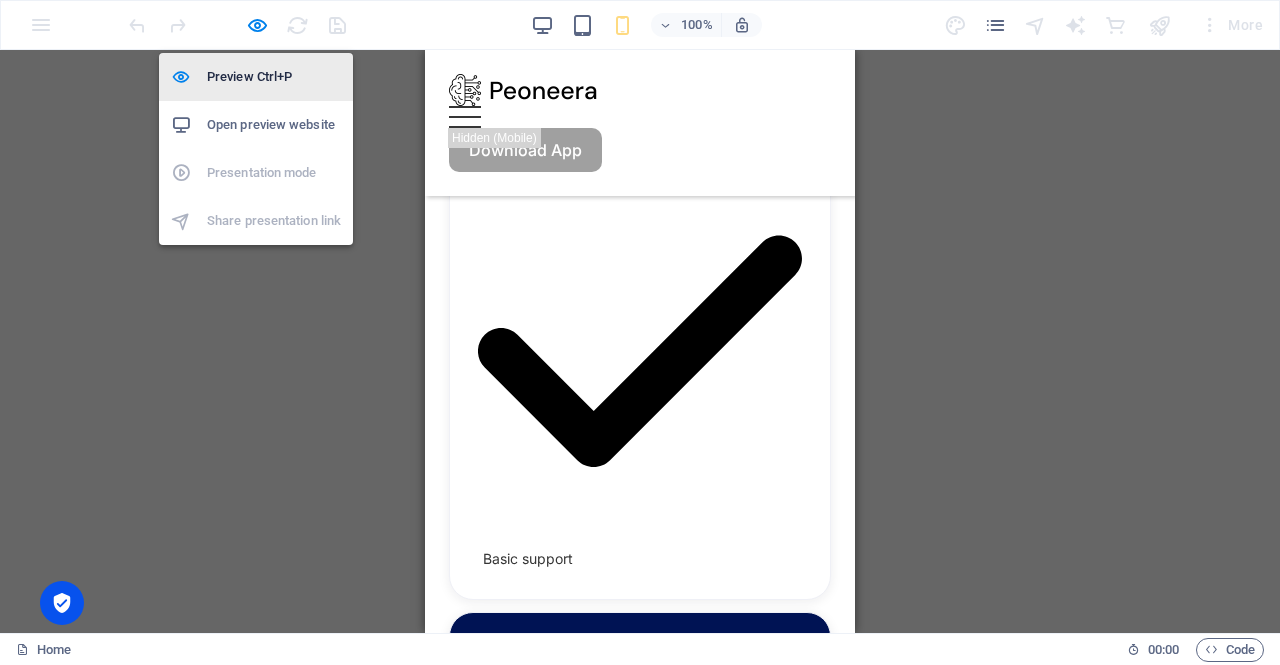 scroll, scrollTop: 6588, scrollLeft: 0, axis: vertical 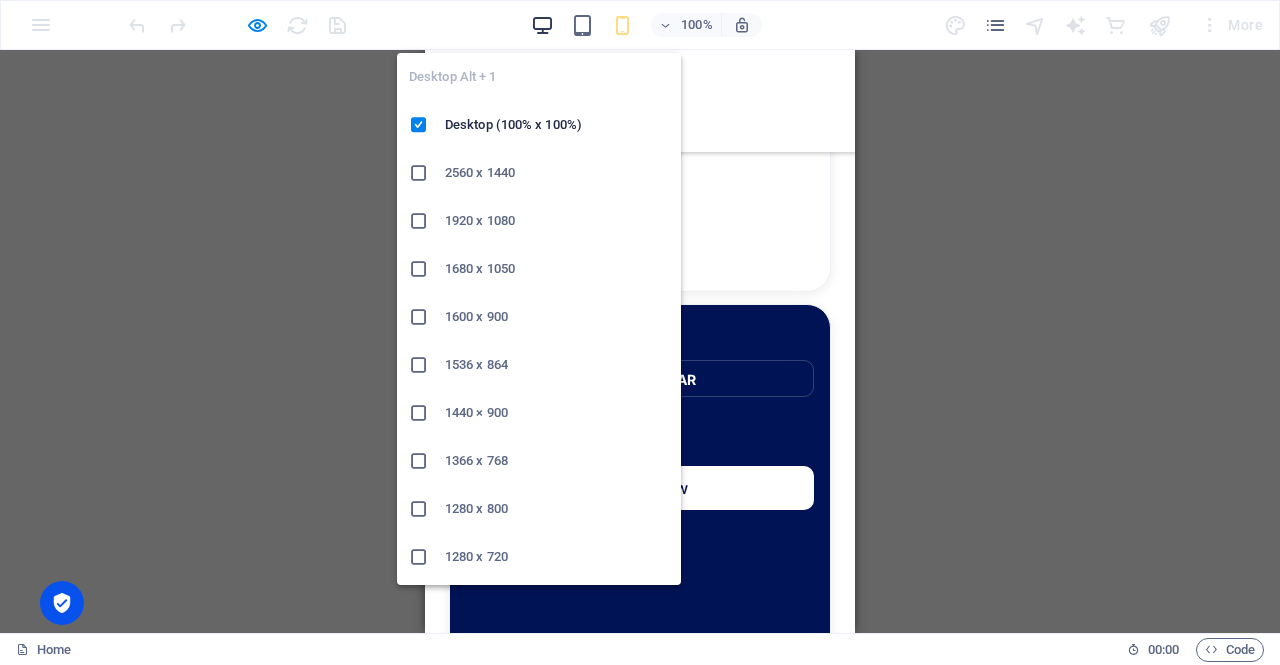 click at bounding box center (542, 25) 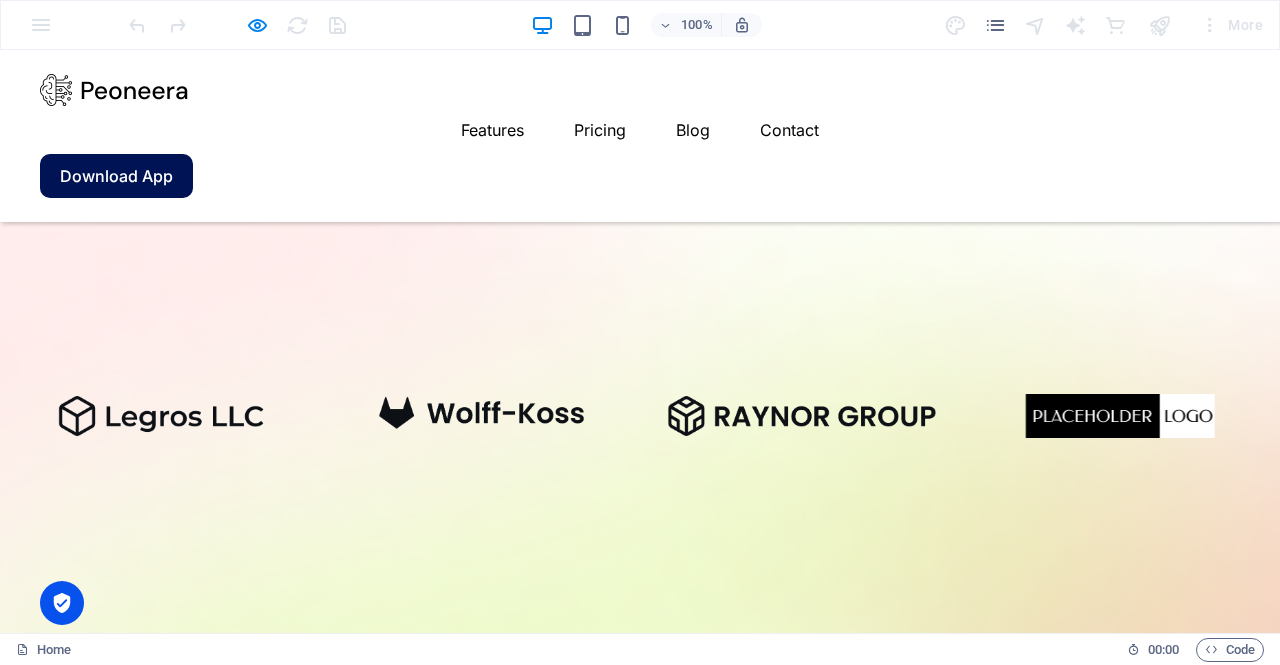 scroll, scrollTop: 0, scrollLeft: 0, axis: both 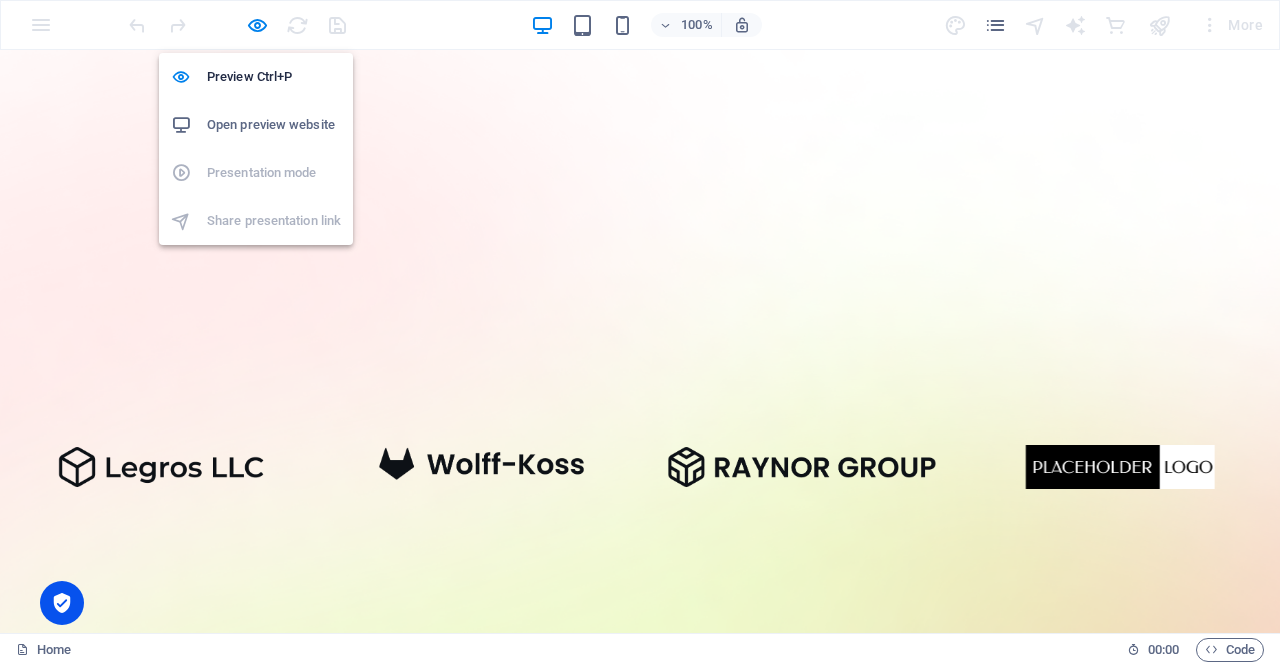click on "Preview Ctrl+P Open preview website Presentation mode Share presentation link" at bounding box center [256, 149] 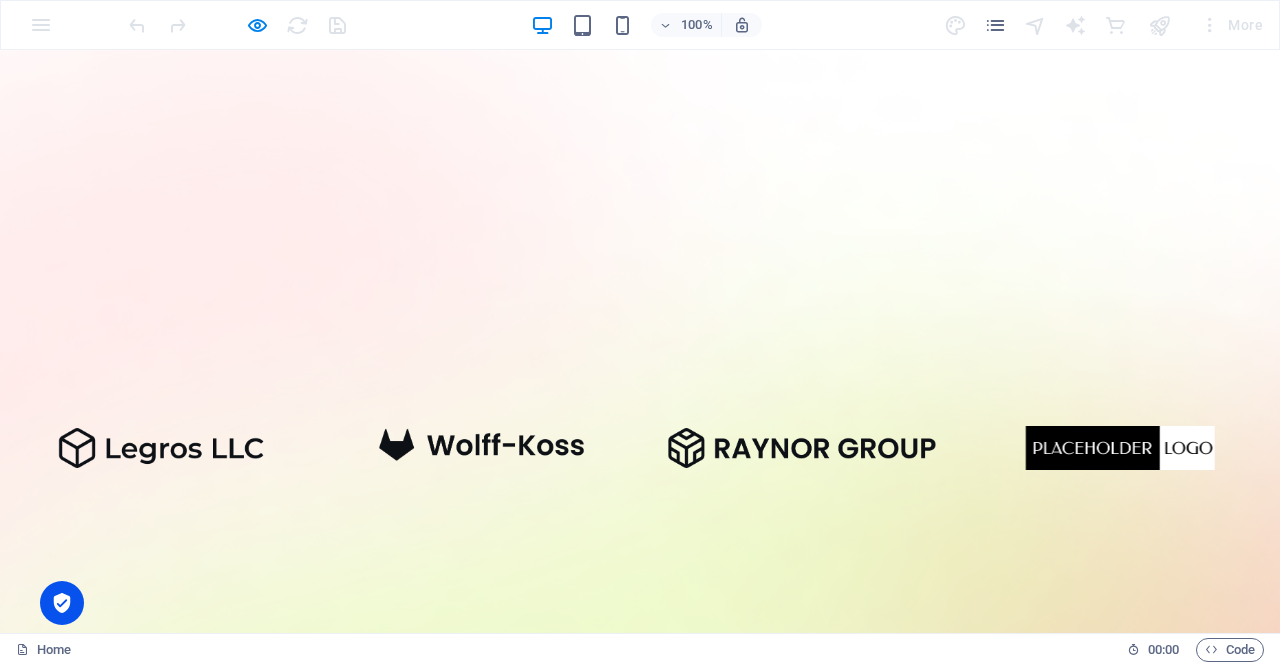 scroll, scrollTop: 0, scrollLeft: 0, axis: both 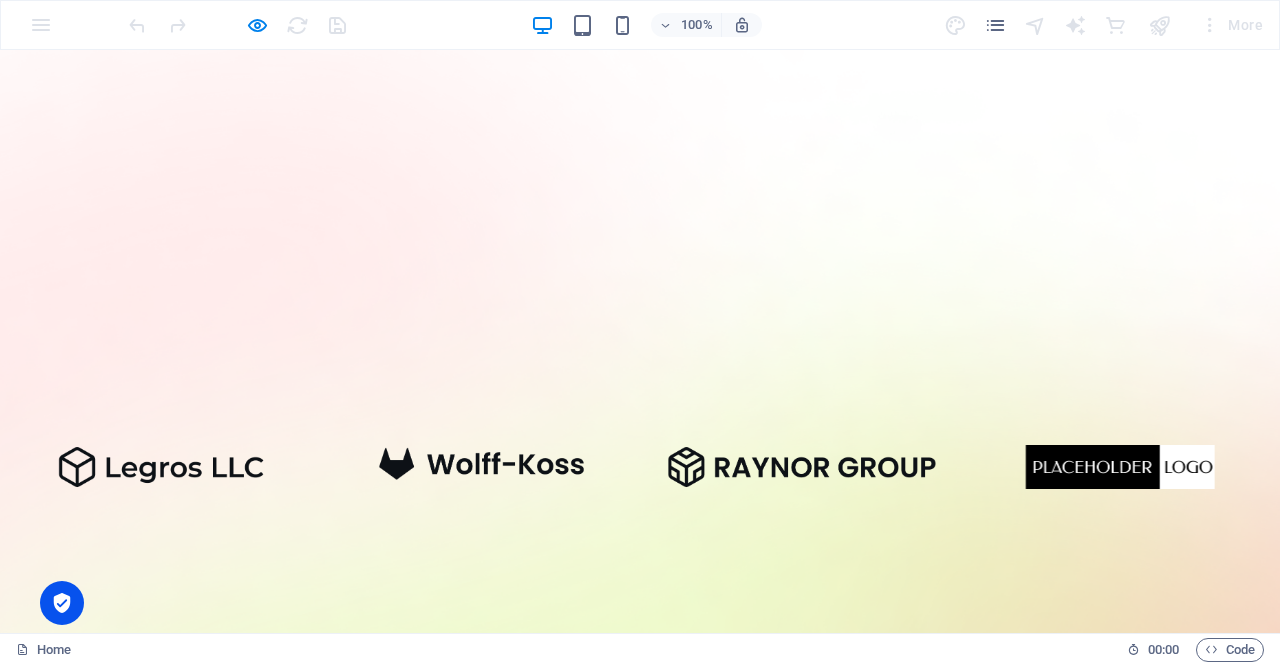 click on "More" at bounding box center (1231, 25) 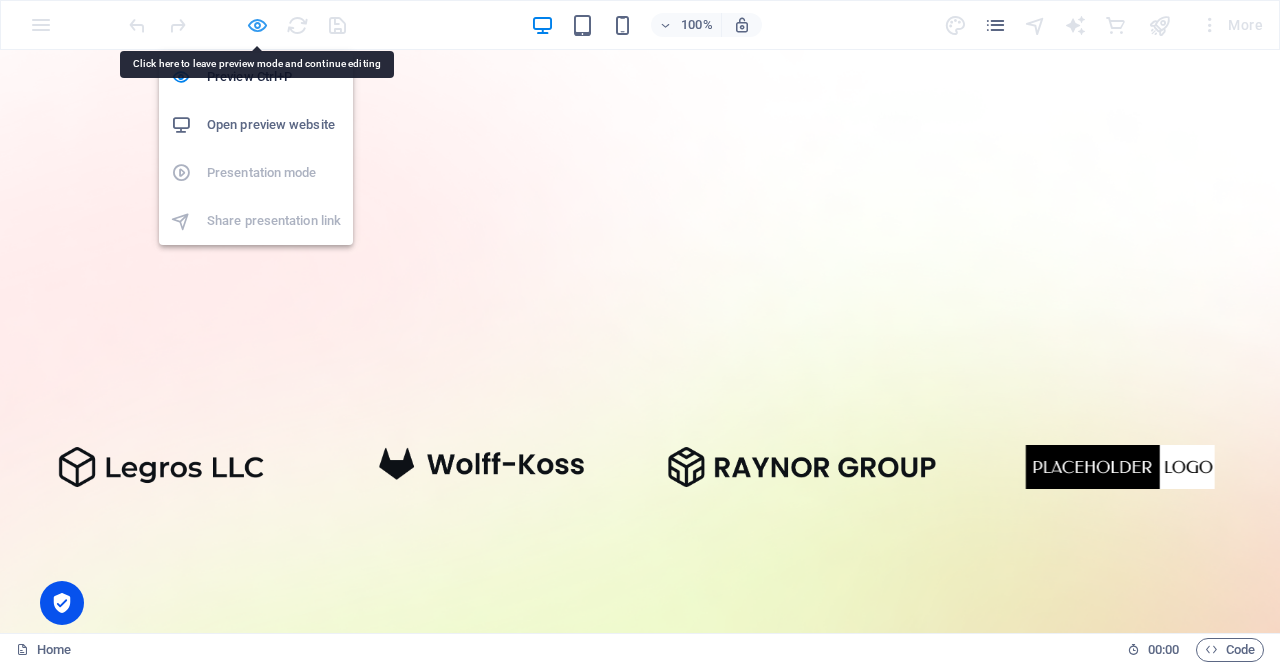 click at bounding box center [257, 25] 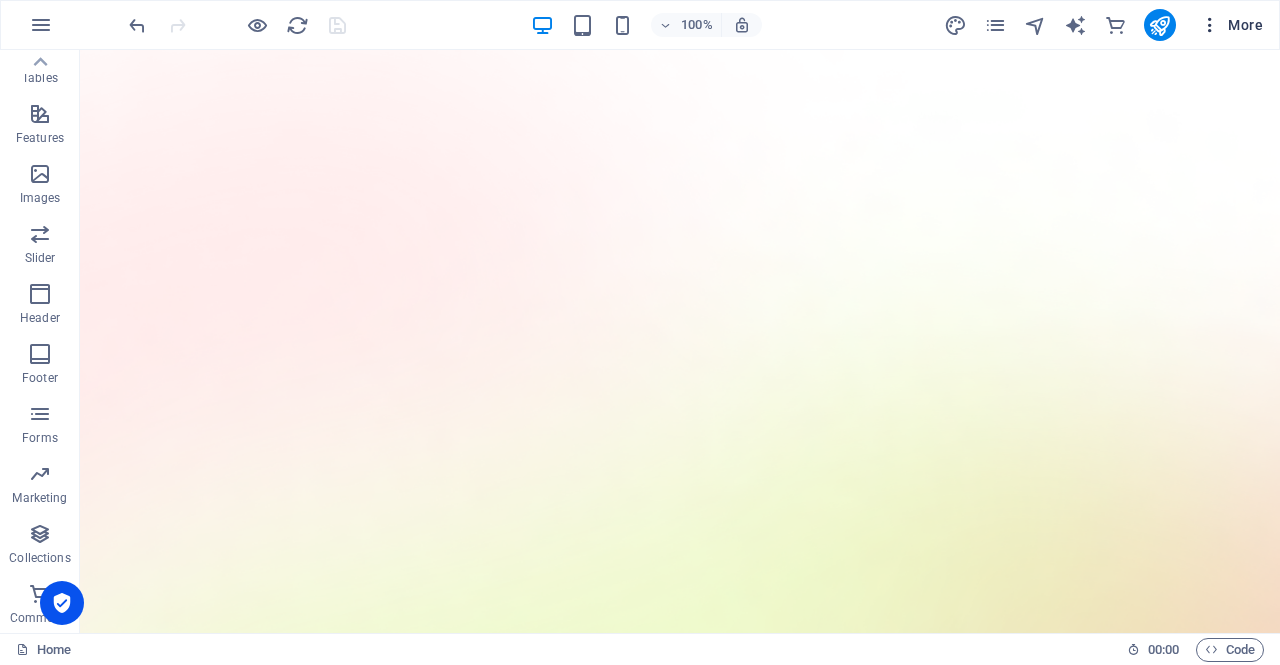 click at bounding box center [1210, 25] 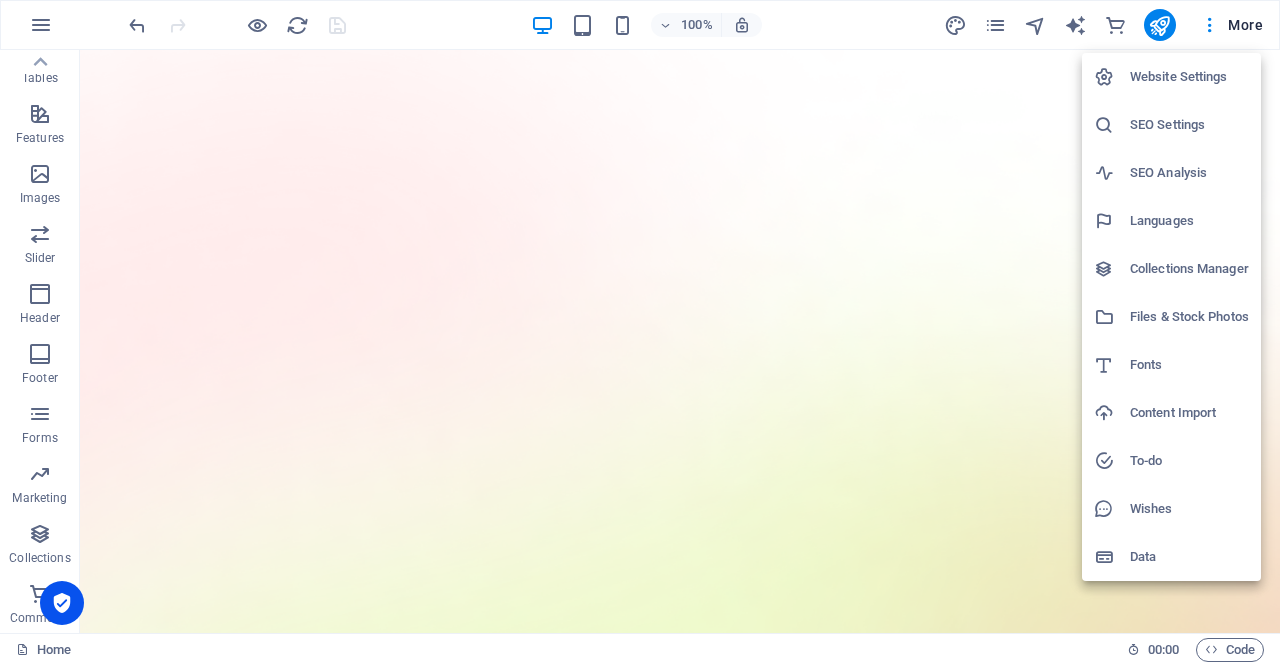 click on "Website Settings" at bounding box center (1189, 77) 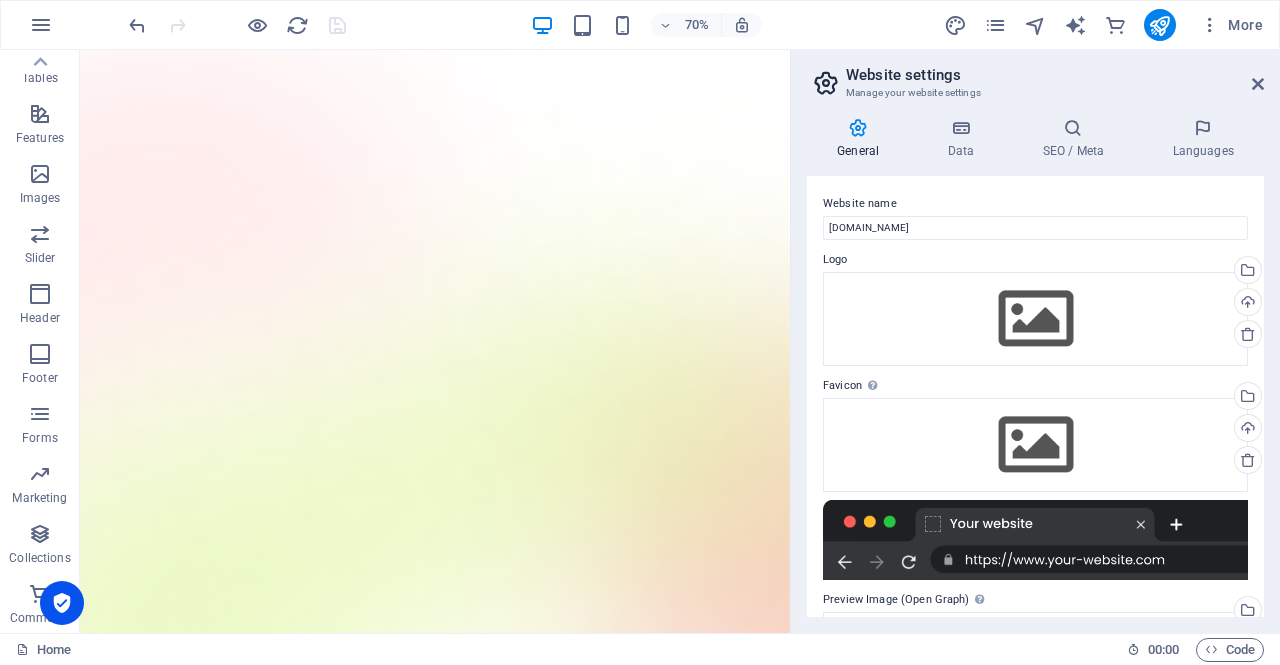 click at bounding box center [1035, 540] 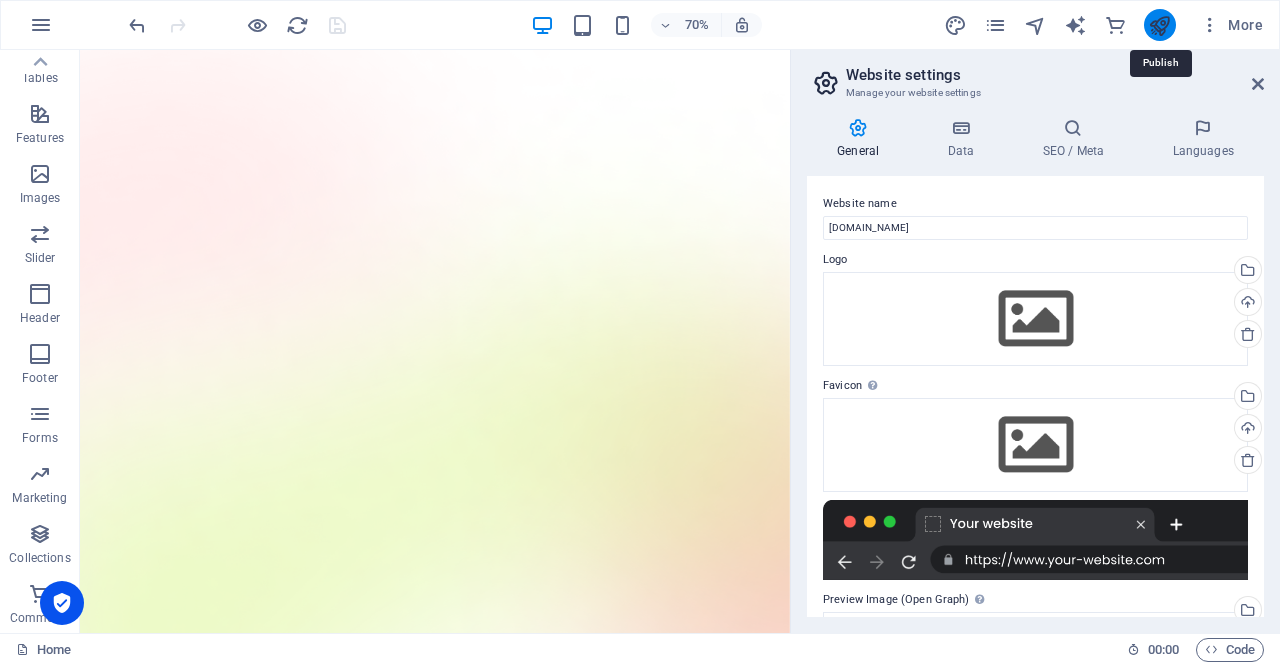 click at bounding box center (1159, 25) 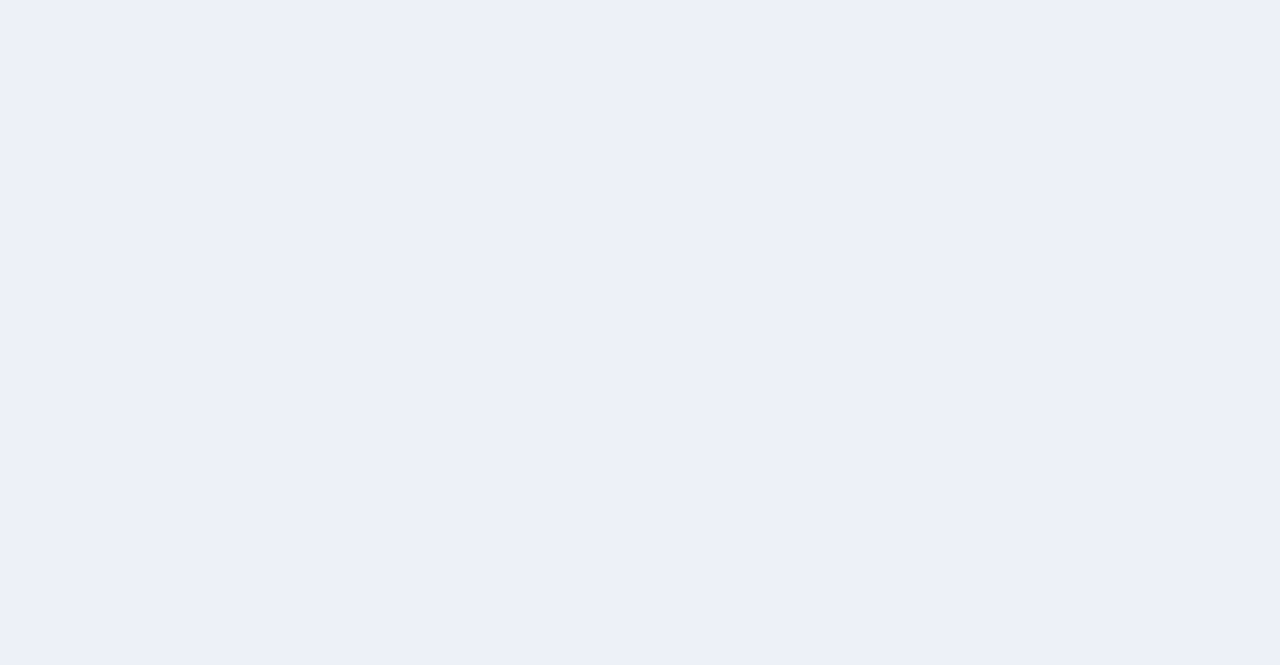 scroll, scrollTop: 0, scrollLeft: 0, axis: both 